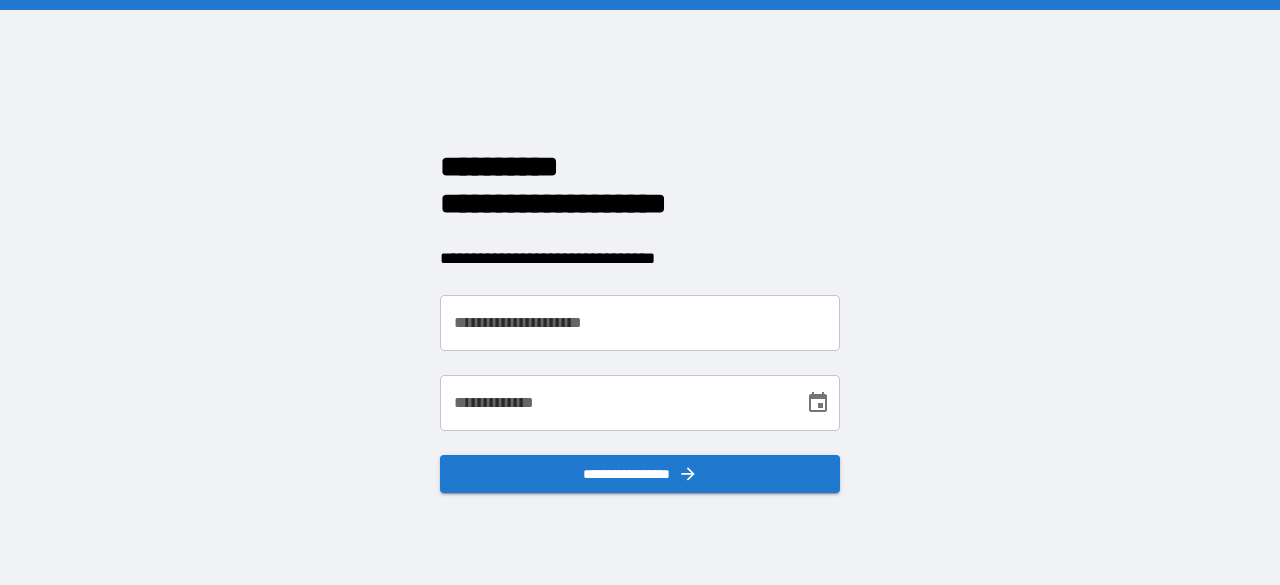 scroll, scrollTop: 0, scrollLeft: 0, axis: both 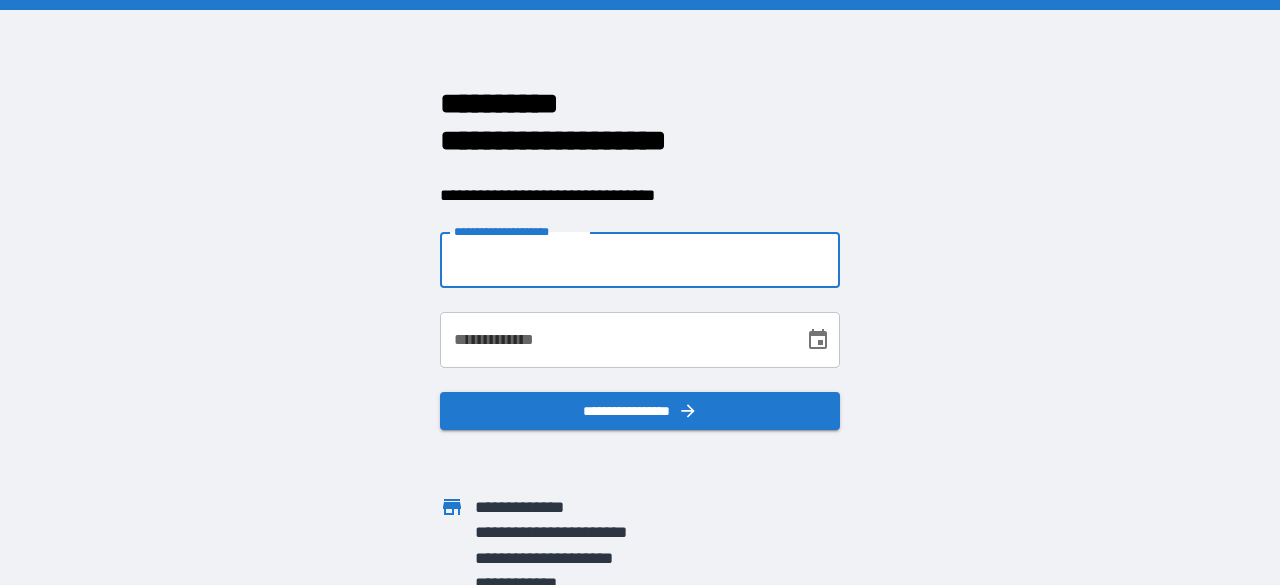 click on "**********" at bounding box center (640, 260) 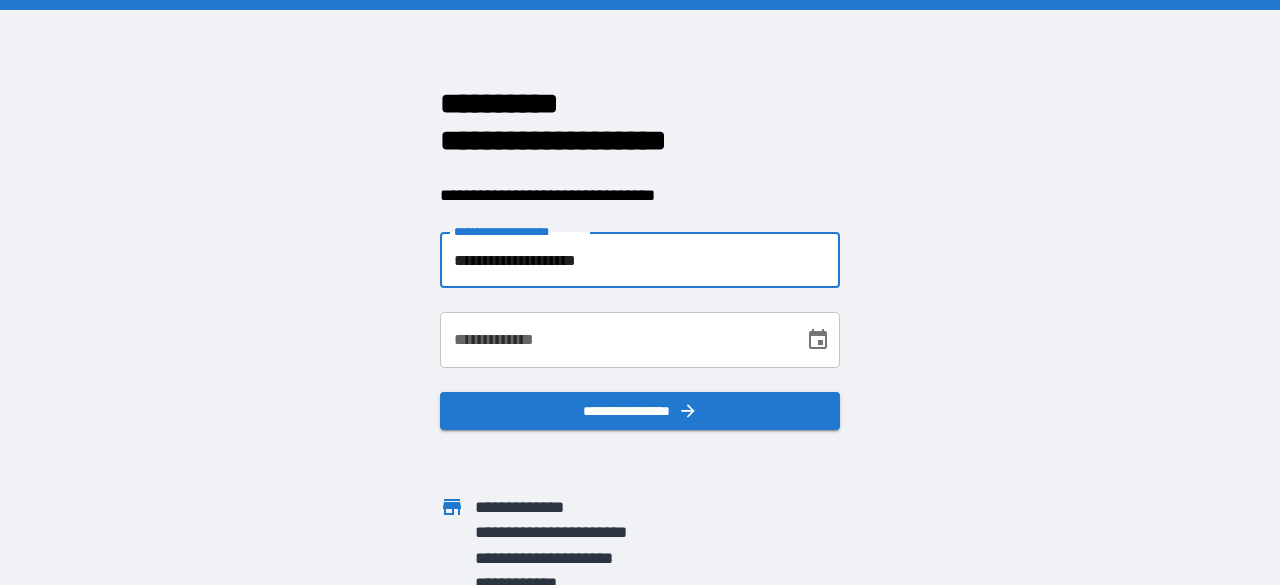 type on "**********" 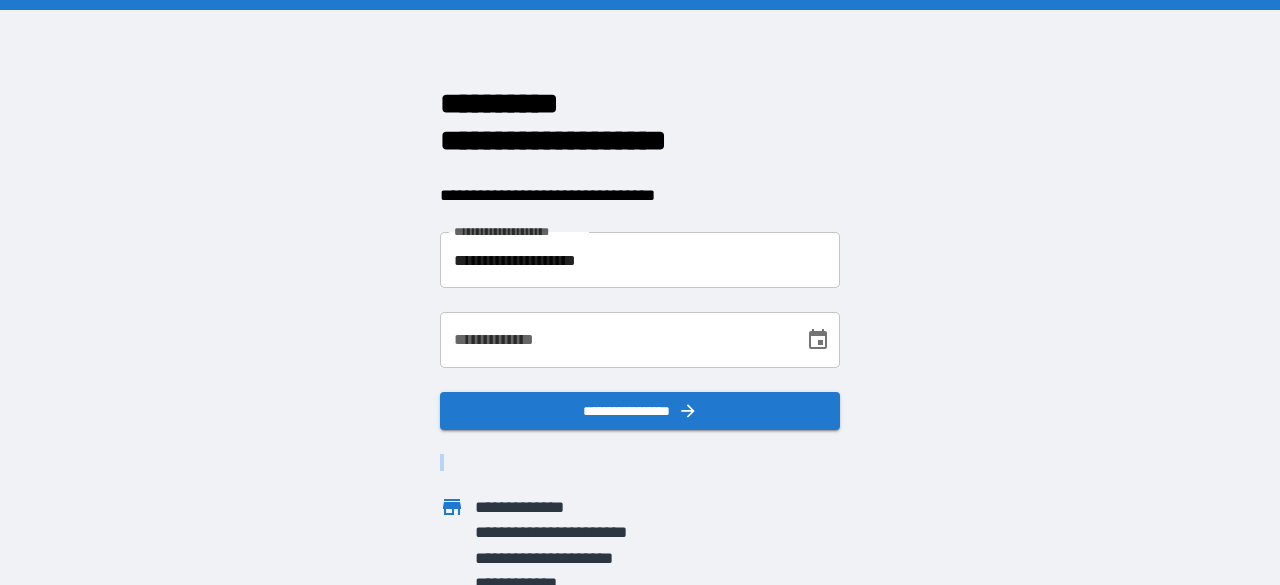 drag, startPoint x: 547, startPoint y: 371, endPoint x: 536, endPoint y: 357, distance: 17.804493 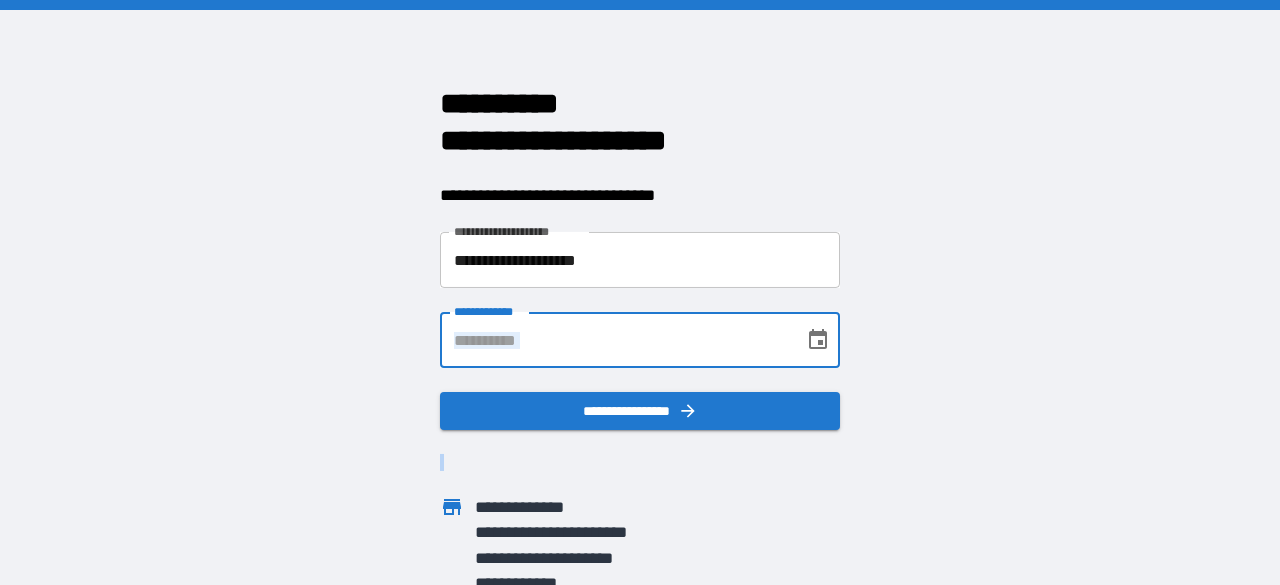 click on "**********" at bounding box center [615, 340] 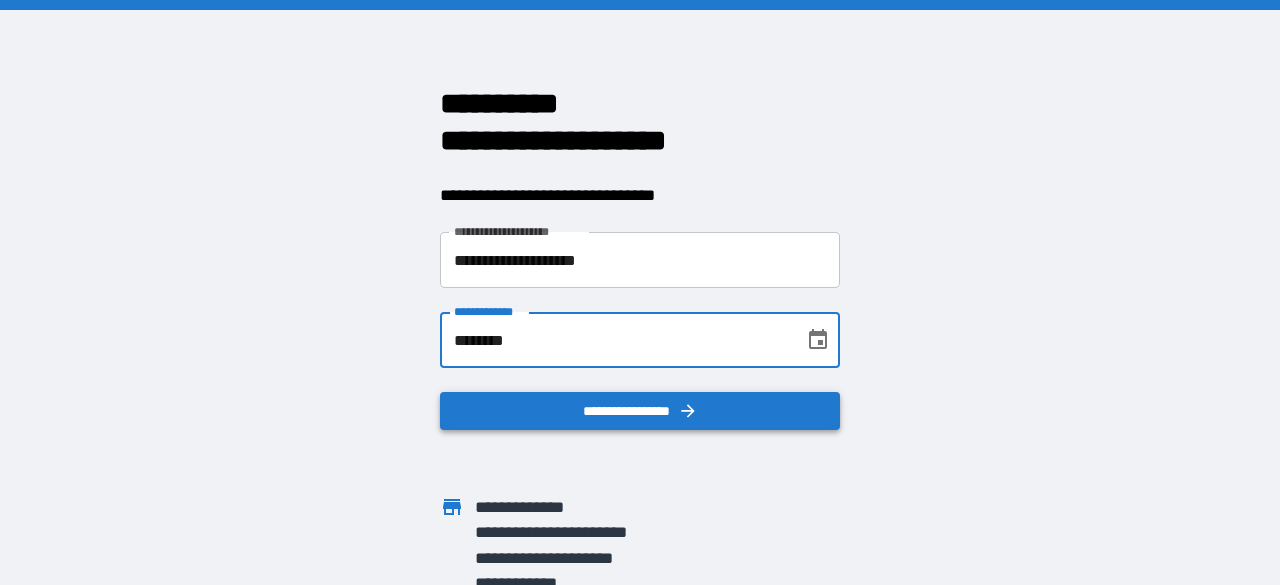 type on "********" 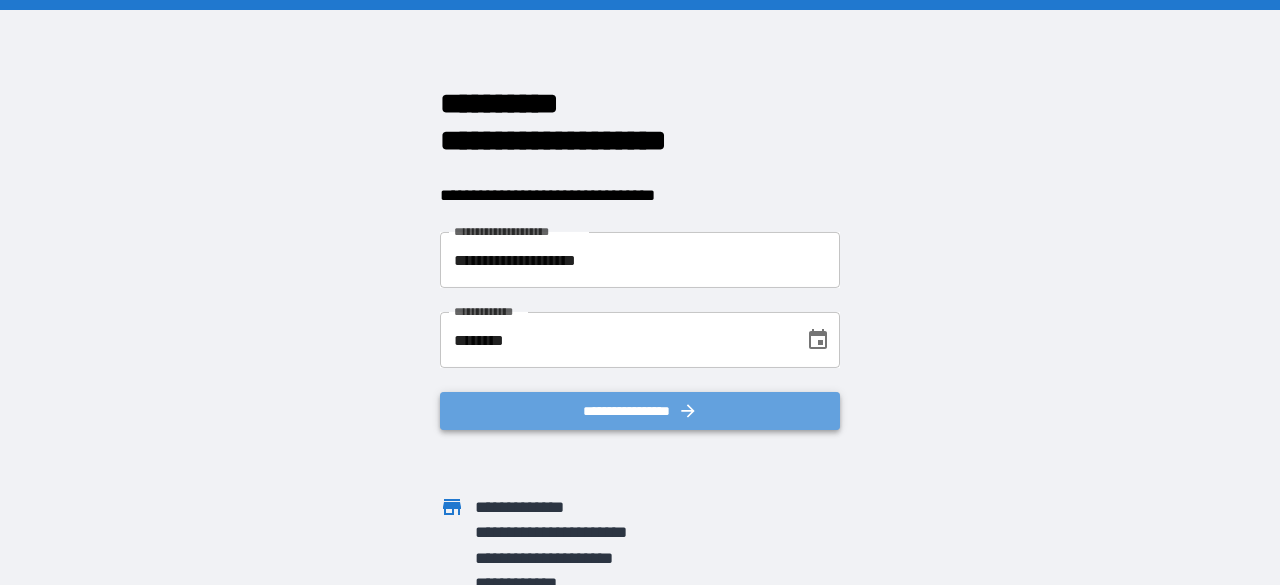 click on "**********" at bounding box center [640, 411] 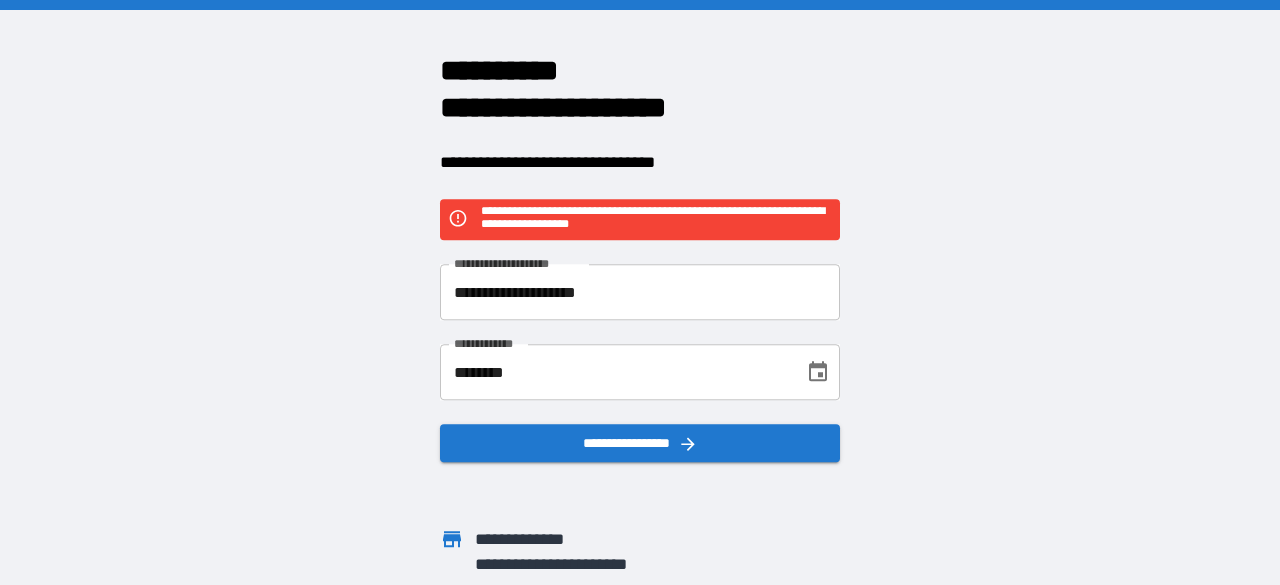 click on "**********" at bounding box center [640, 293] 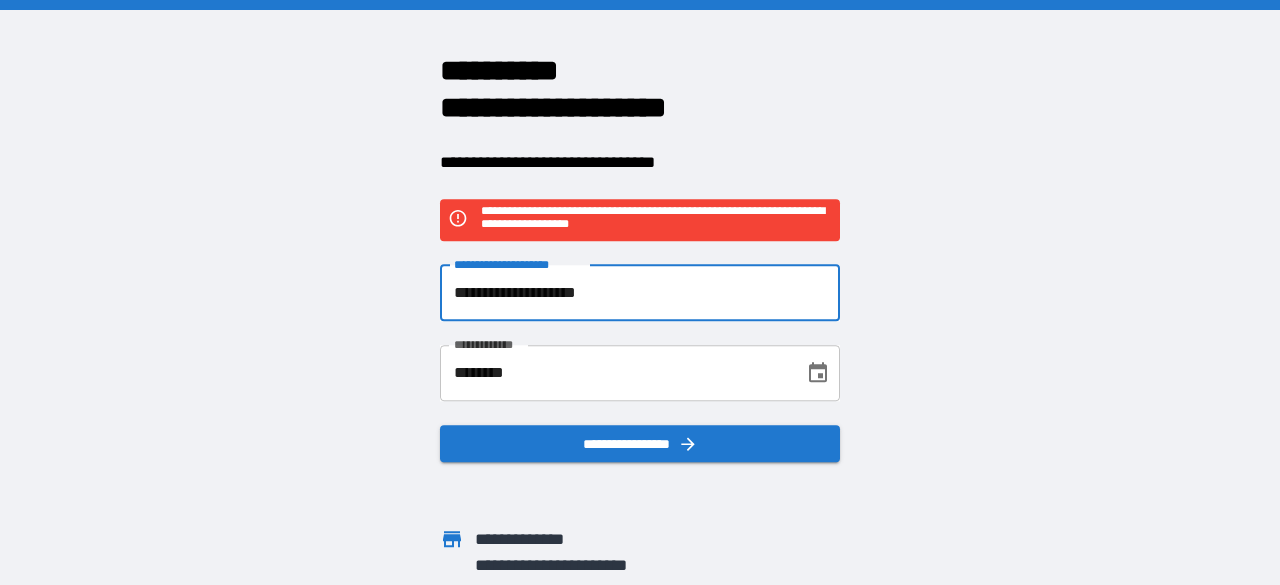 scroll, scrollTop: 45, scrollLeft: 0, axis: vertical 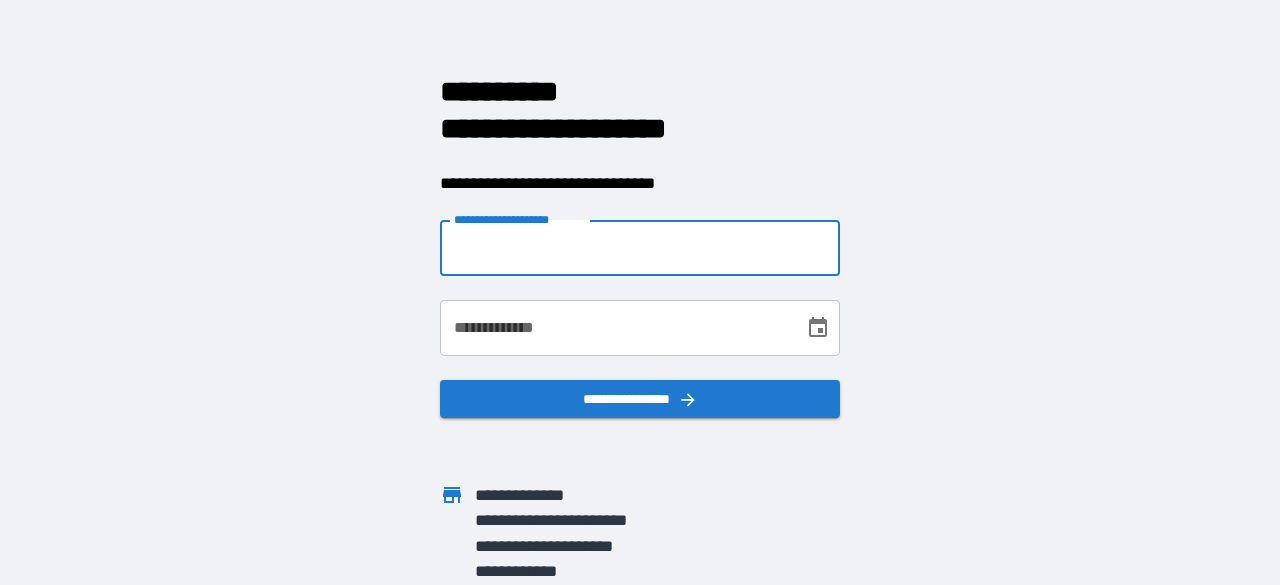 click on "**********" at bounding box center [640, 248] 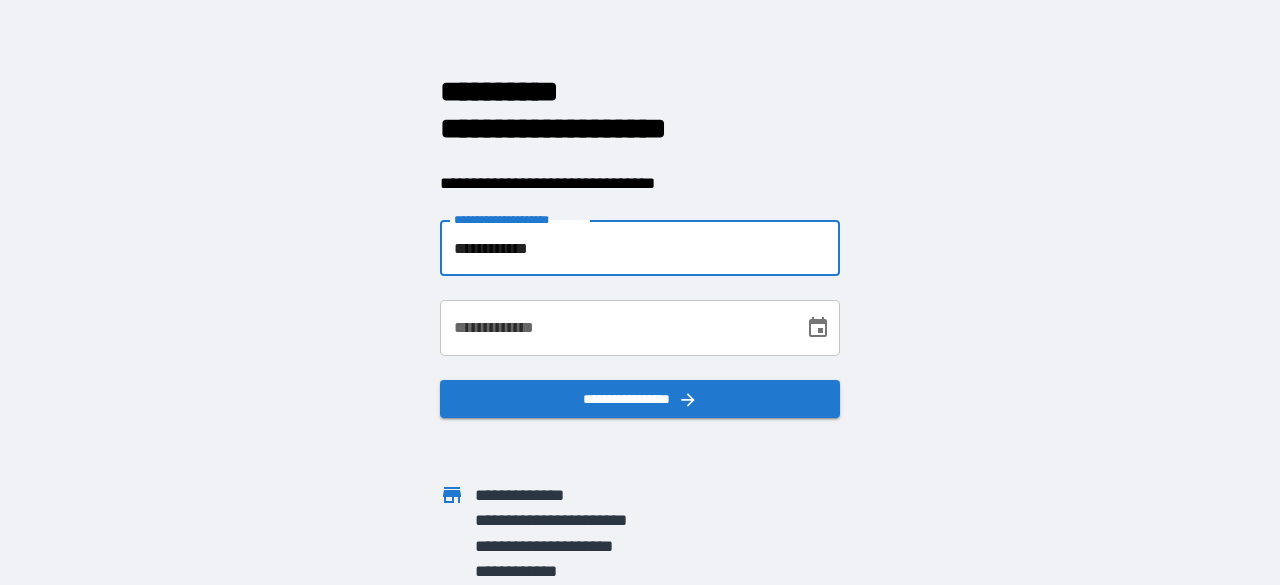 click on "**********" at bounding box center [615, 328] 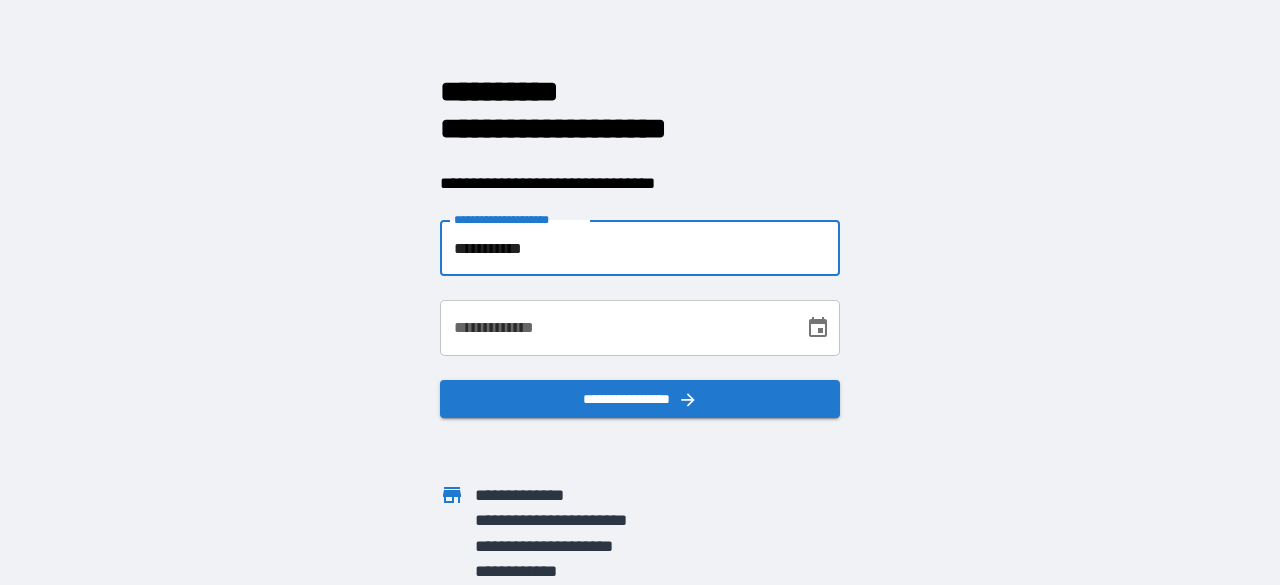 click on "**********" at bounding box center [640, 248] 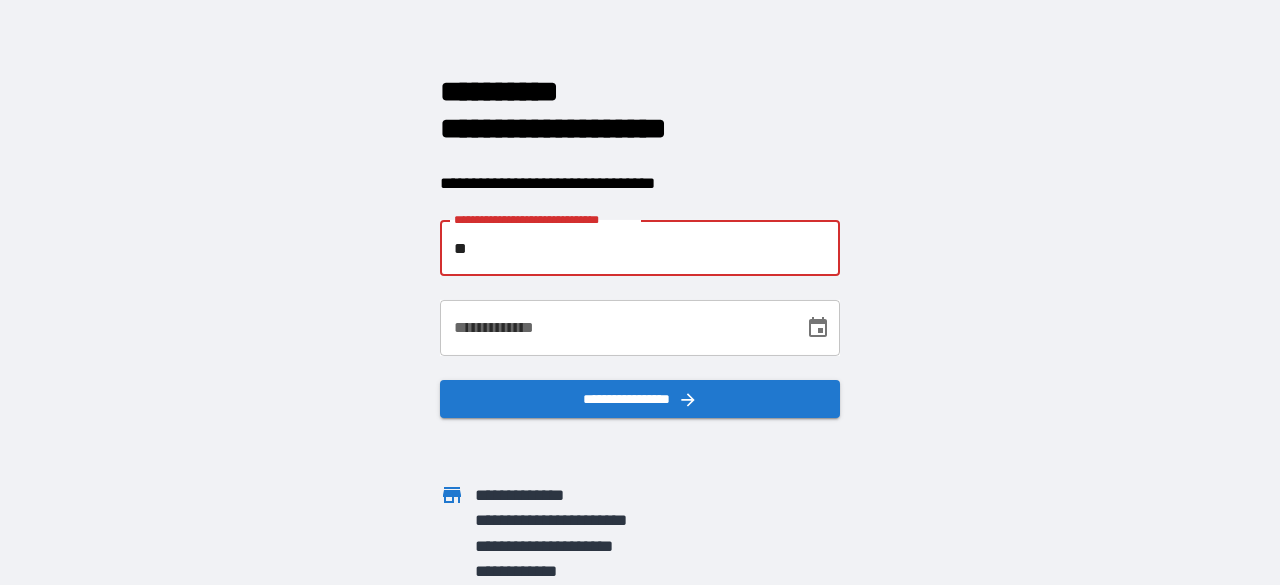 type on "*" 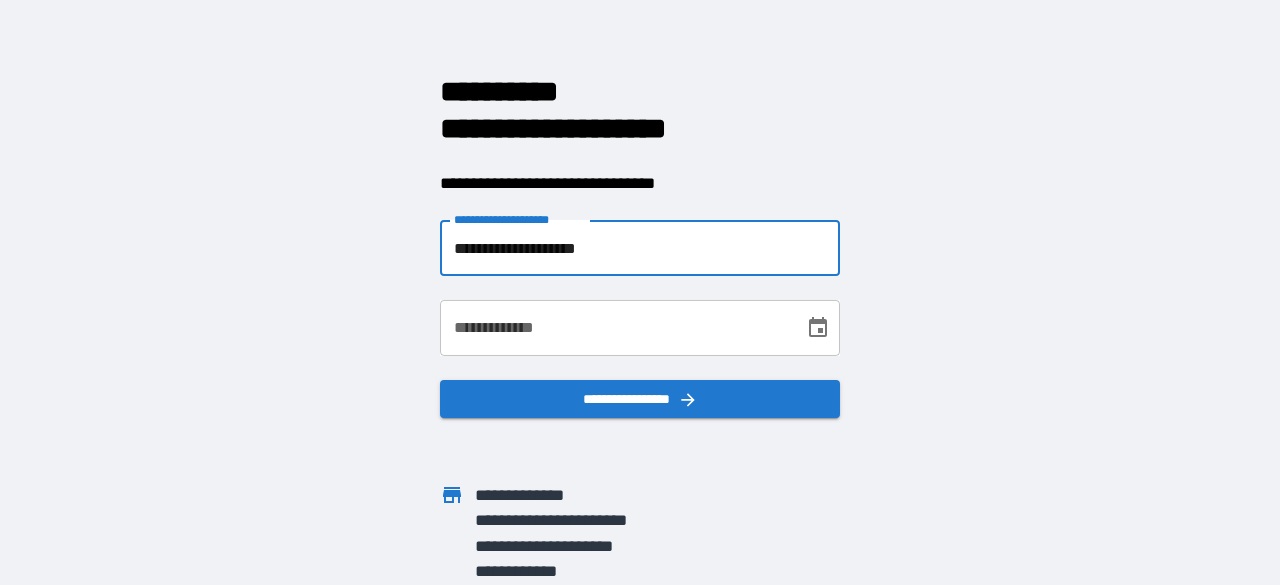 type on "**********" 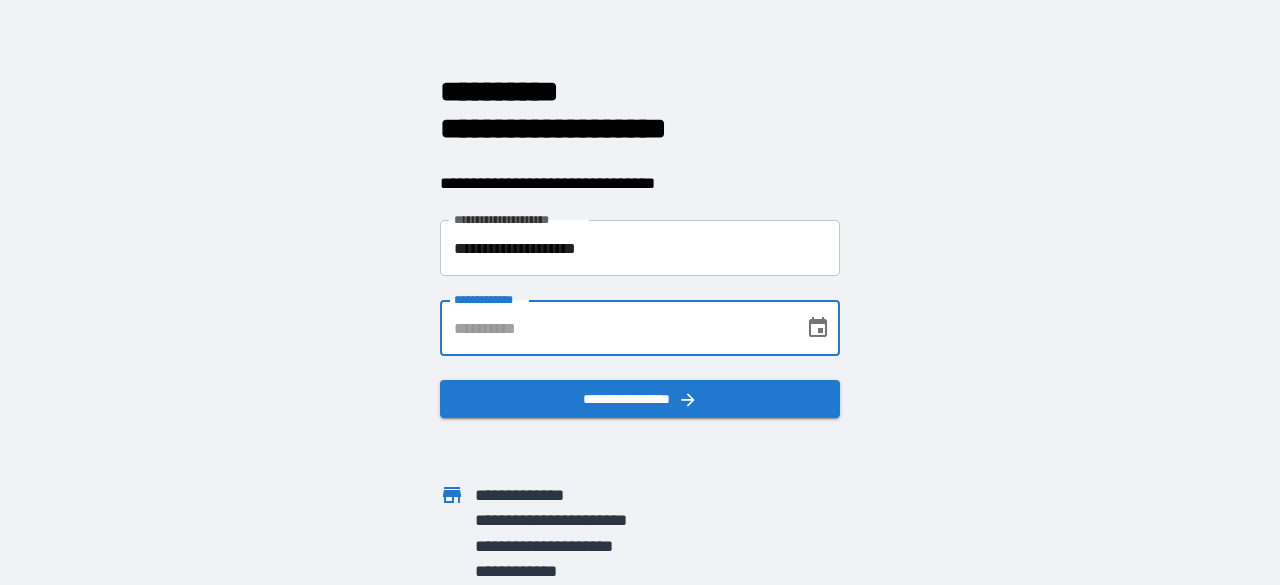 click on "**********" at bounding box center [615, 328] 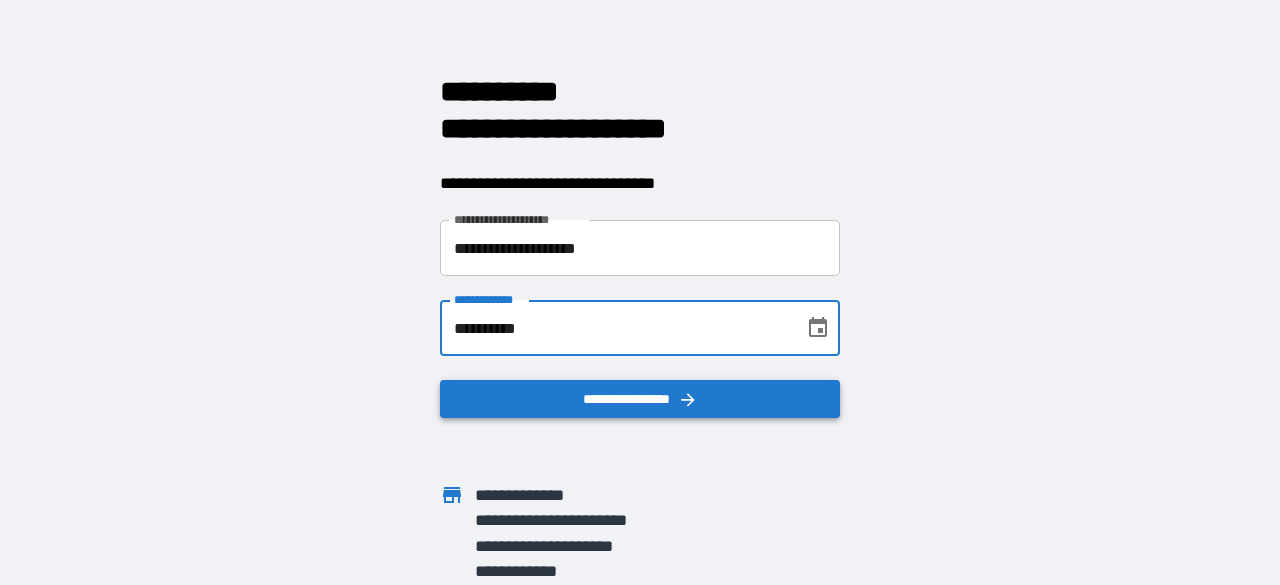 type on "**********" 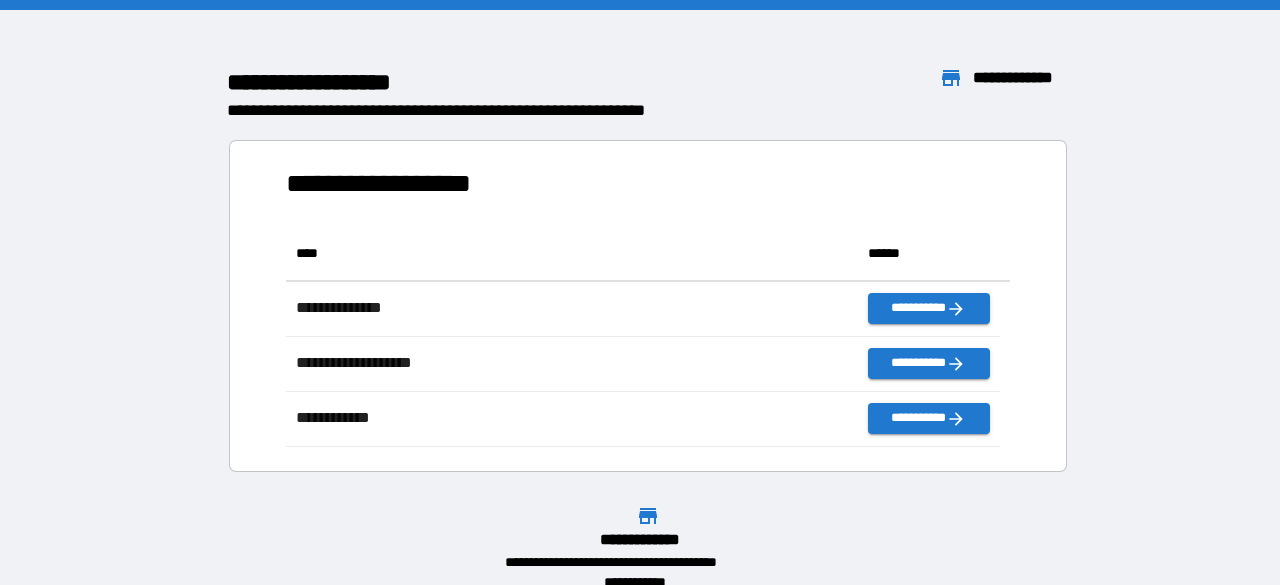 scroll, scrollTop: 16, scrollLeft: 16, axis: both 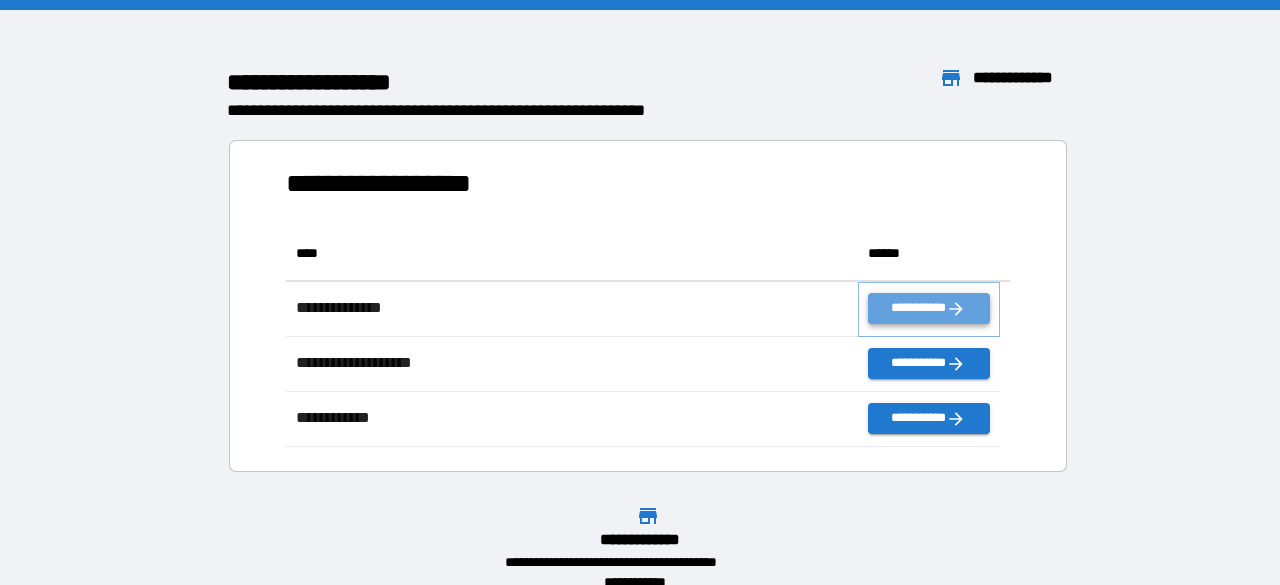 click on "**********" at bounding box center (929, 308) 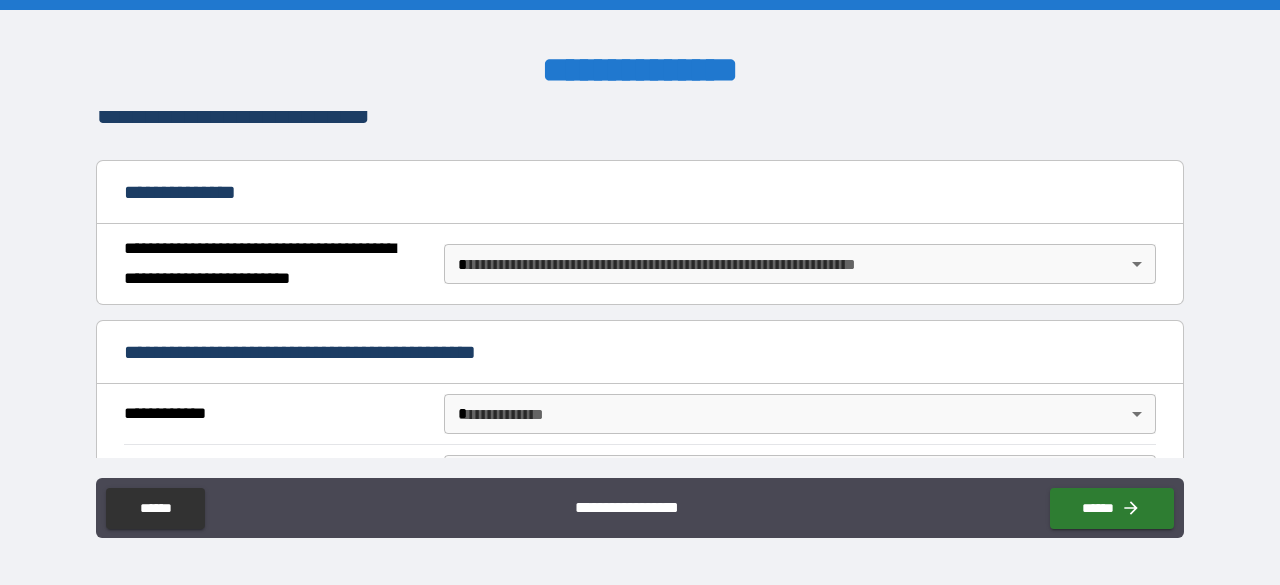scroll, scrollTop: 200, scrollLeft: 0, axis: vertical 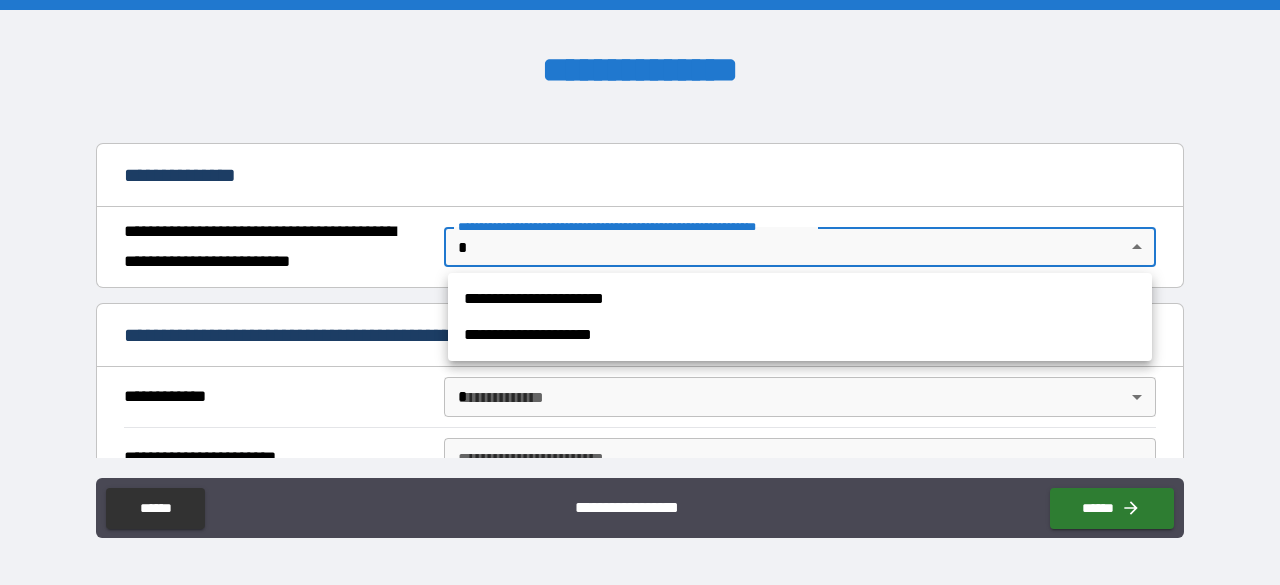 click on "**********" at bounding box center (640, 292) 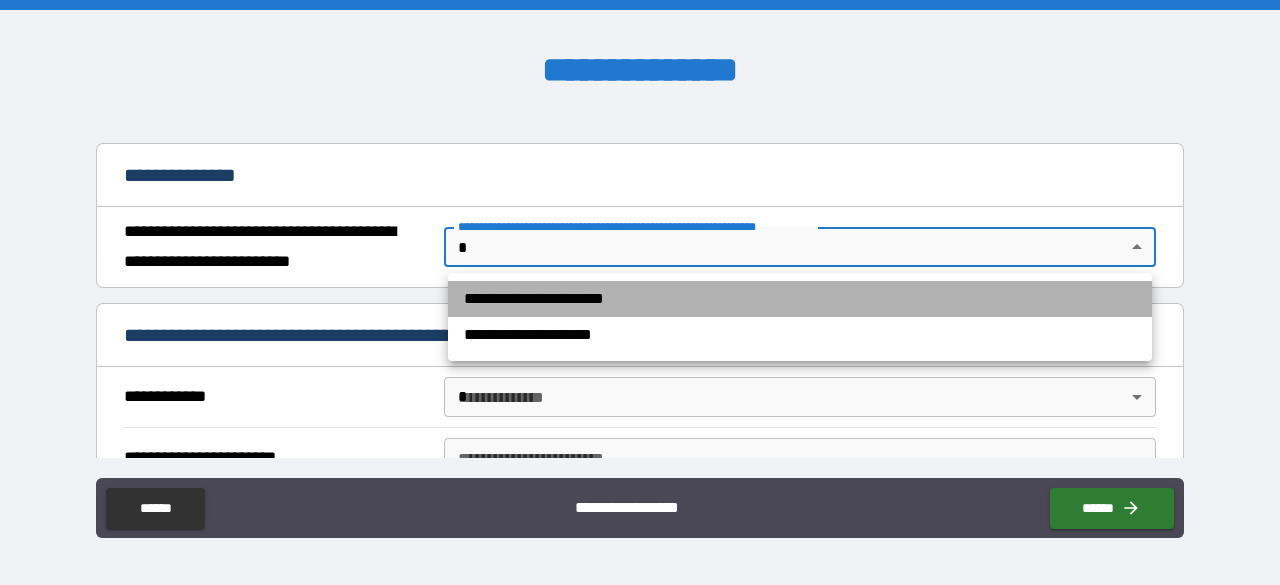 click on "**********" at bounding box center (800, 299) 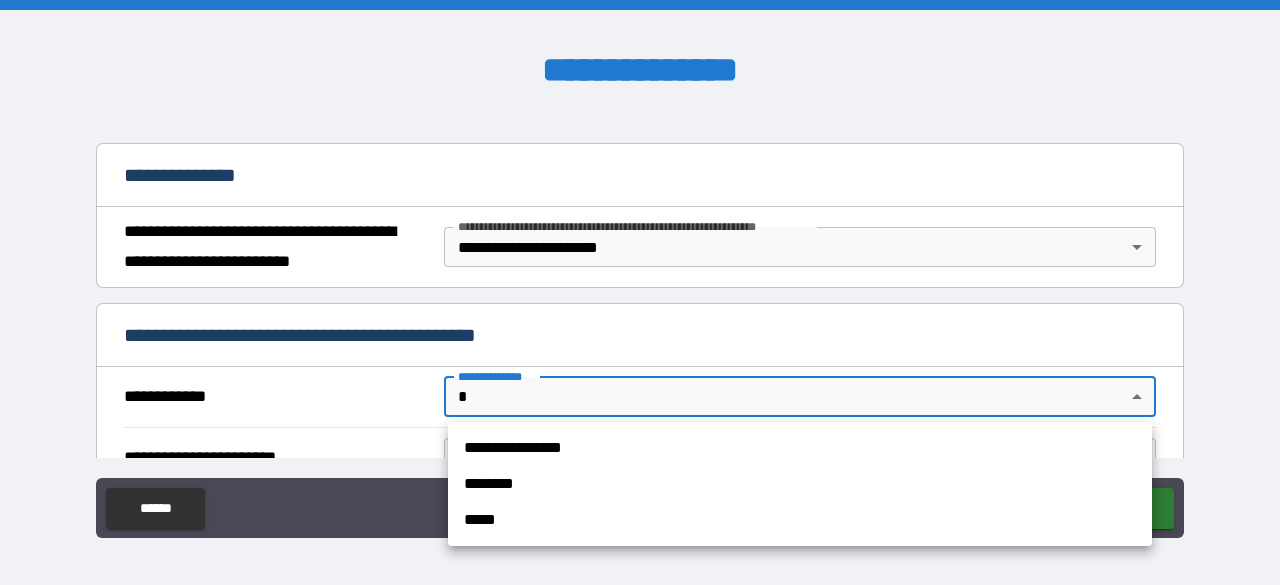 click on "**********" at bounding box center (640, 292) 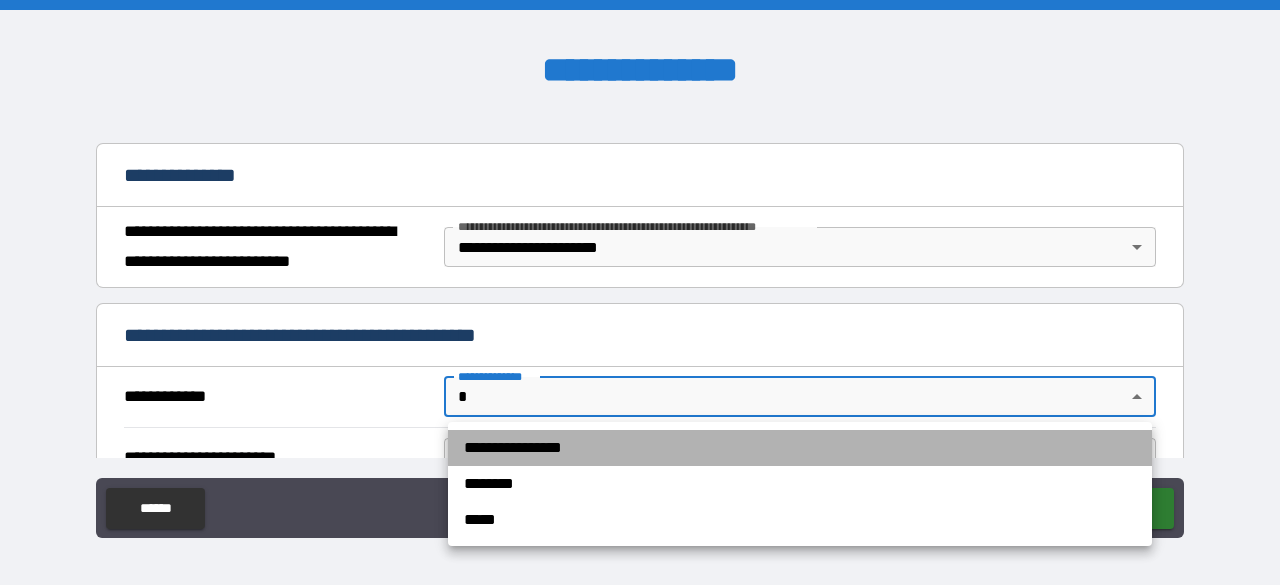 click on "**********" at bounding box center [800, 448] 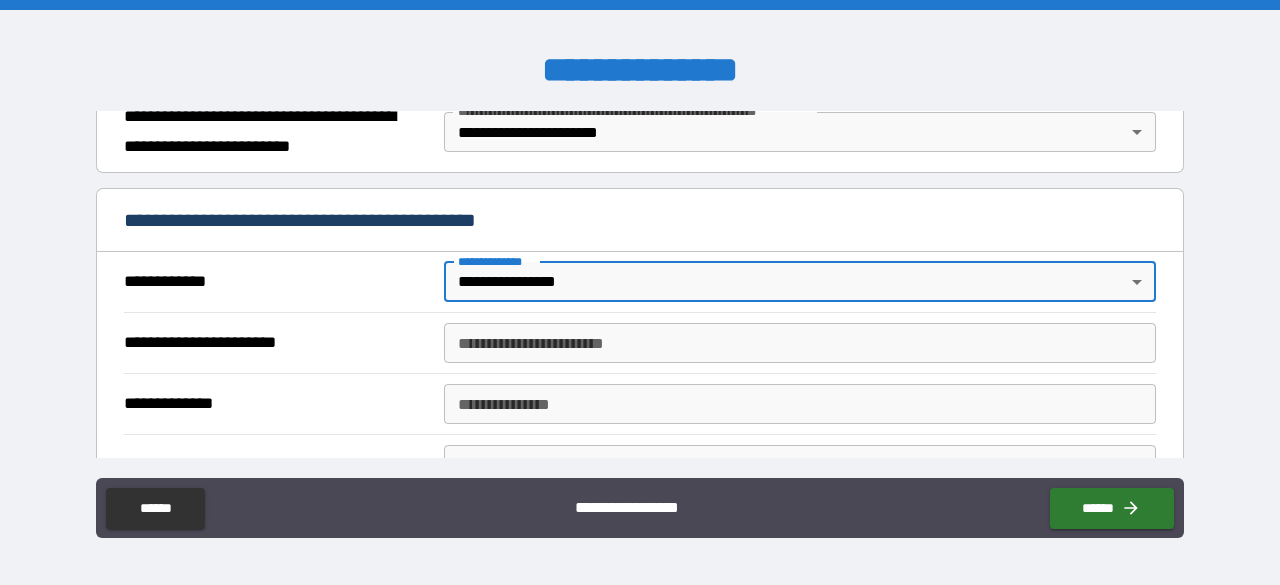 scroll, scrollTop: 316, scrollLeft: 0, axis: vertical 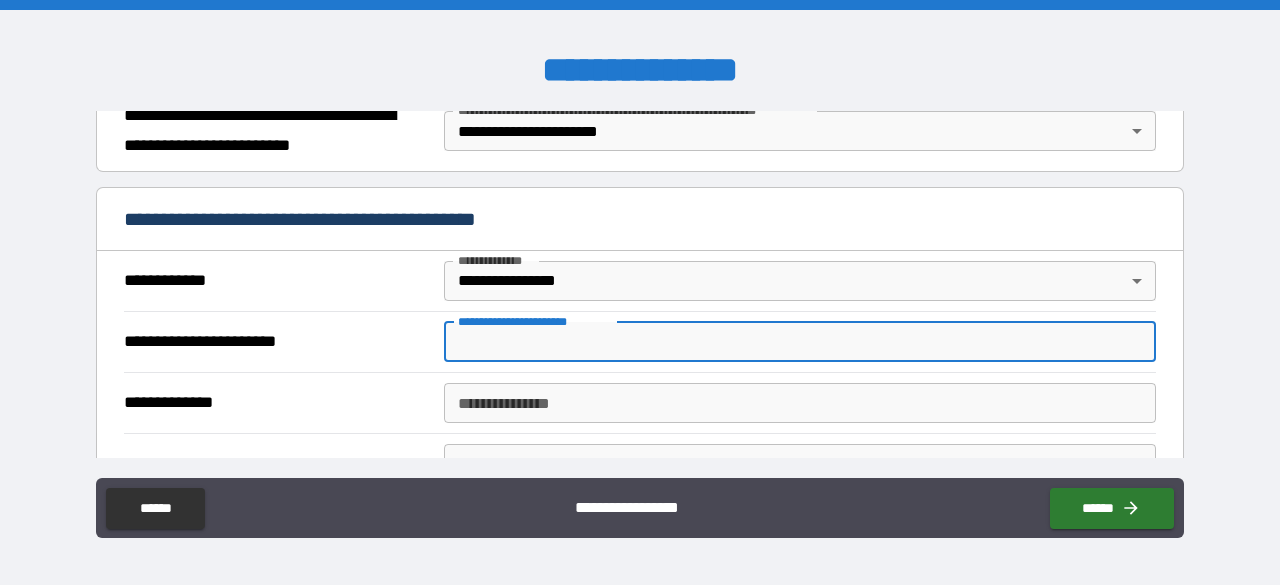 click on "**********" at bounding box center (800, 342) 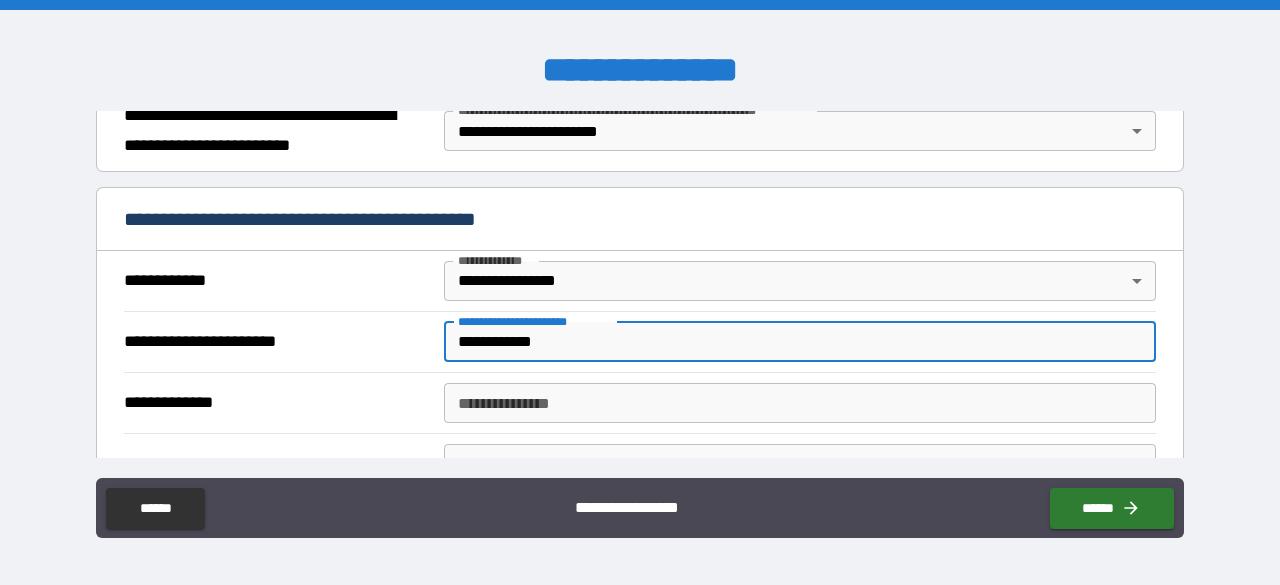 type on "**********" 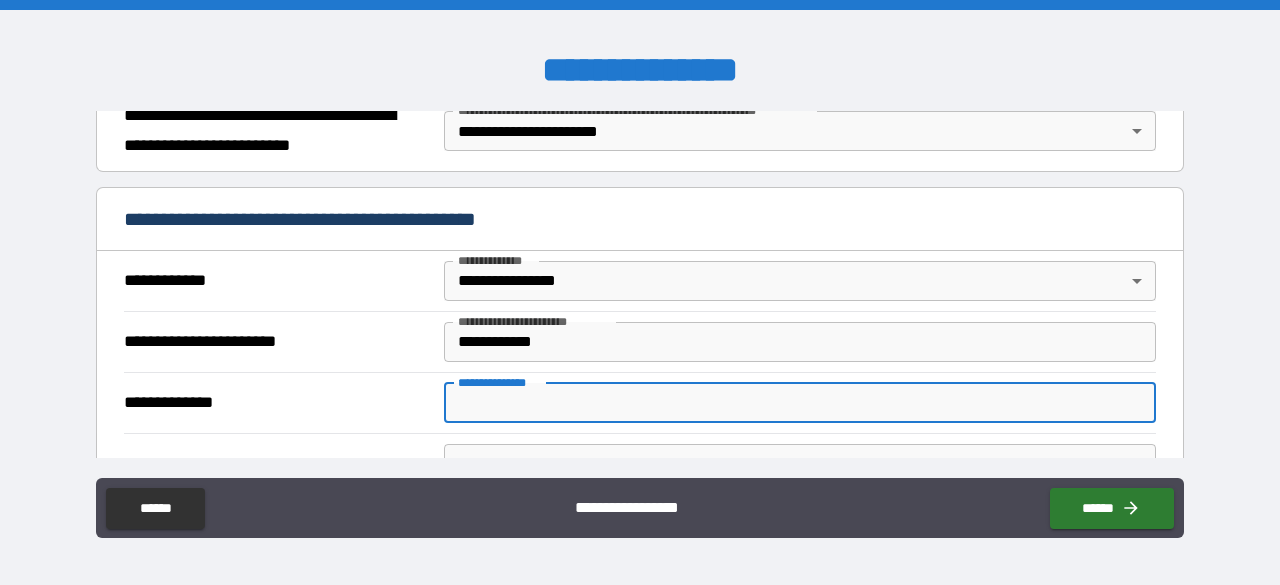 click on "**********" at bounding box center [800, 403] 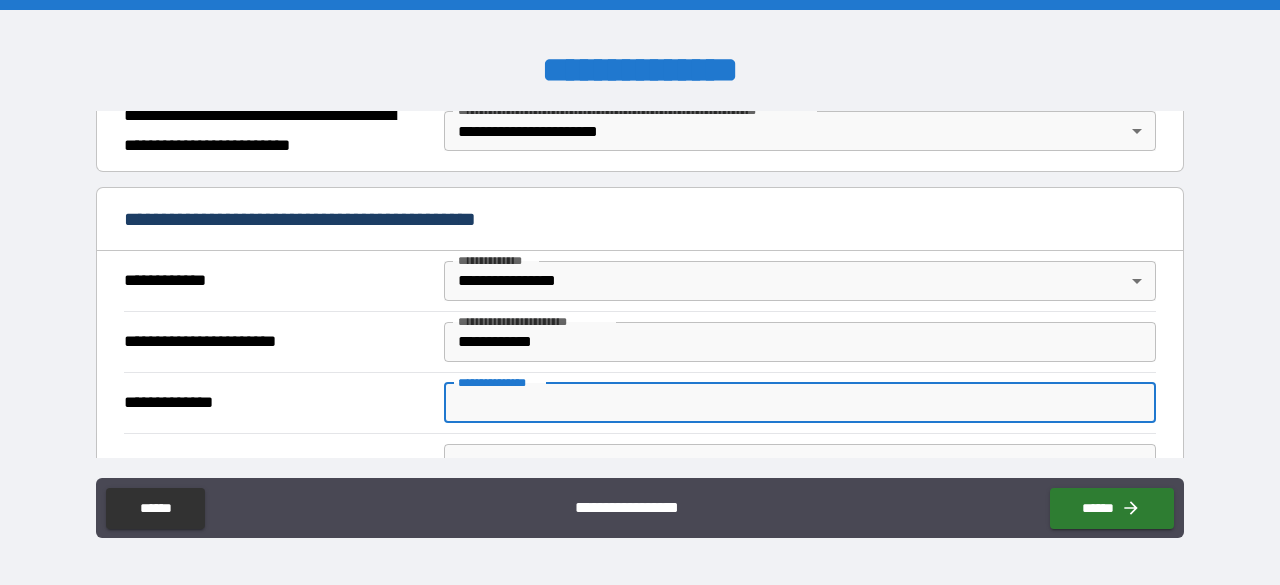 type on "*" 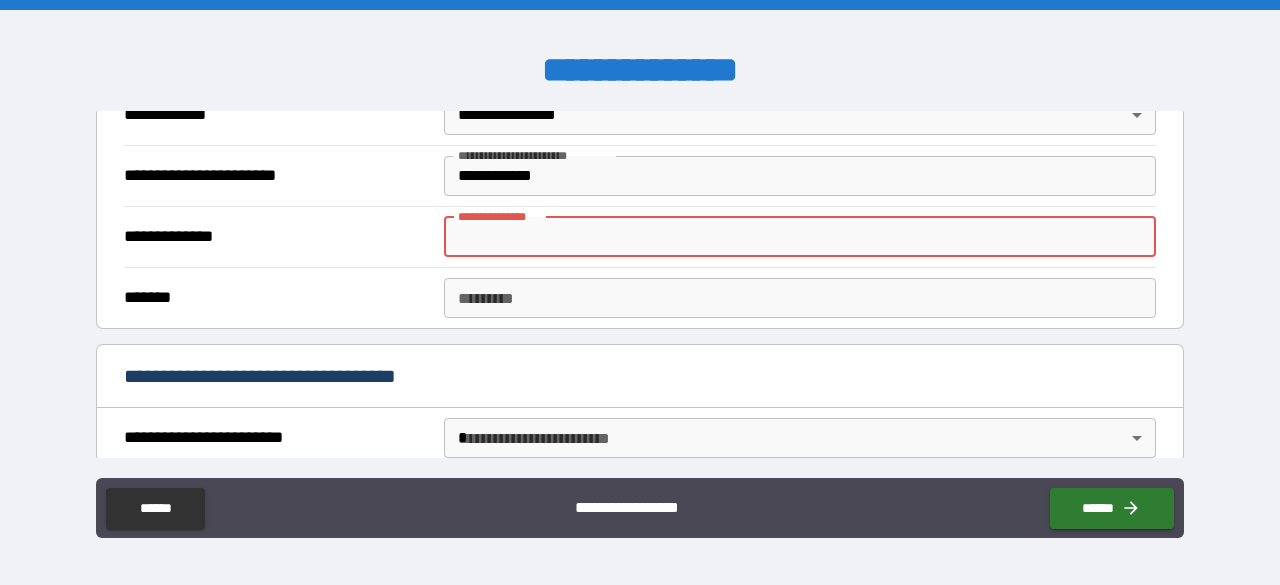 scroll, scrollTop: 481, scrollLeft: 0, axis: vertical 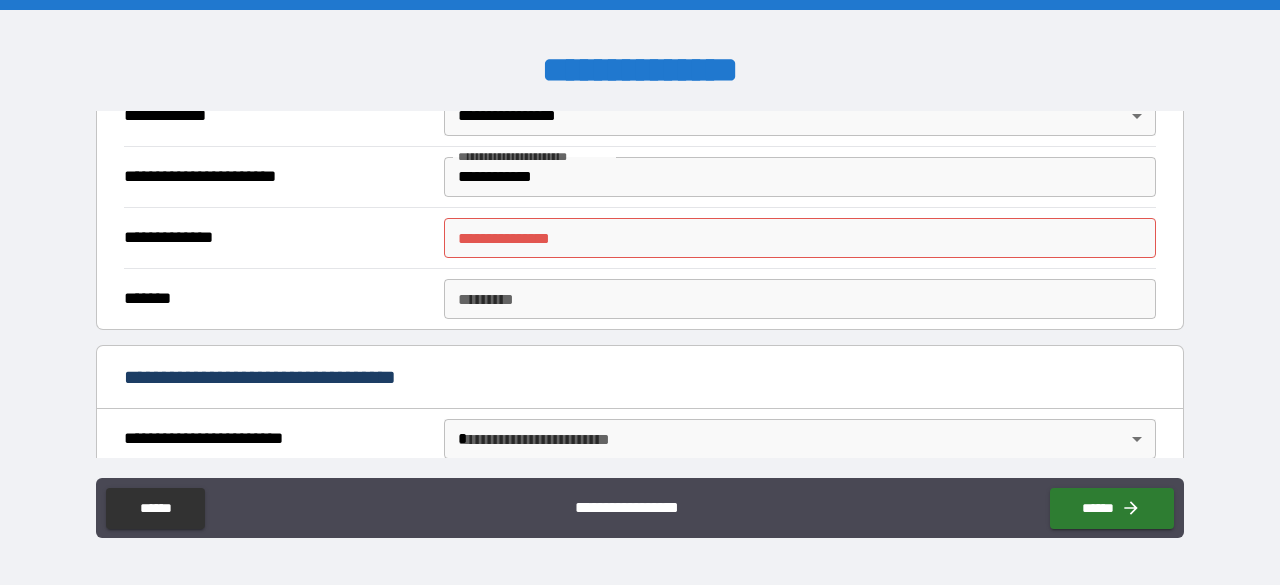 click on "*******" at bounding box center [277, 299] 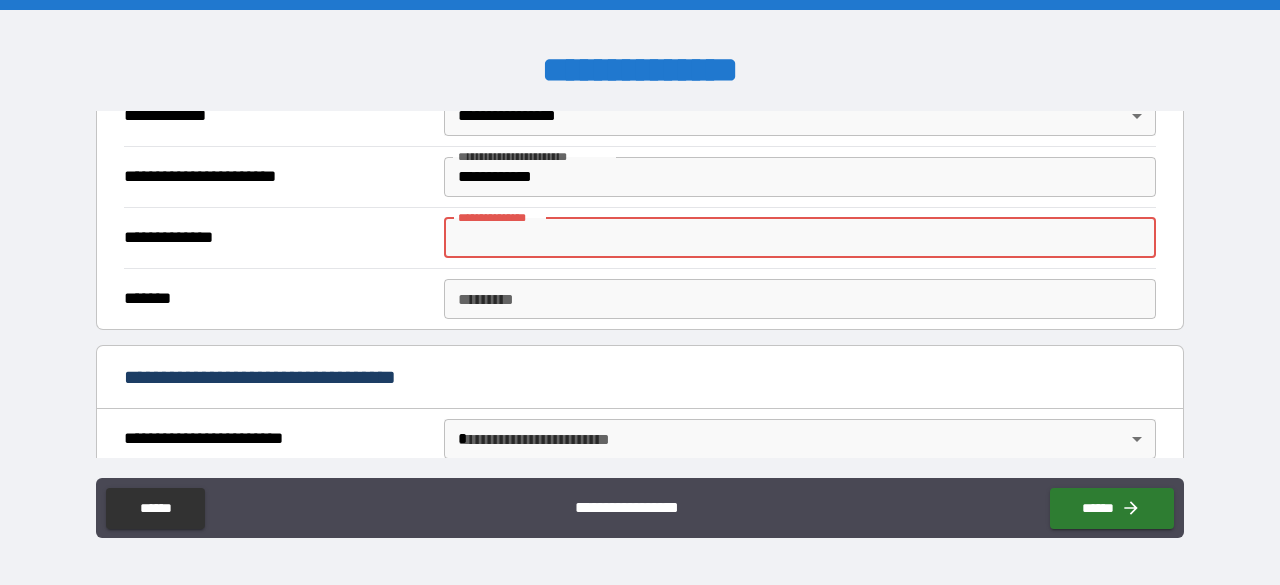 click on "**********" at bounding box center (800, 238) 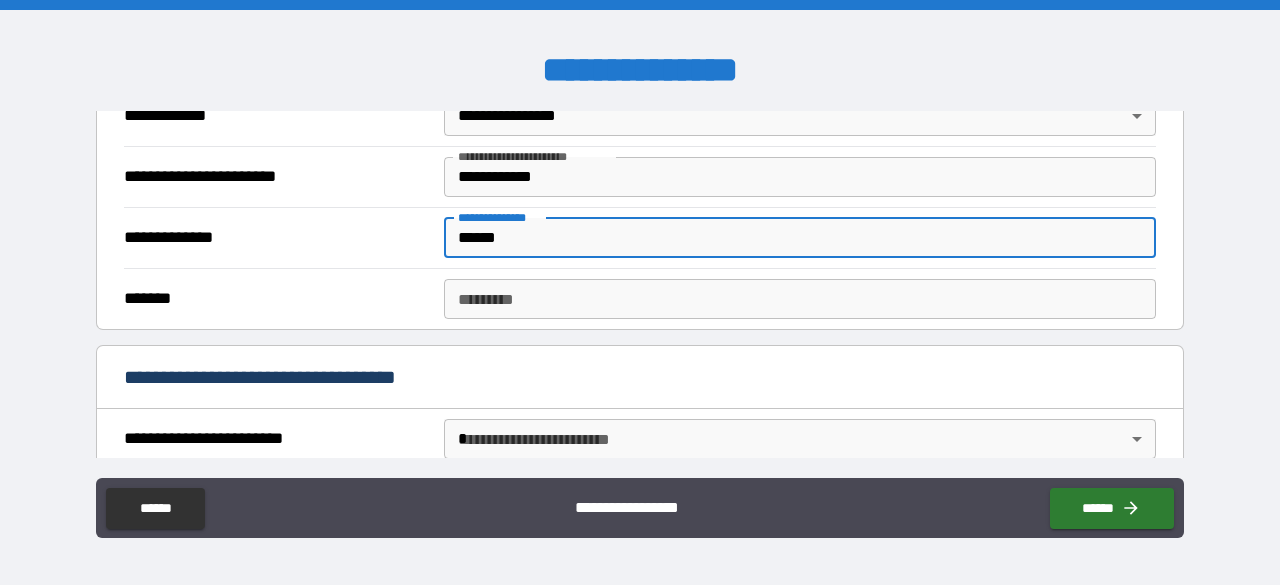 type on "******" 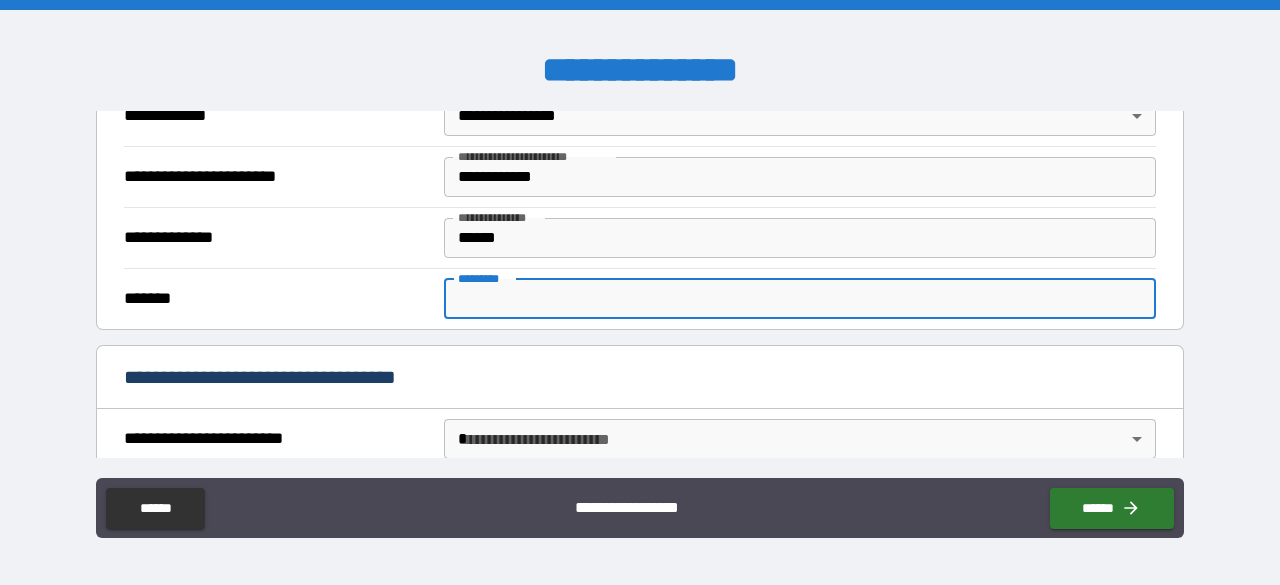 click on "*******   *" at bounding box center [800, 299] 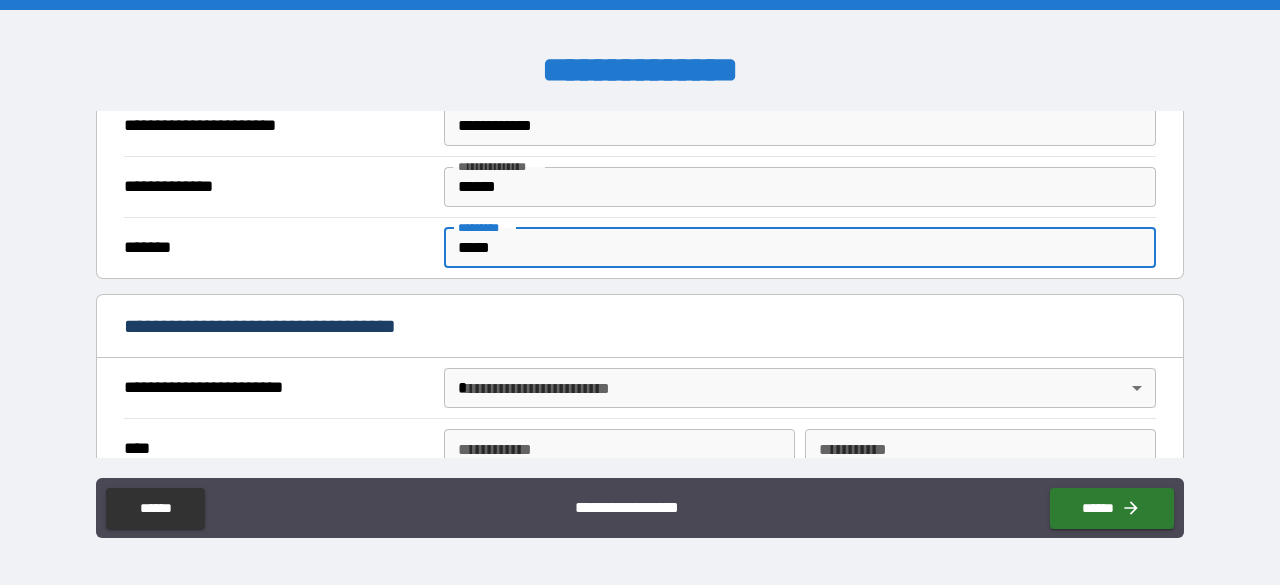 scroll, scrollTop: 537, scrollLeft: 0, axis: vertical 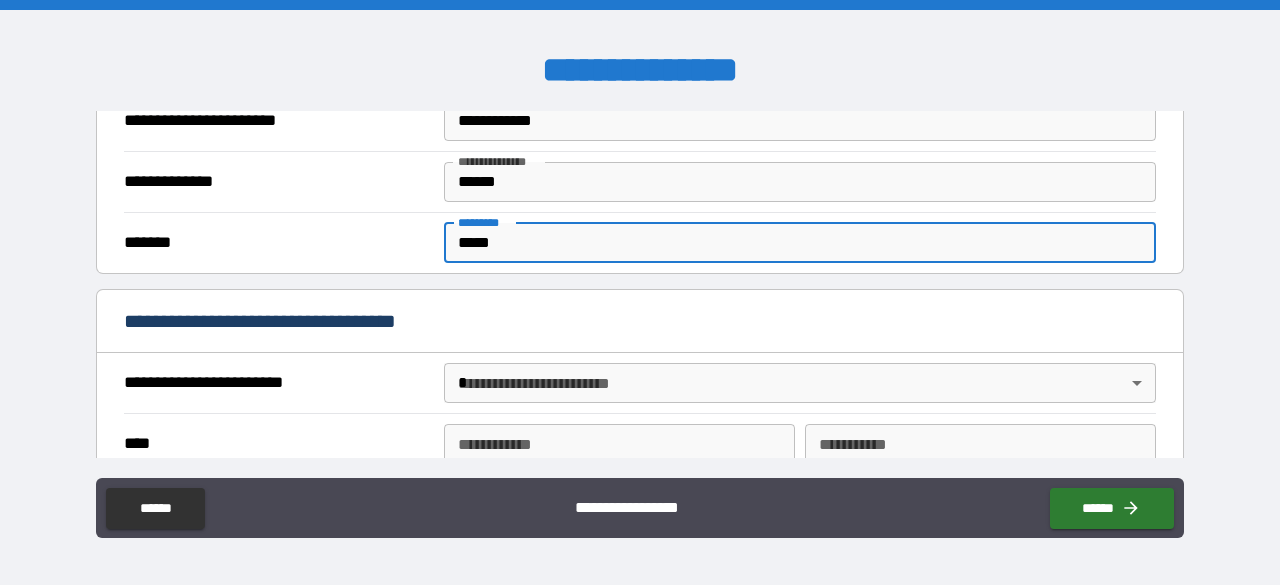 type on "*****" 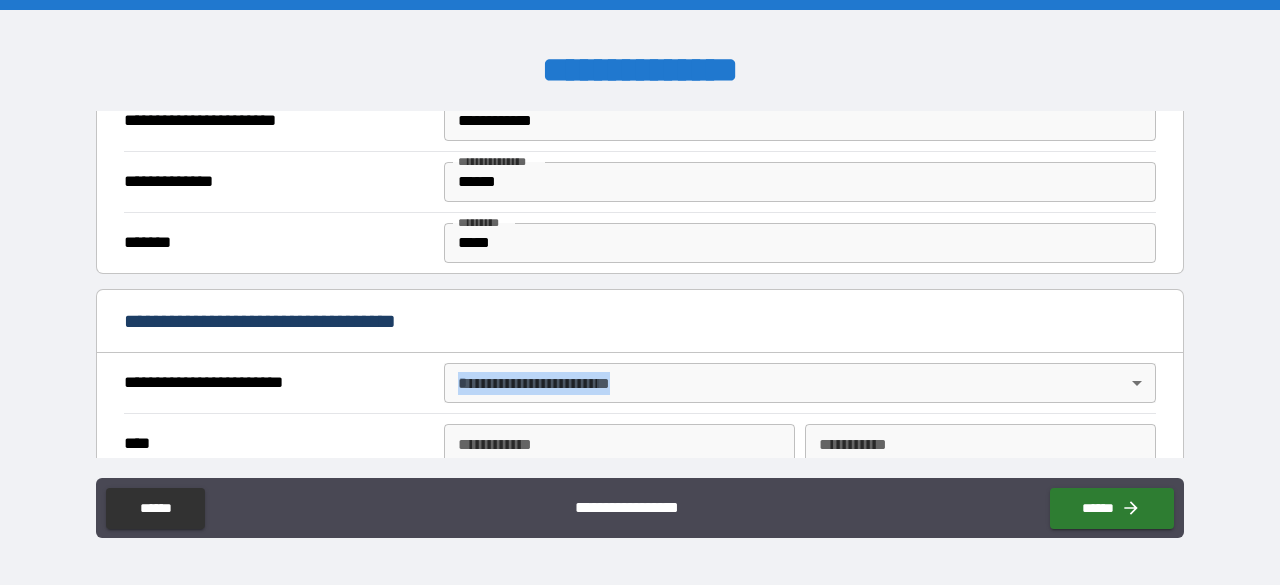 drag, startPoint x: 552, startPoint y: 356, endPoint x: 548, endPoint y: 401, distance: 45.17743 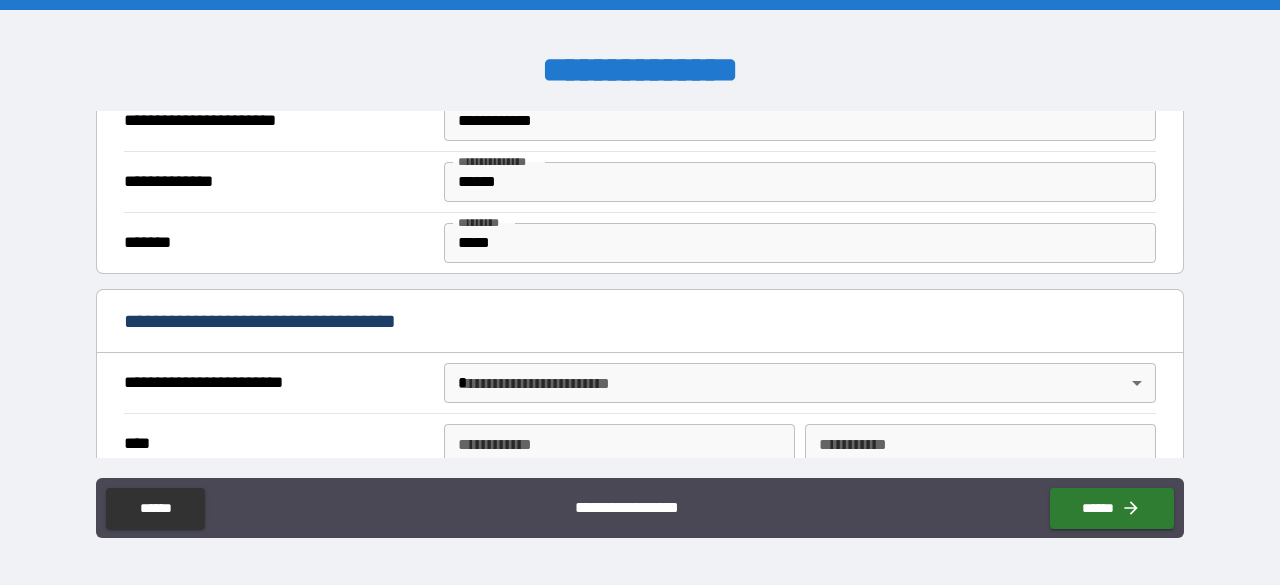 click on "**********" at bounding box center (640, 388) 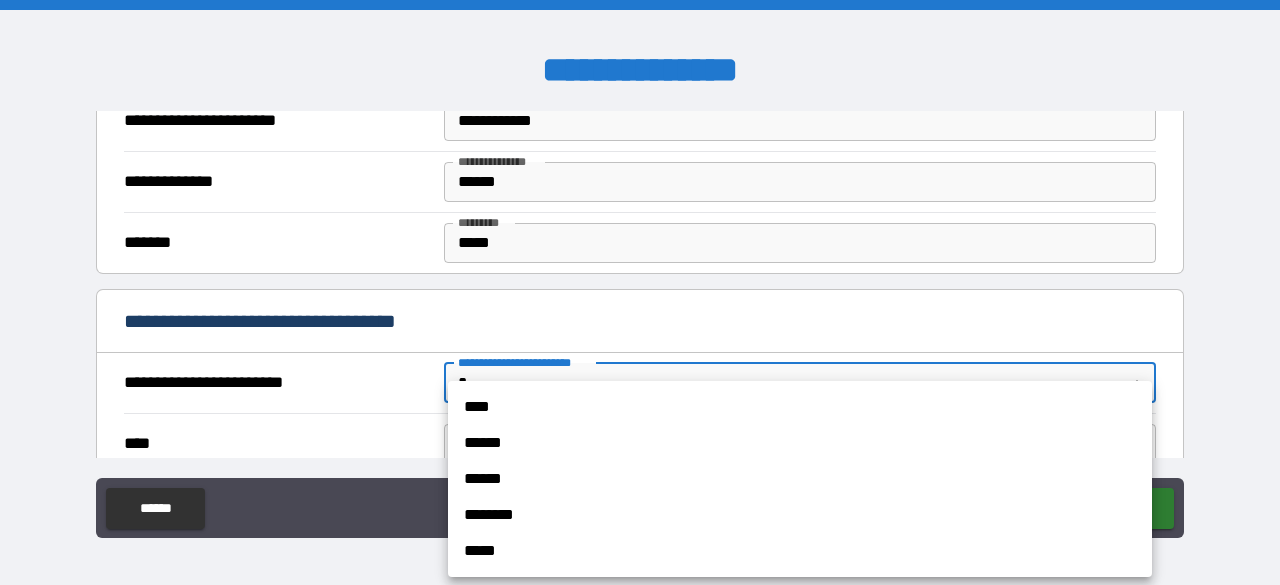 click on "**********" at bounding box center [640, 292] 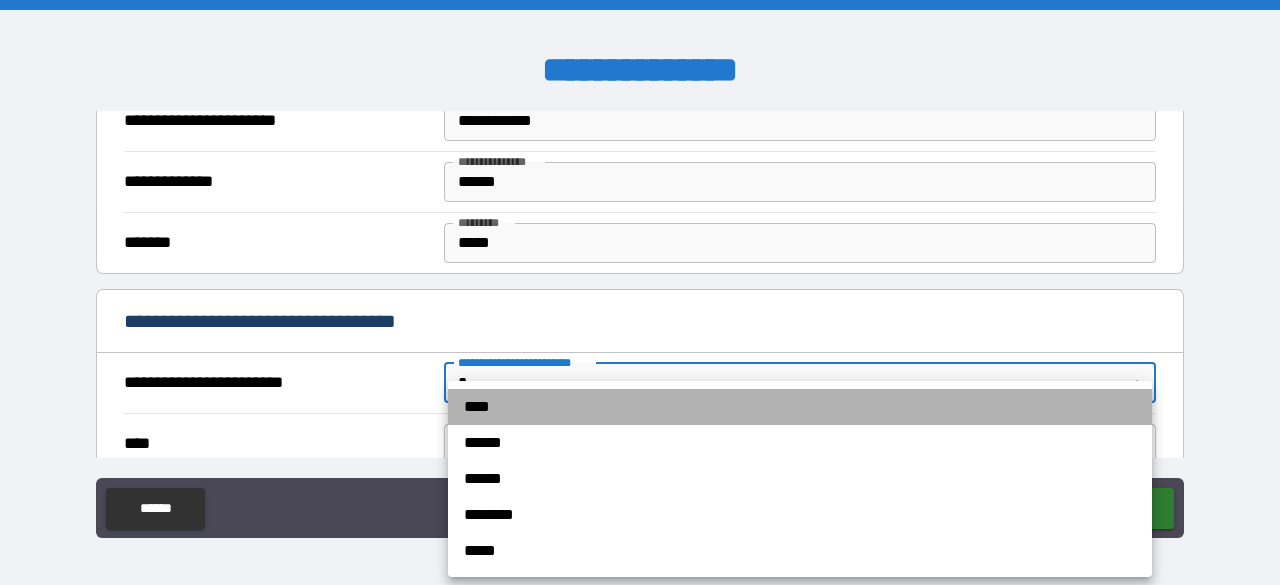 click on "****" at bounding box center [800, 407] 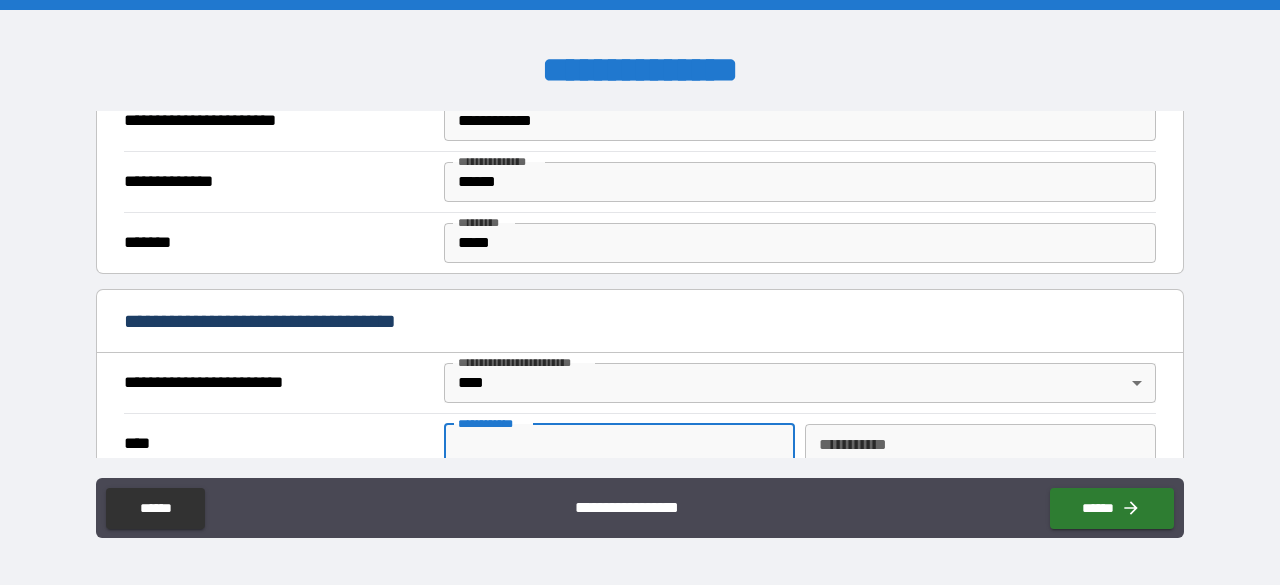 click on "**********" at bounding box center [619, 444] 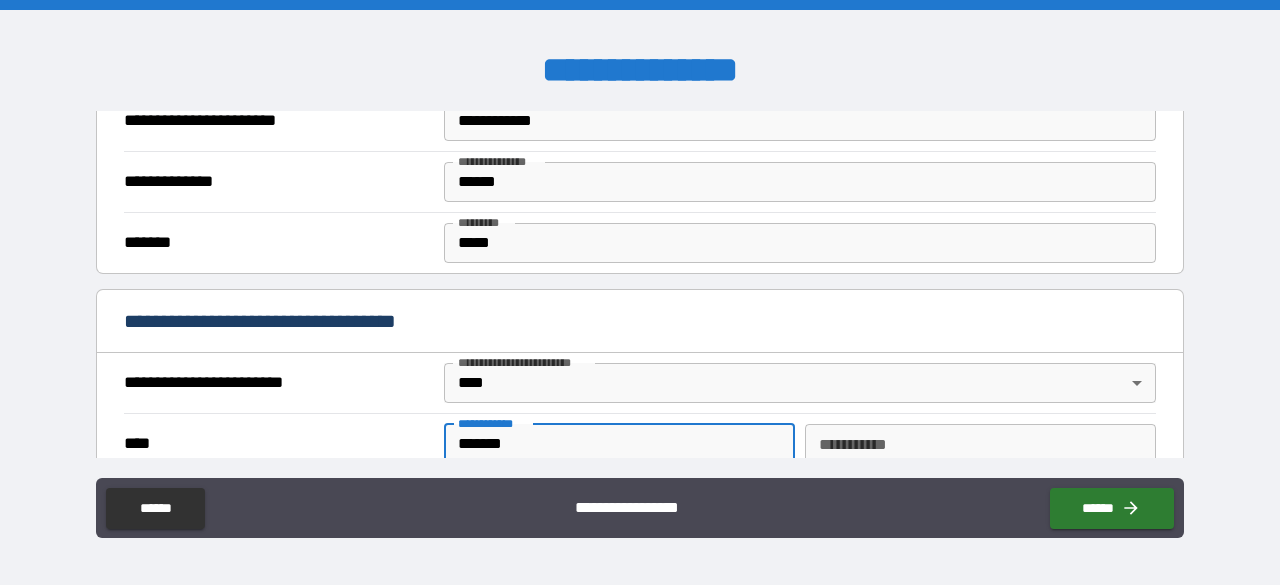 type on "******" 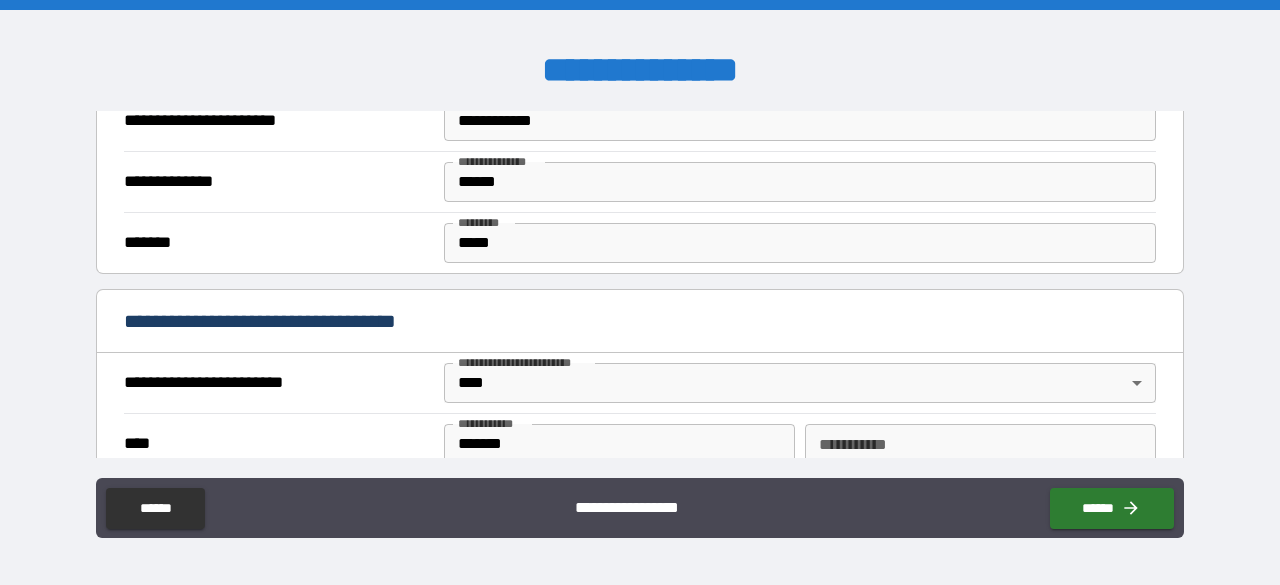 click on "**********" at bounding box center [640, 510] 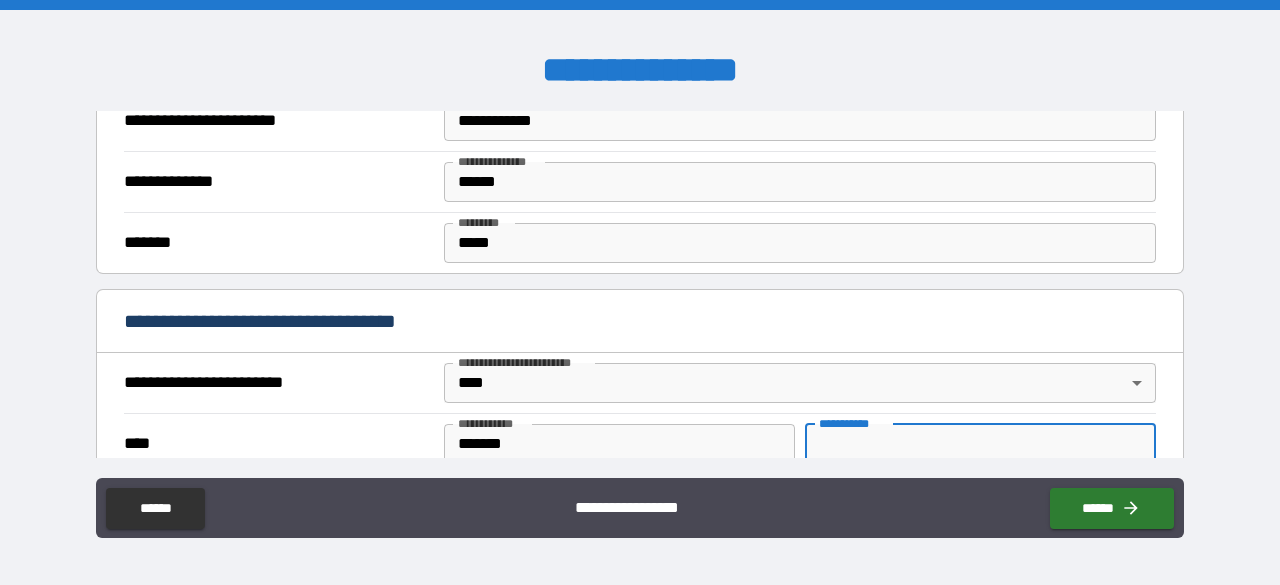 click on "*********   *" at bounding box center (980, 444) 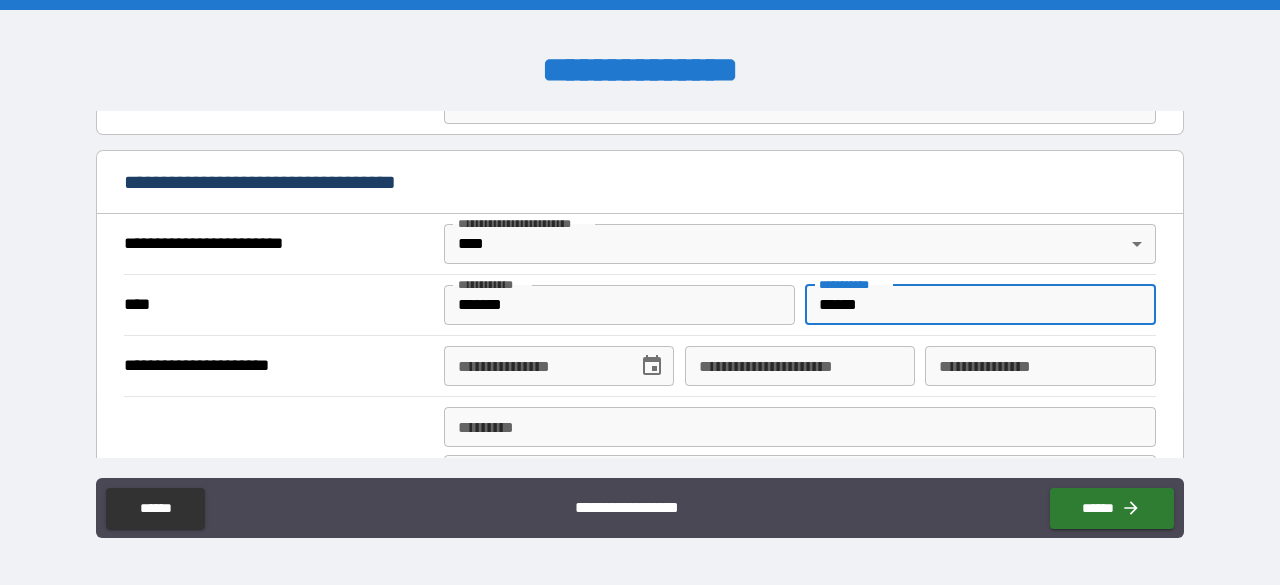 scroll, scrollTop: 681, scrollLeft: 0, axis: vertical 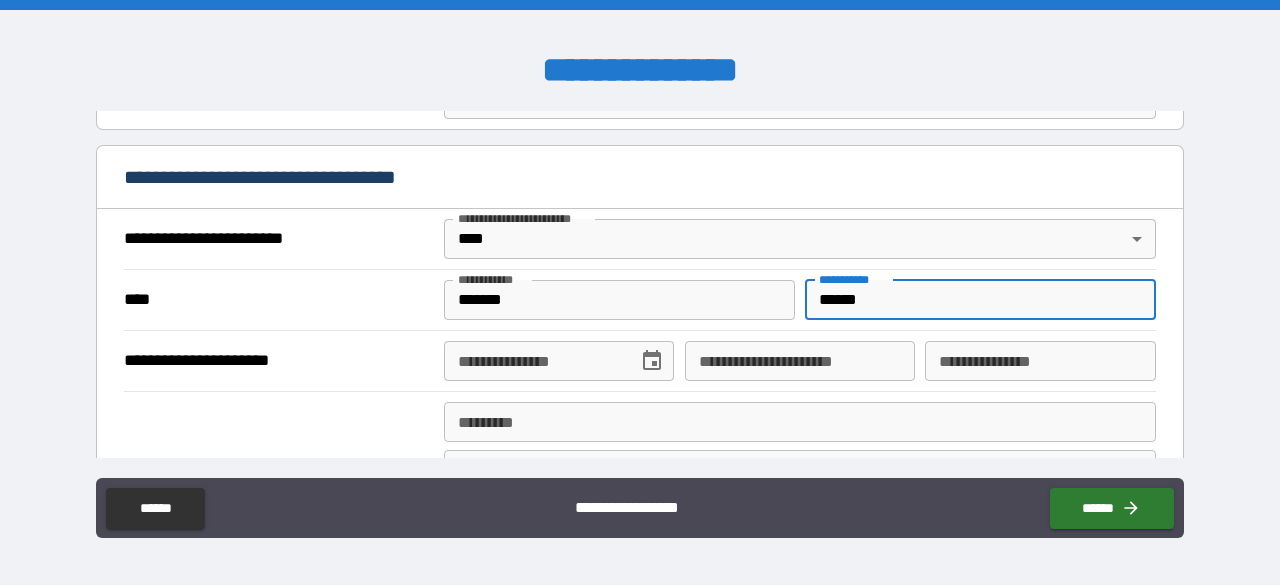 type on "******" 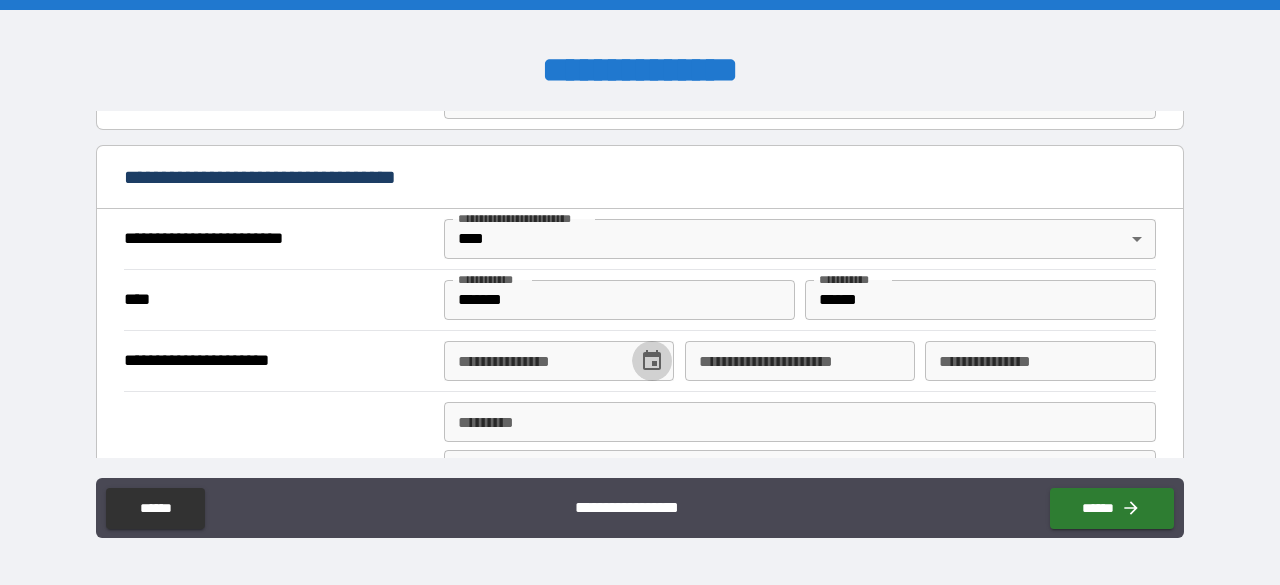 click at bounding box center (652, 361) 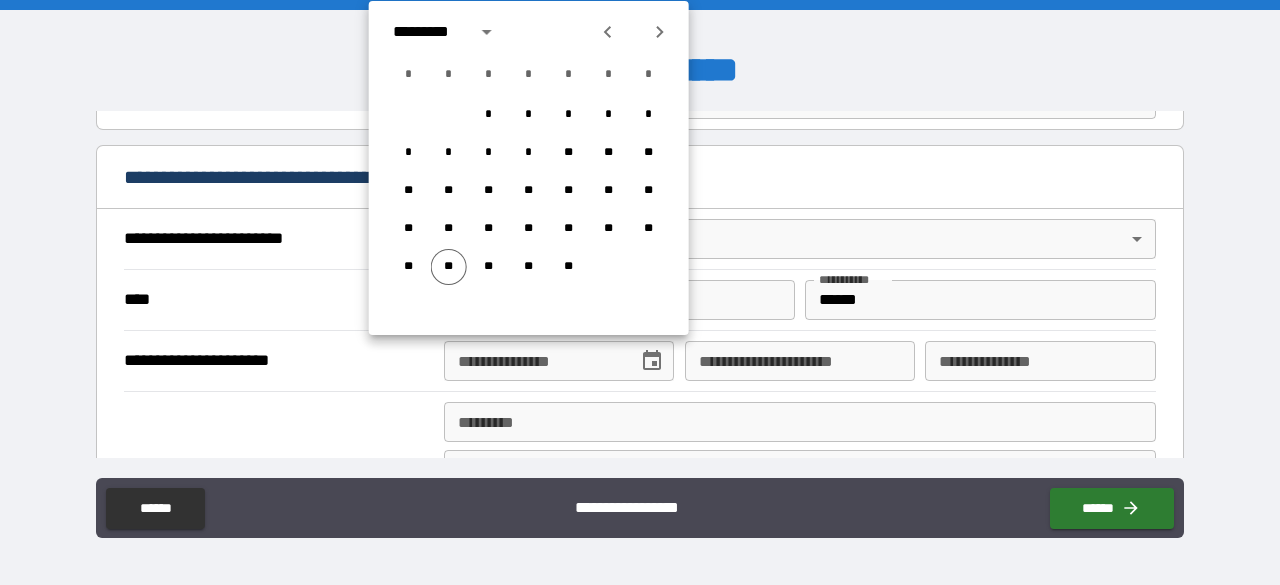 click on "**********" at bounding box center [534, 361] 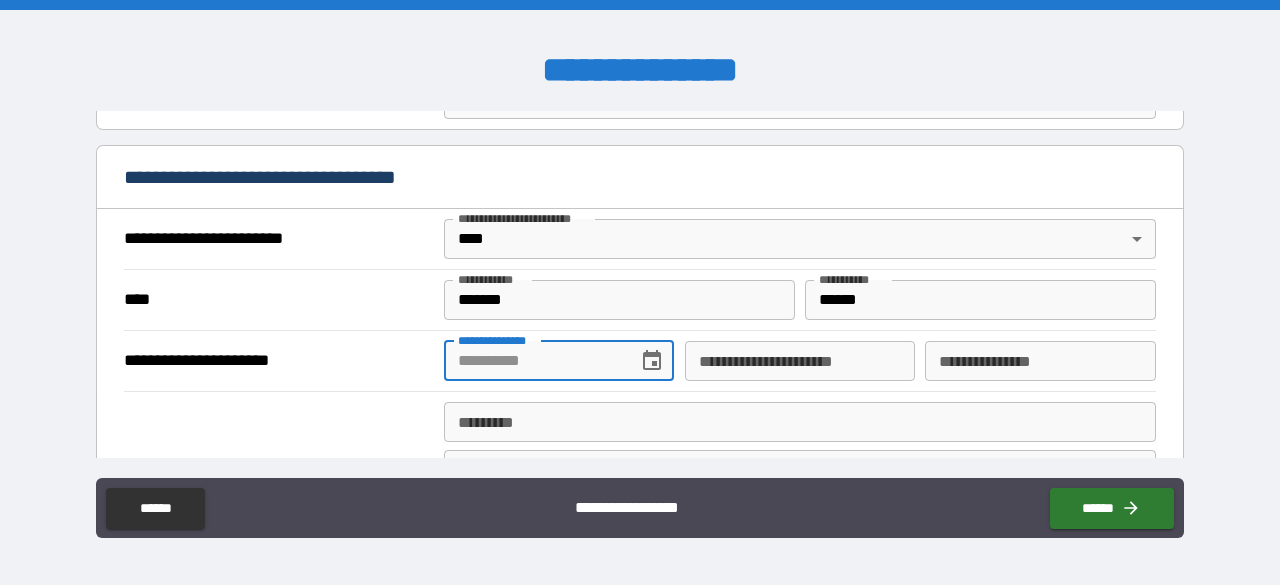 click on "**********" at bounding box center (534, 361) 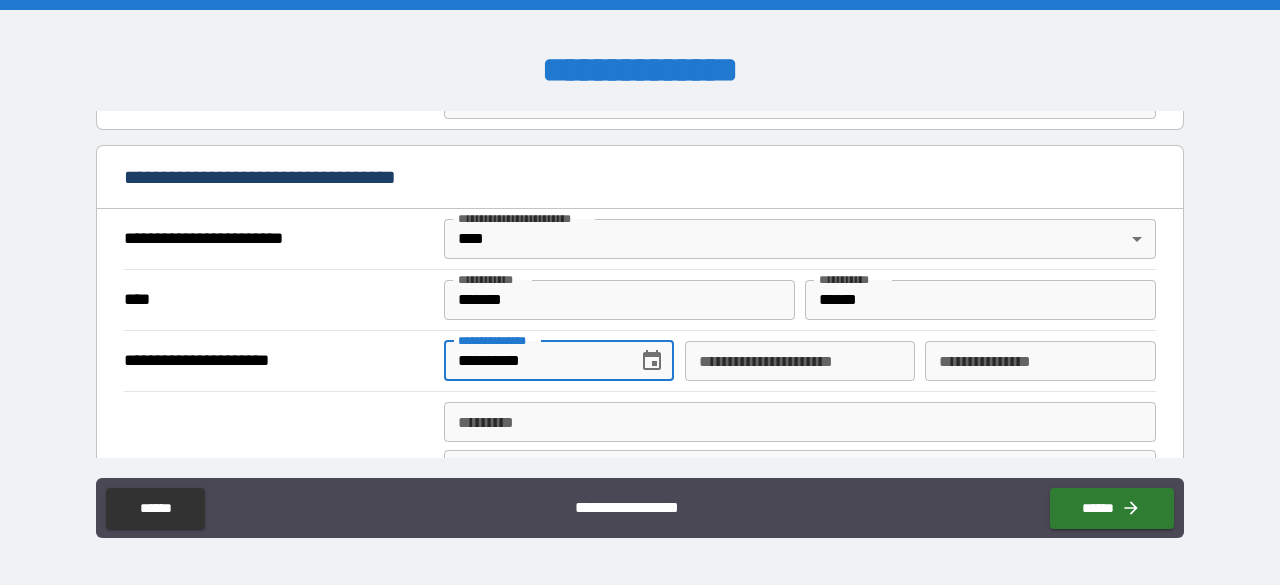 type on "**********" 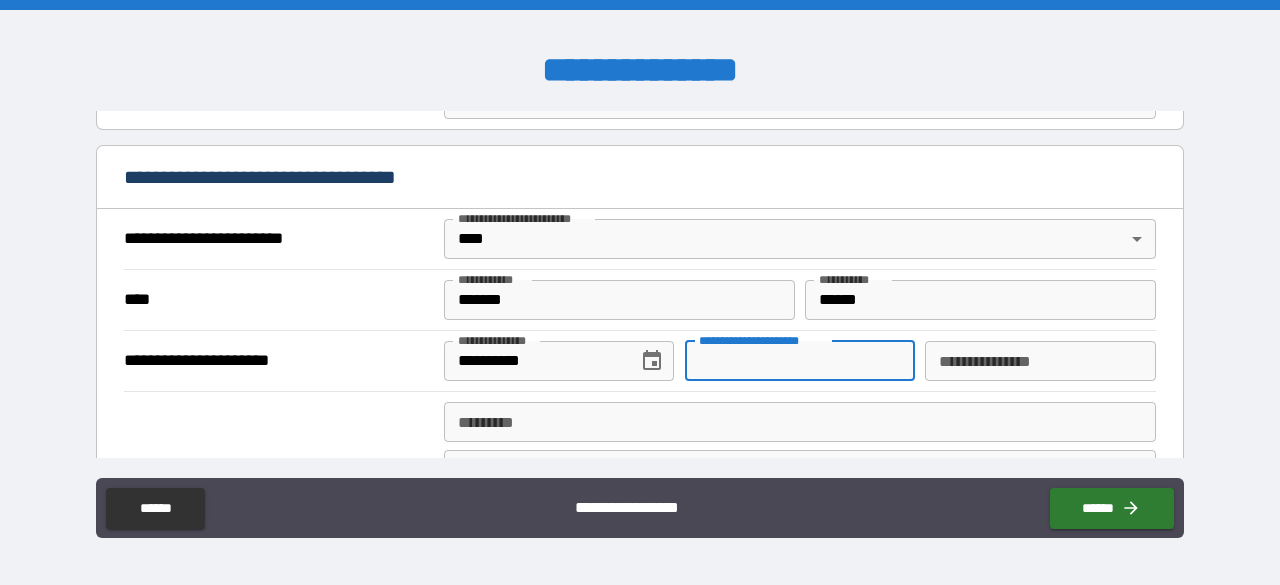 click on "**********" at bounding box center (800, 361) 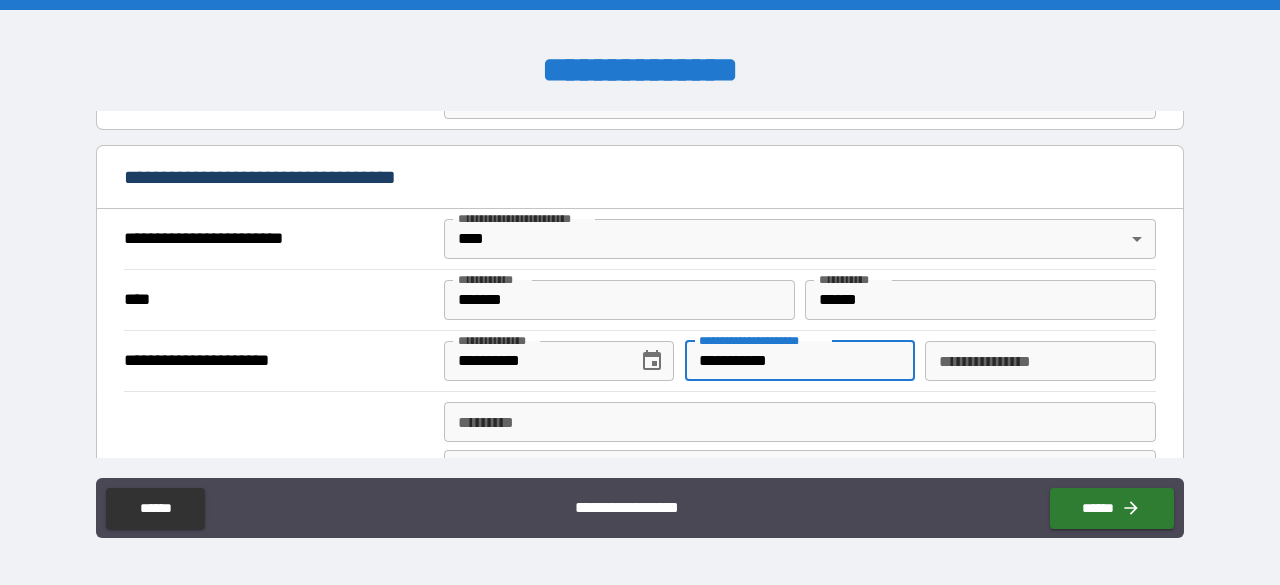 type on "**********" 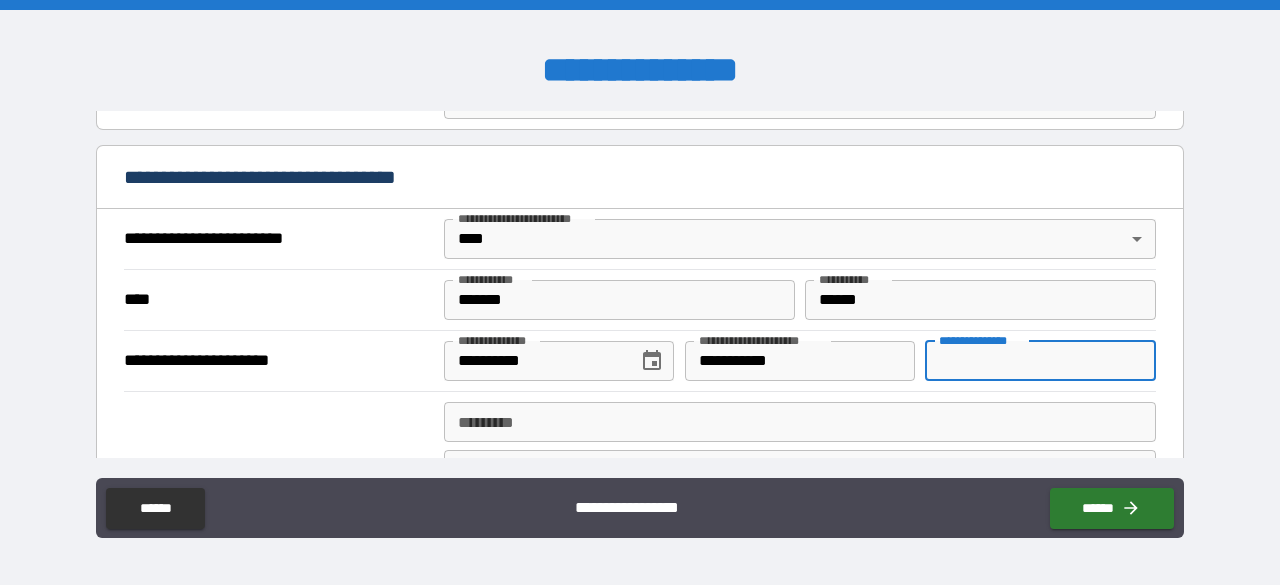 click on "**********" at bounding box center [1040, 361] 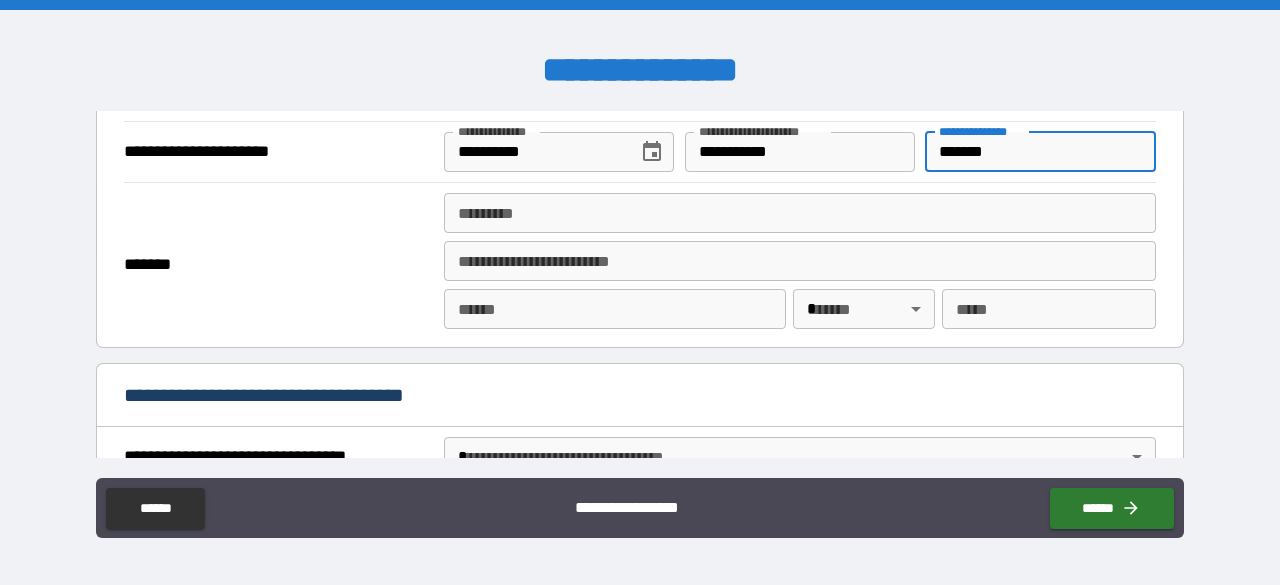 scroll, scrollTop: 888, scrollLeft: 0, axis: vertical 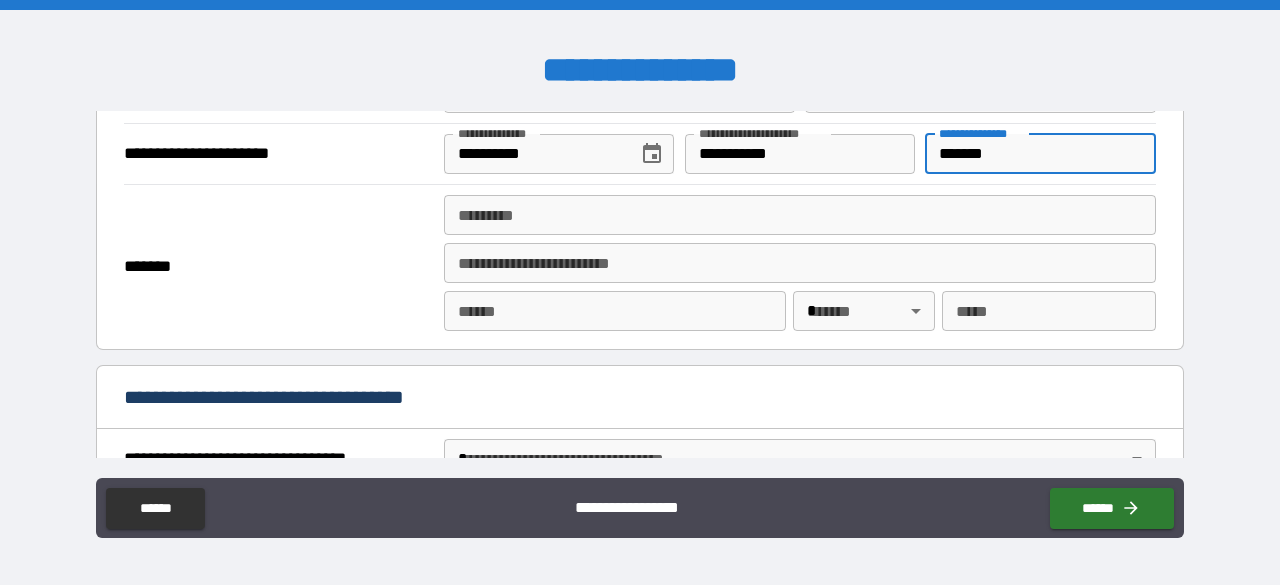 type on "*******" 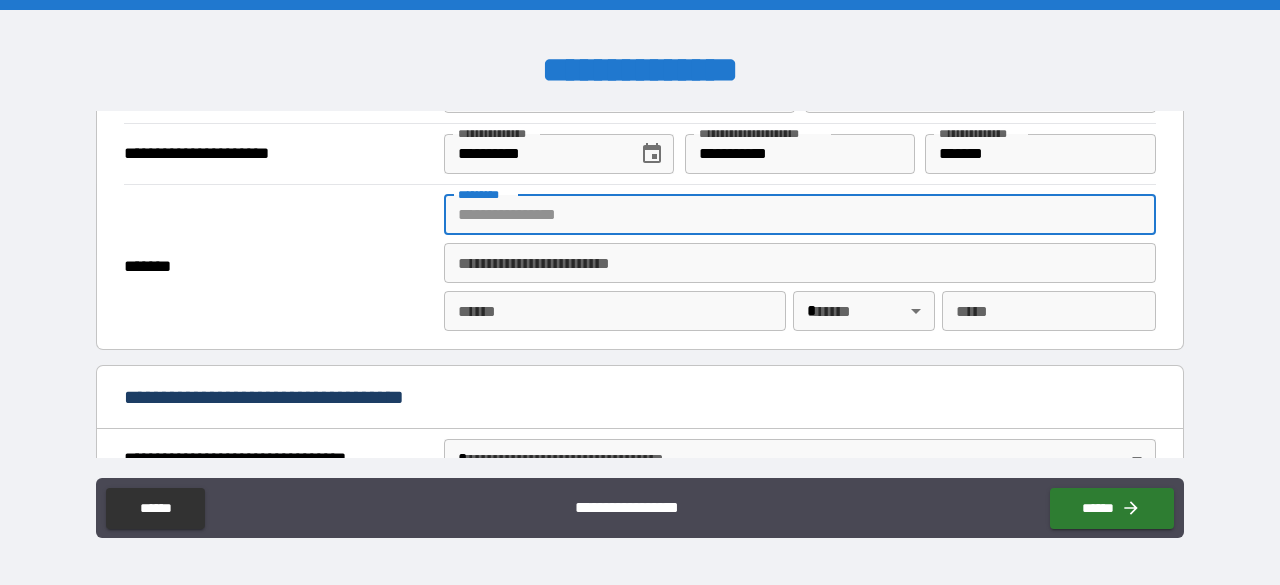 click on "*******   *" at bounding box center [800, 215] 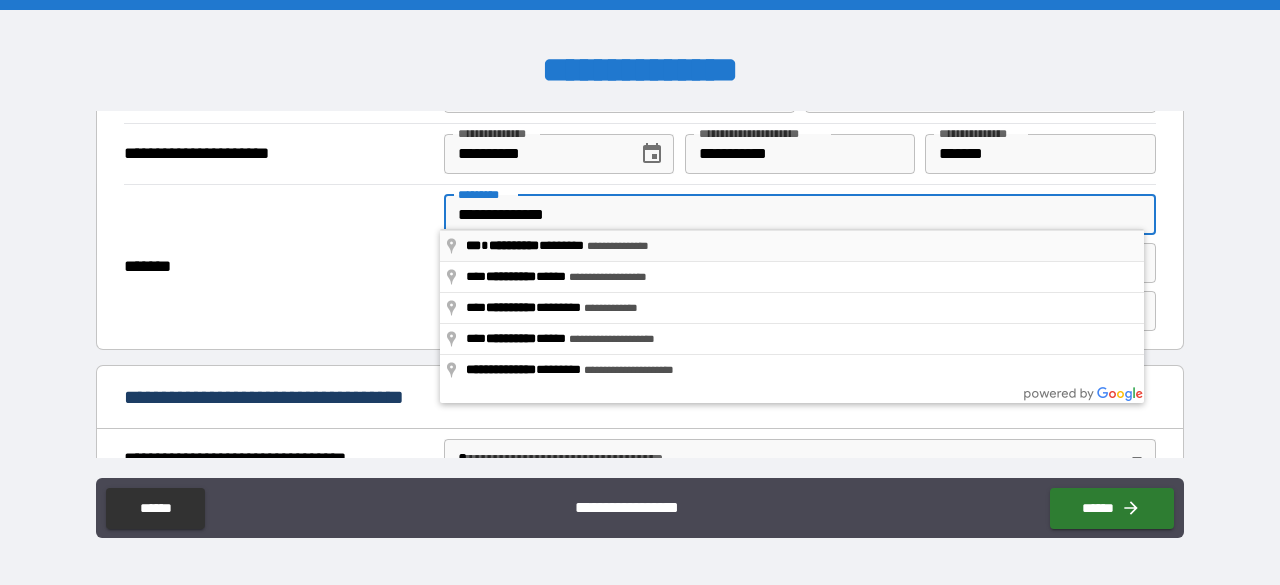 type on "**********" 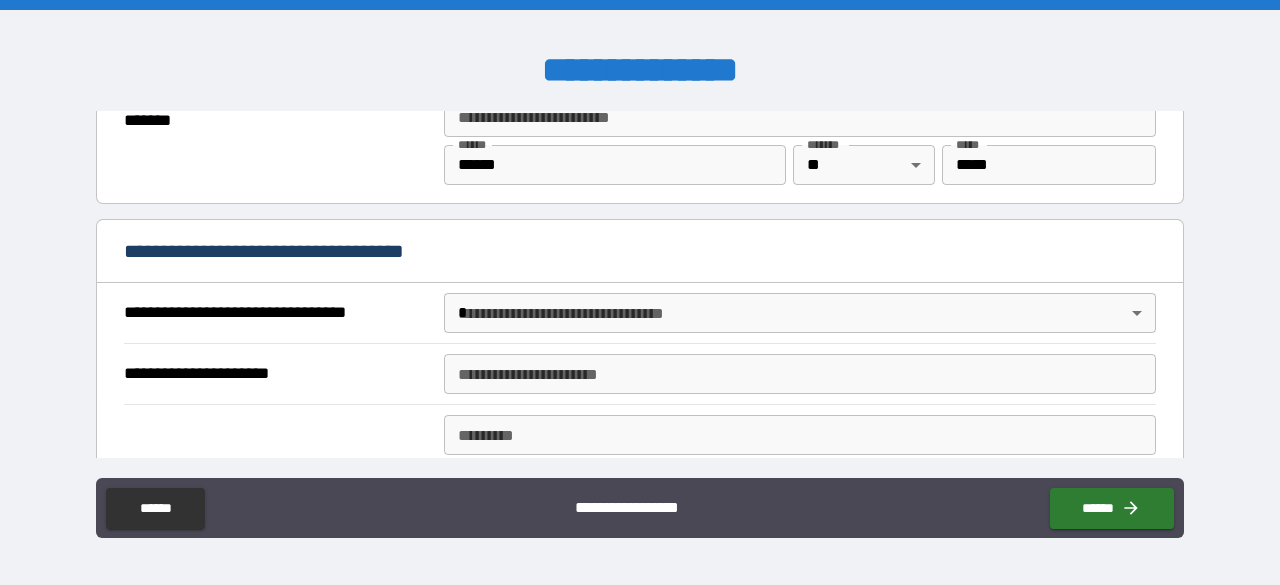 scroll, scrollTop: 1078, scrollLeft: 0, axis: vertical 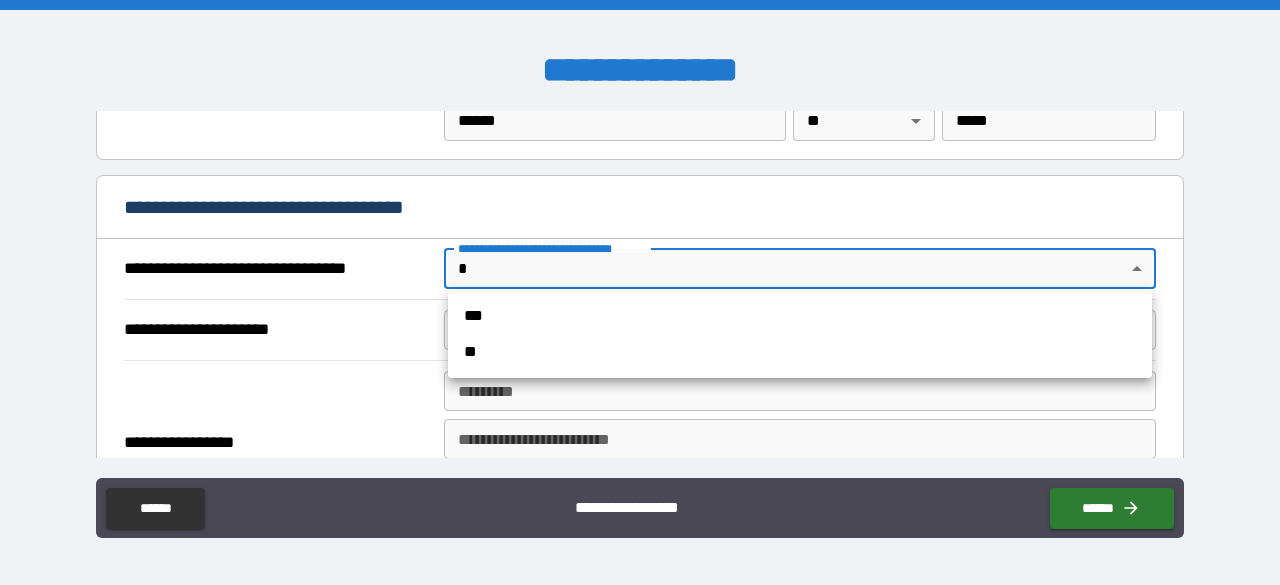 click on "**********" at bounding box center (640, 292) 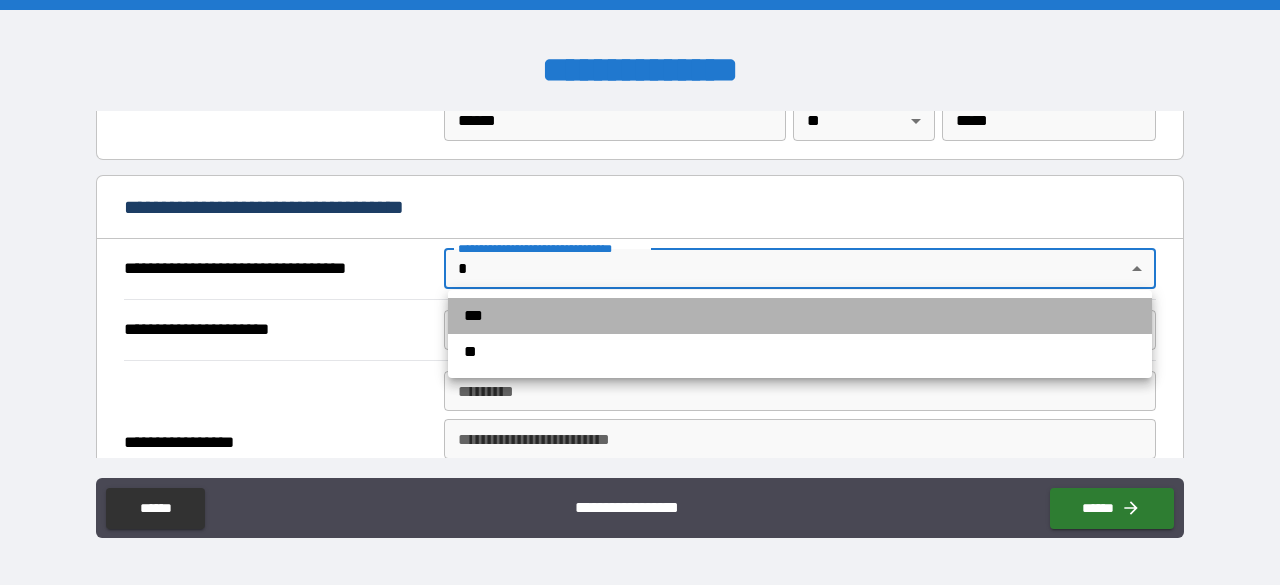 click on "***" at bounding box center [800, 316] 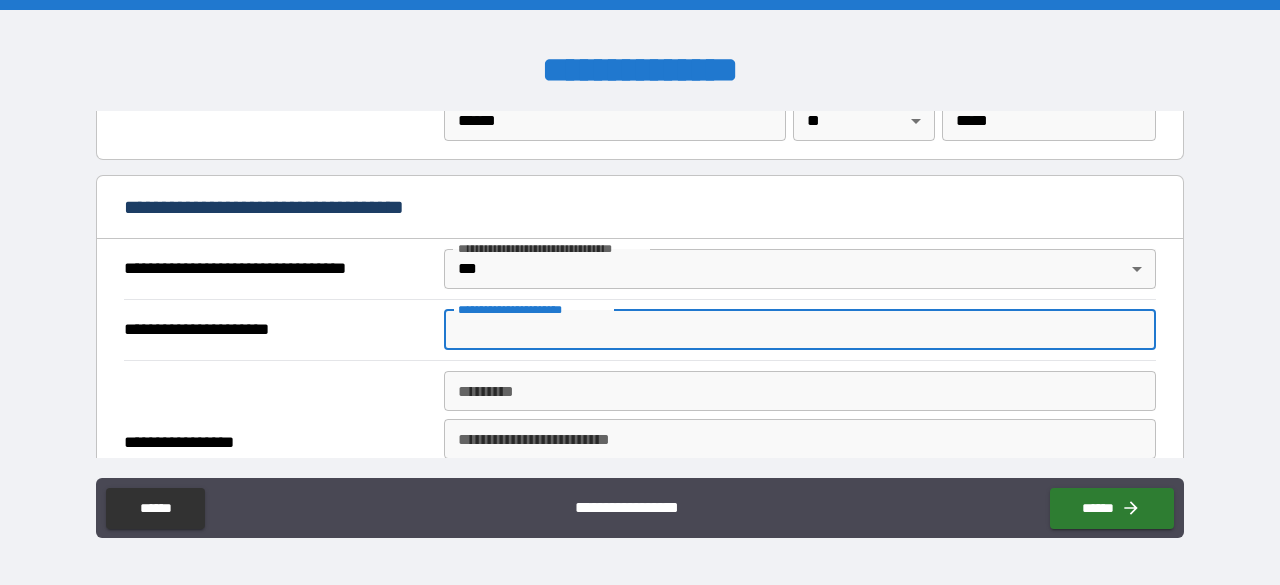 click on "**********" at bounding box center (800, 330) 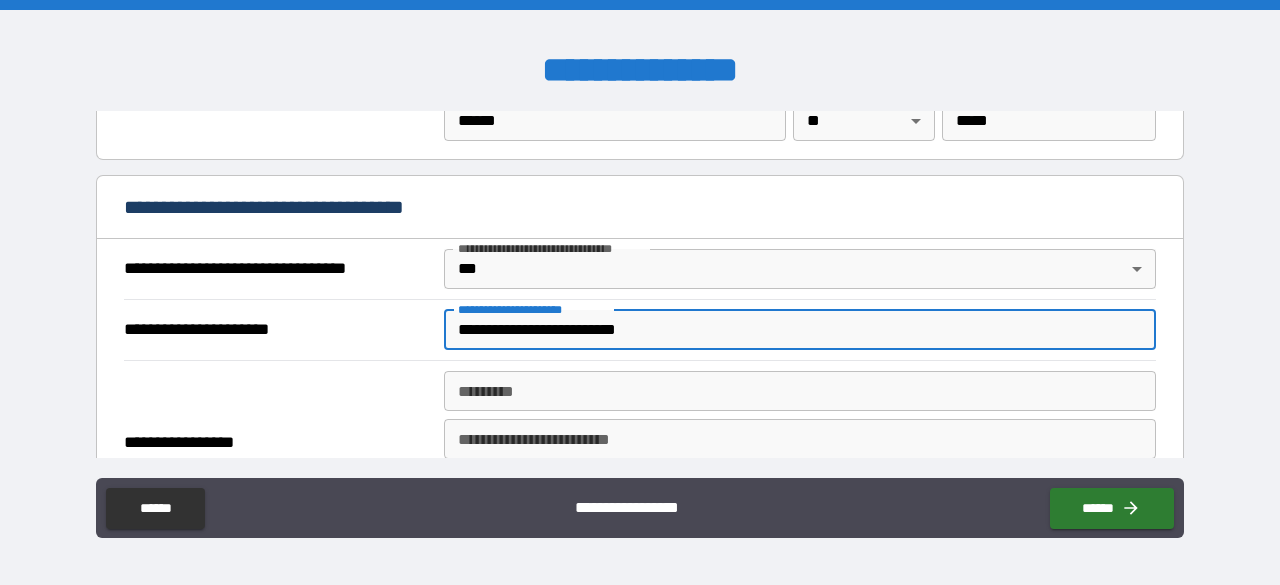 scroll, scrollTop: 1127, scrollLeft: 0, axis: vertical 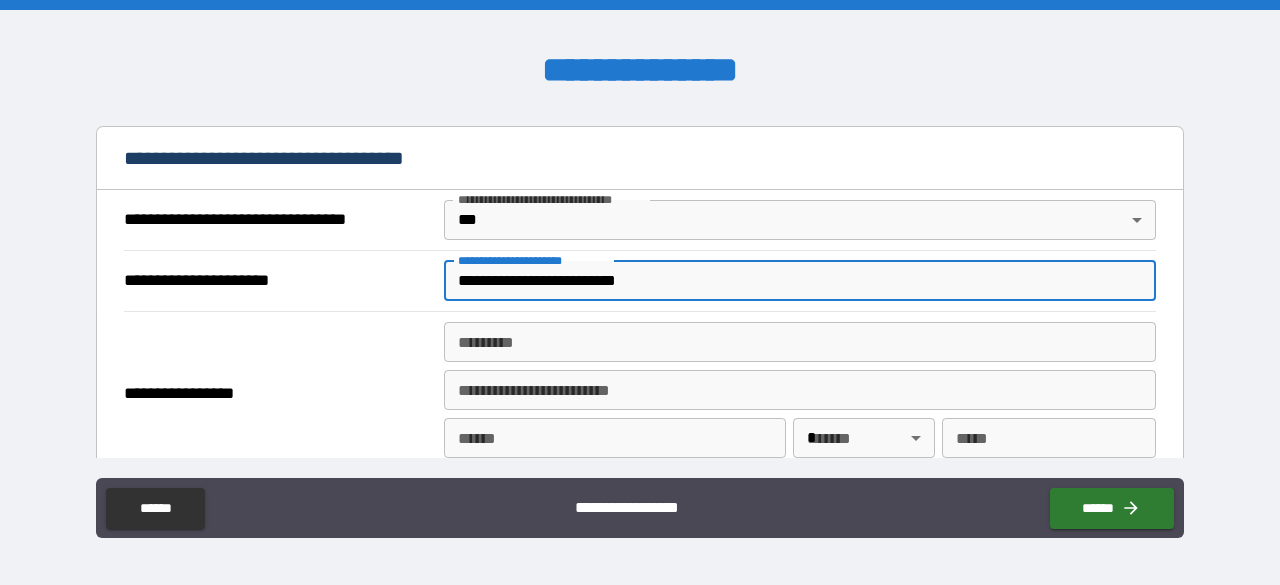 type on "**********" 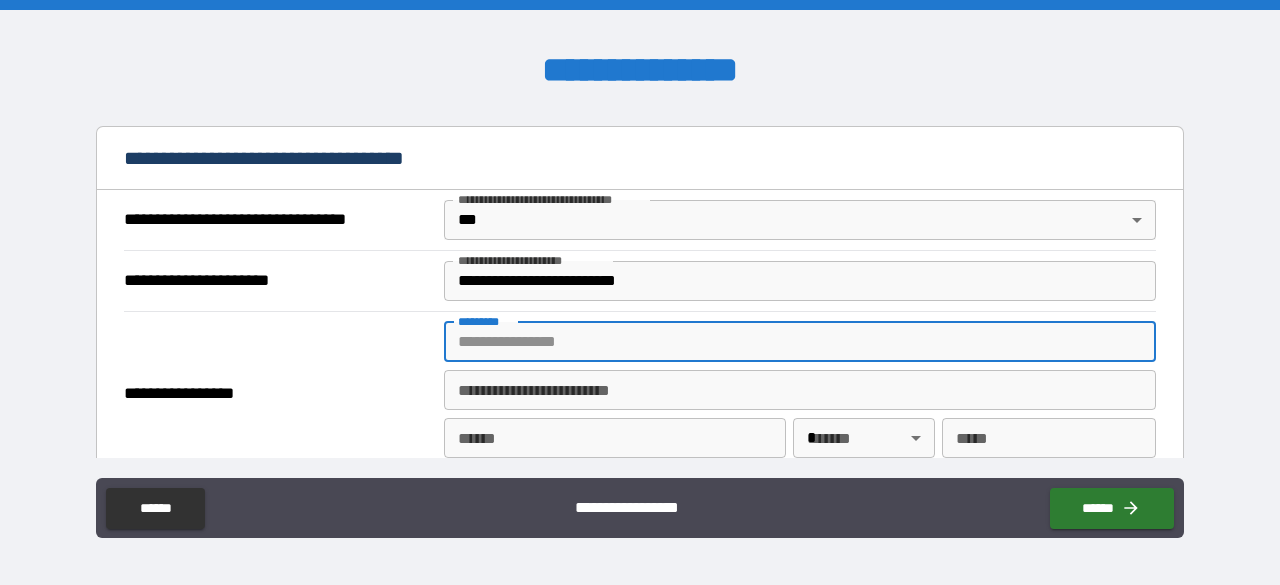 click on "*******   *" at bounding box center [800, 342] 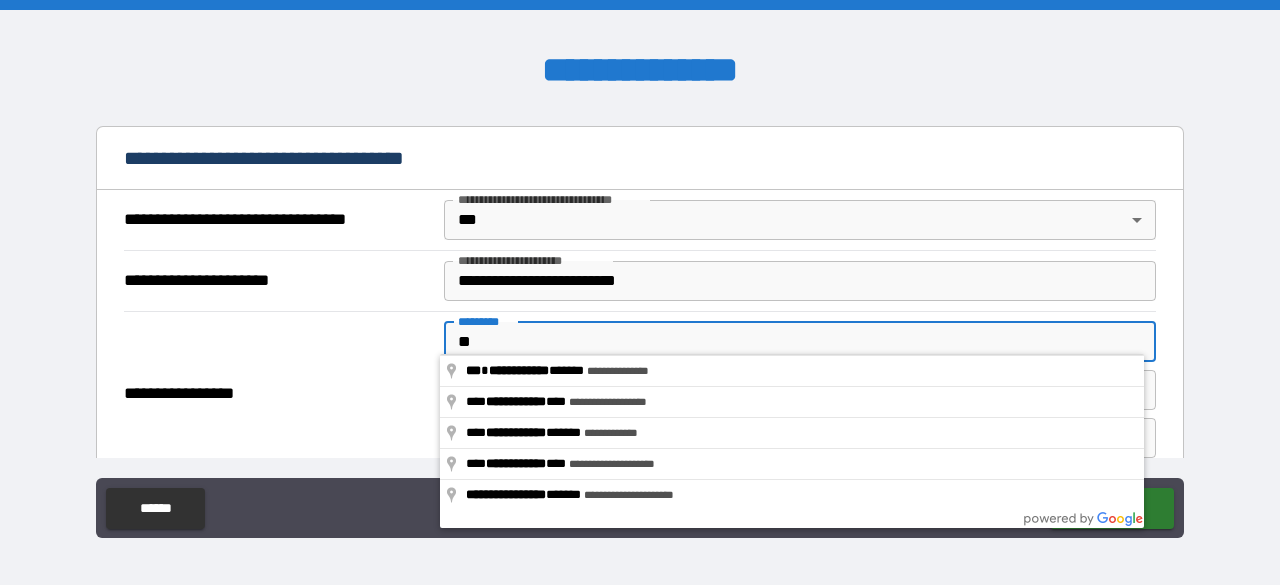 type on "*" 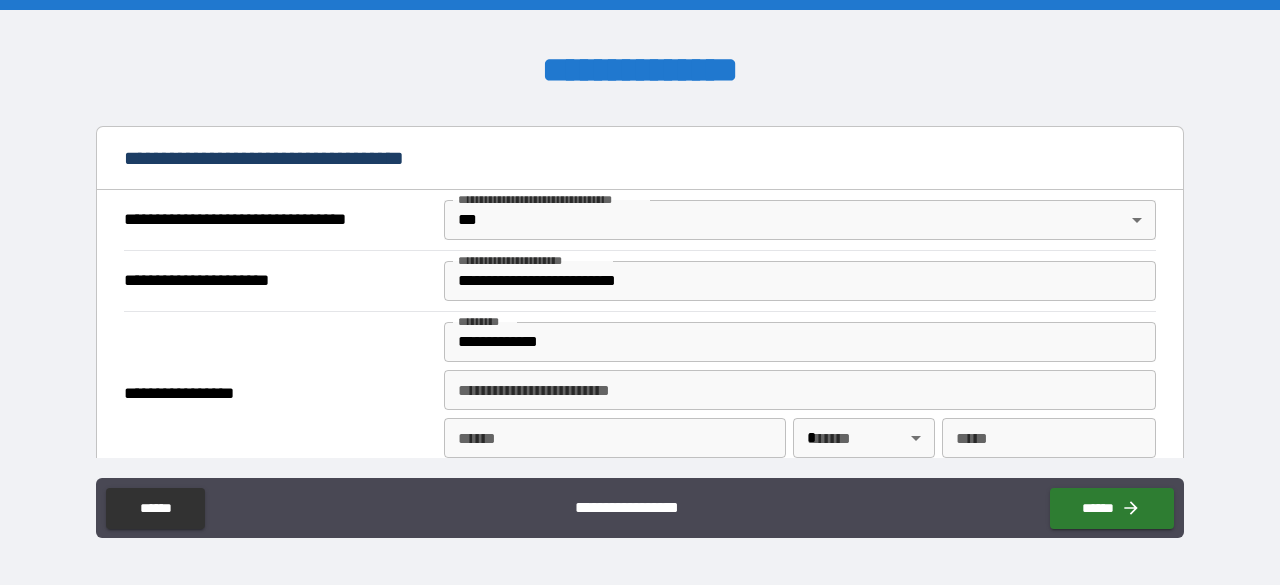 type on "**********" 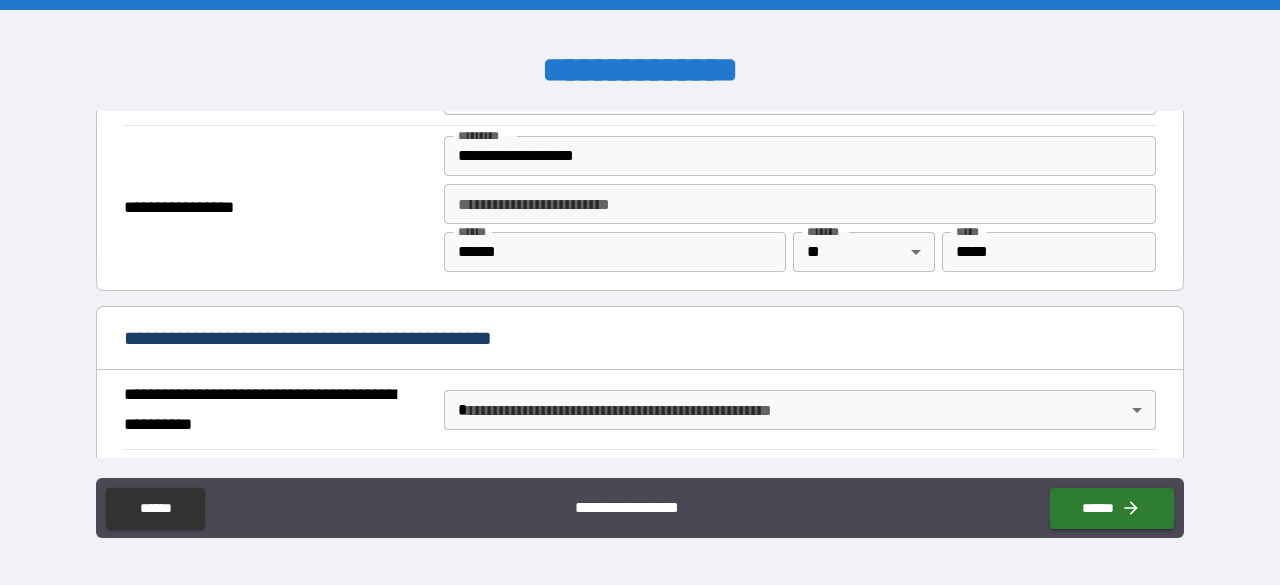 scroll, scrollTop: 1455, scrollLeft: 0, axis: vertical 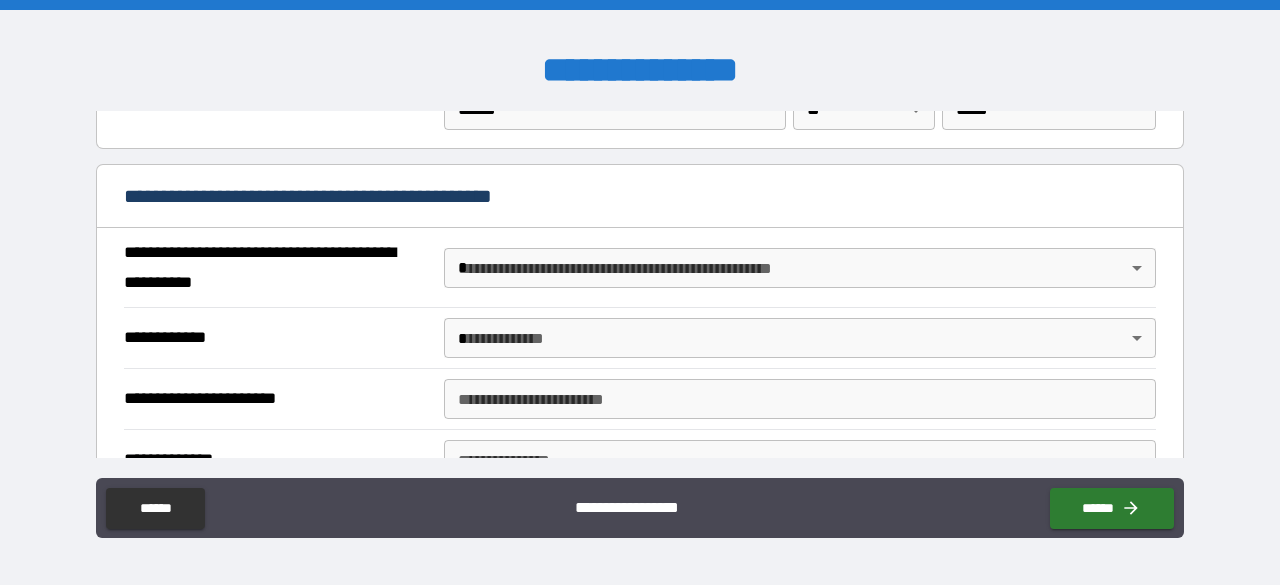click on "**********" at bounding box center (640, 292) 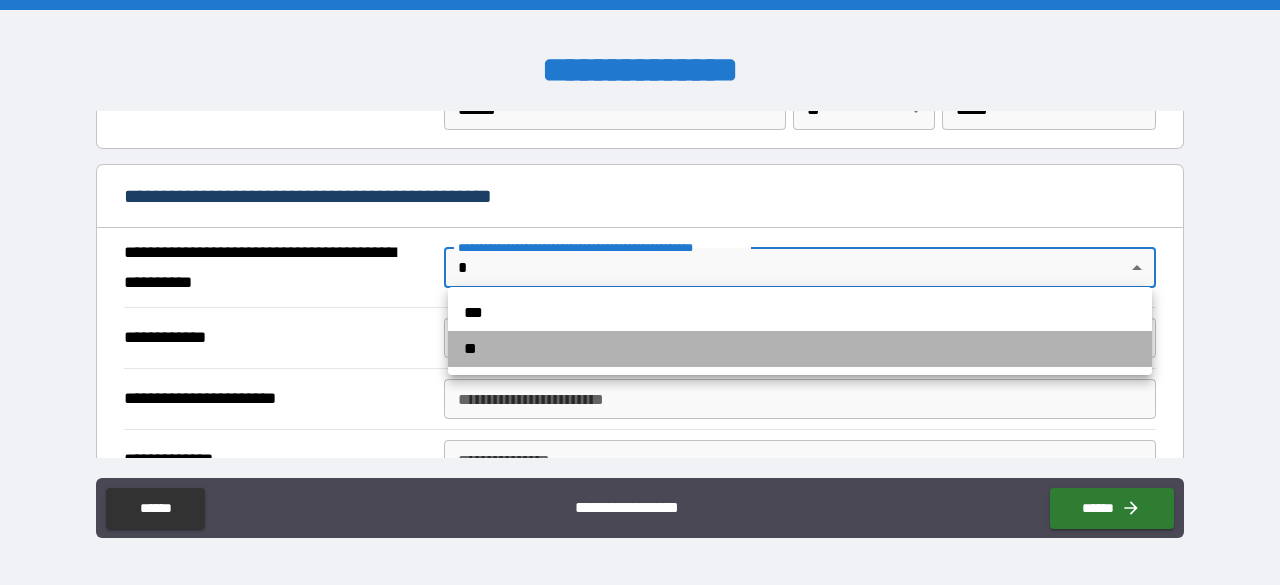 click on "**" at bounding box center (800, 349) 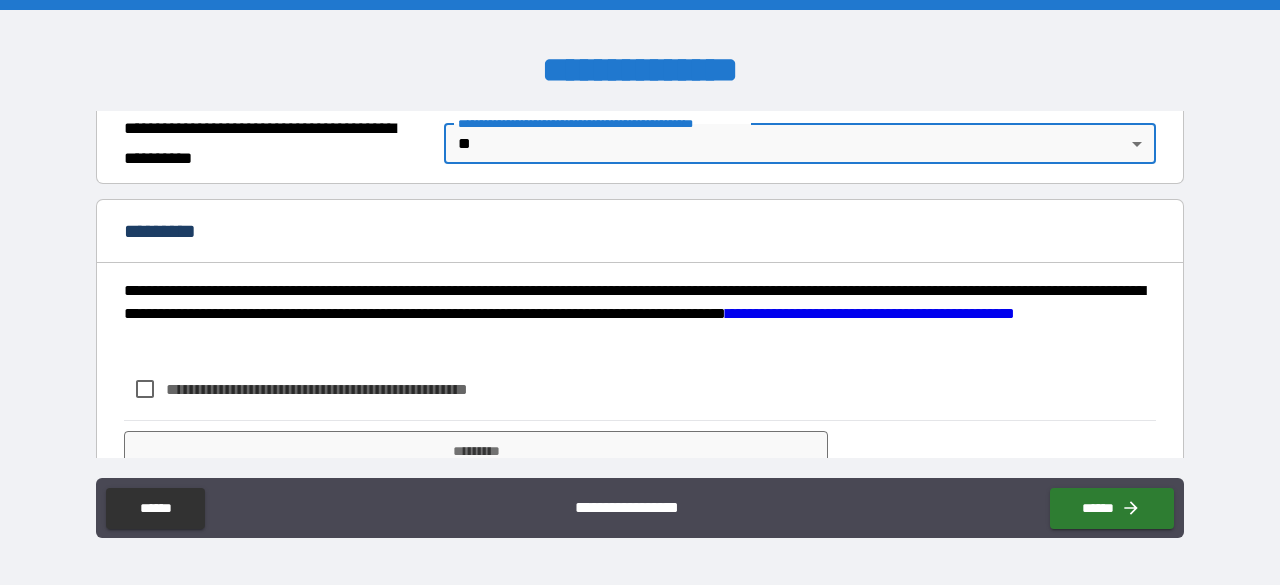 scroll, scrollTop: 1653, scrollLeft: 0, axis: vertical 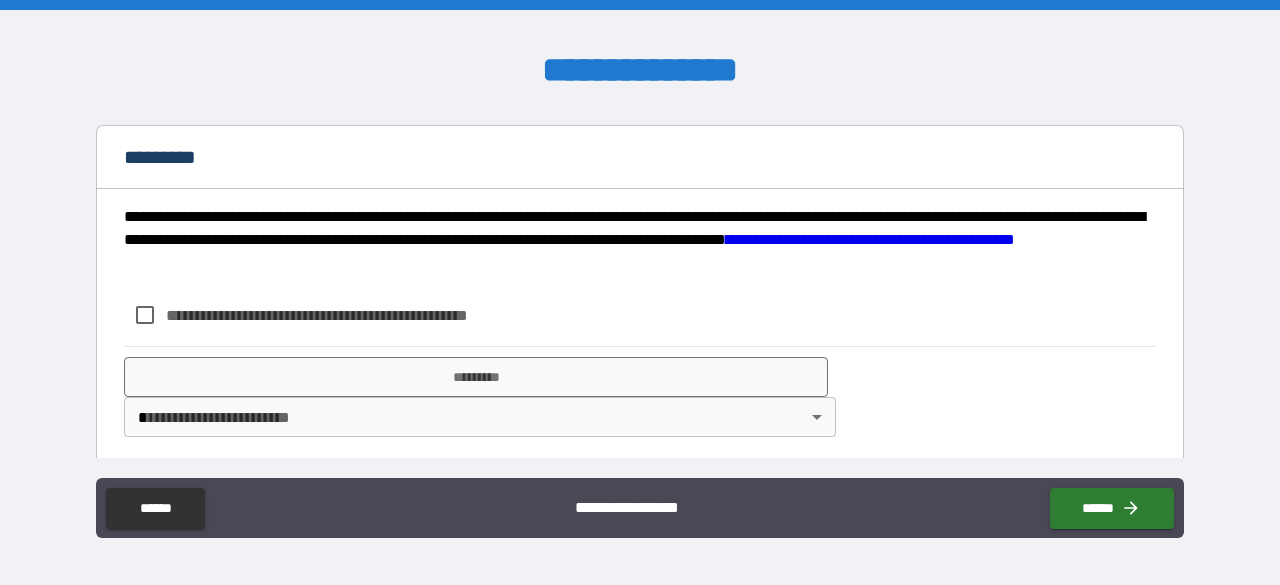 click on "**********" at bounding box center [350, 315] 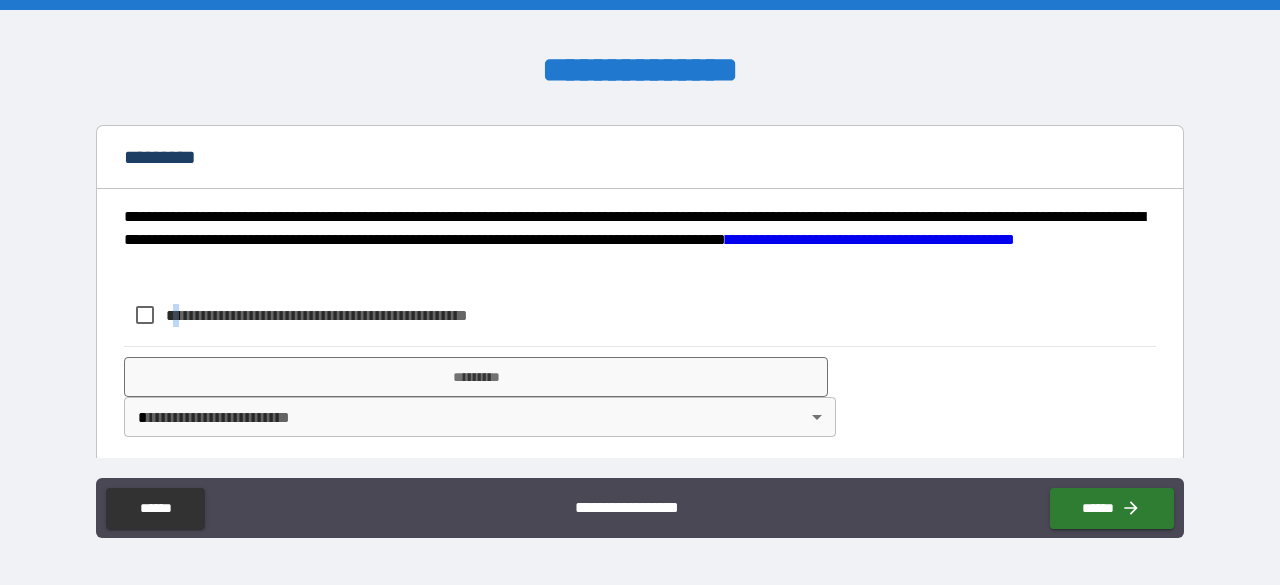click on "**********" at bounding box center (350, 315) 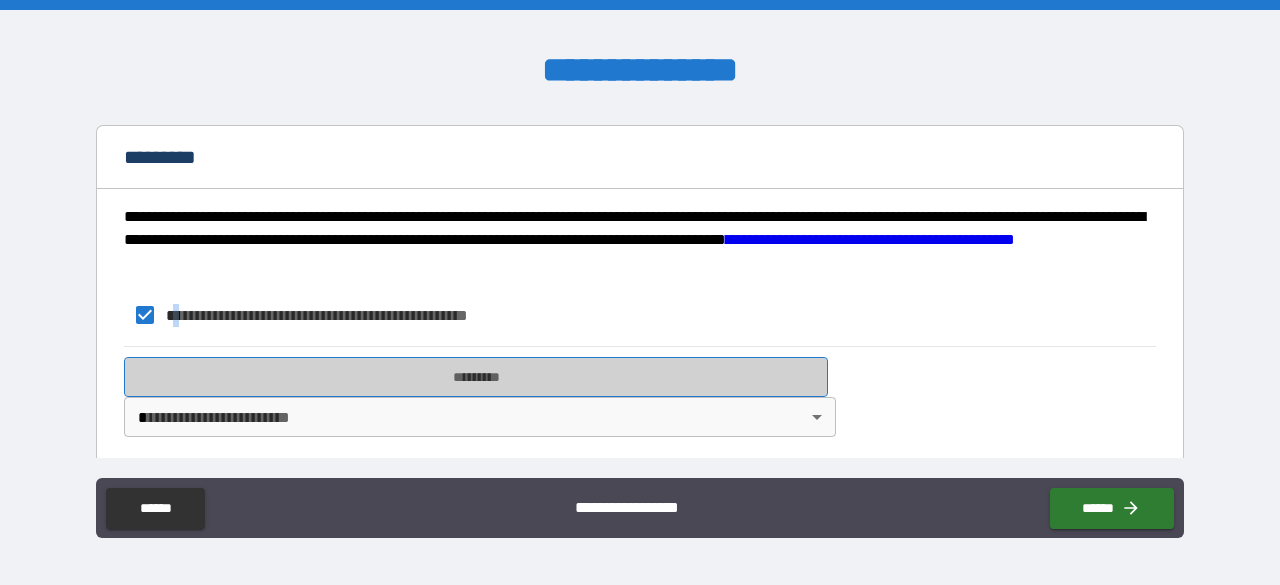 click on "*********" at bounding box center (476, 377) 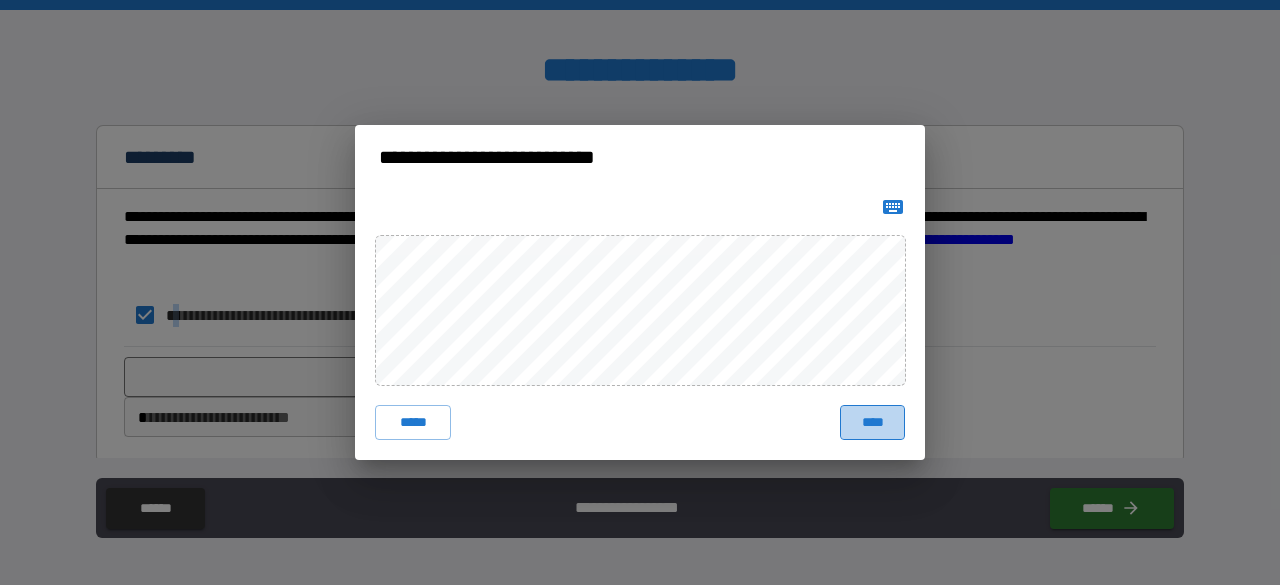 click on "****" at bounding box center [872, 423] 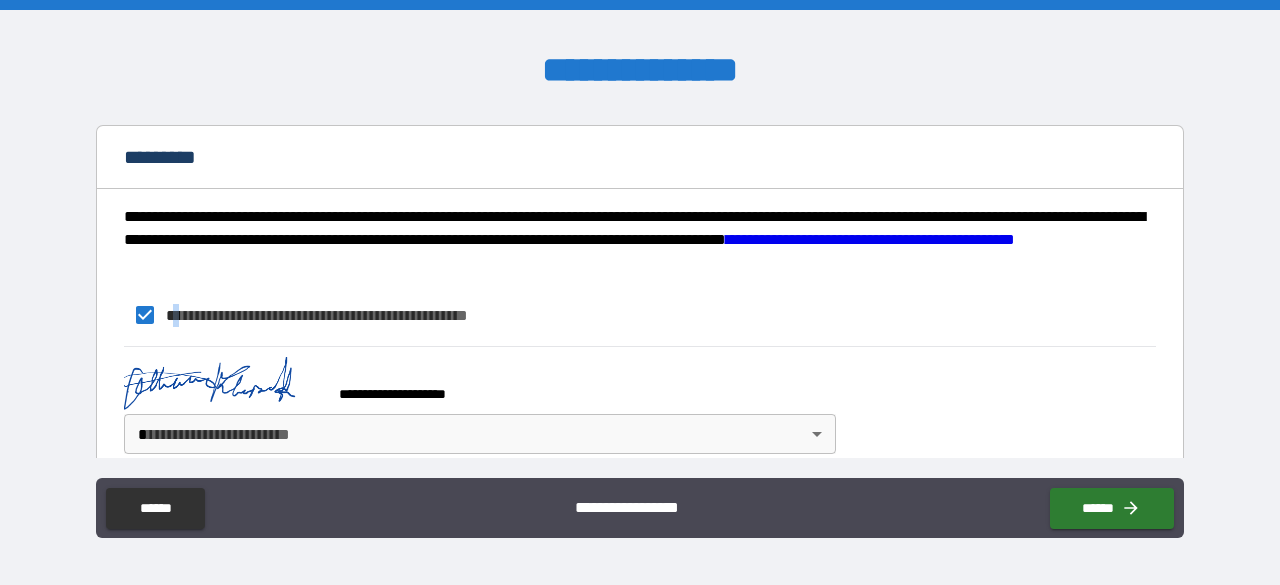 scroll, scrollTop: 1670, scrollLeft: 0, axis: vertical 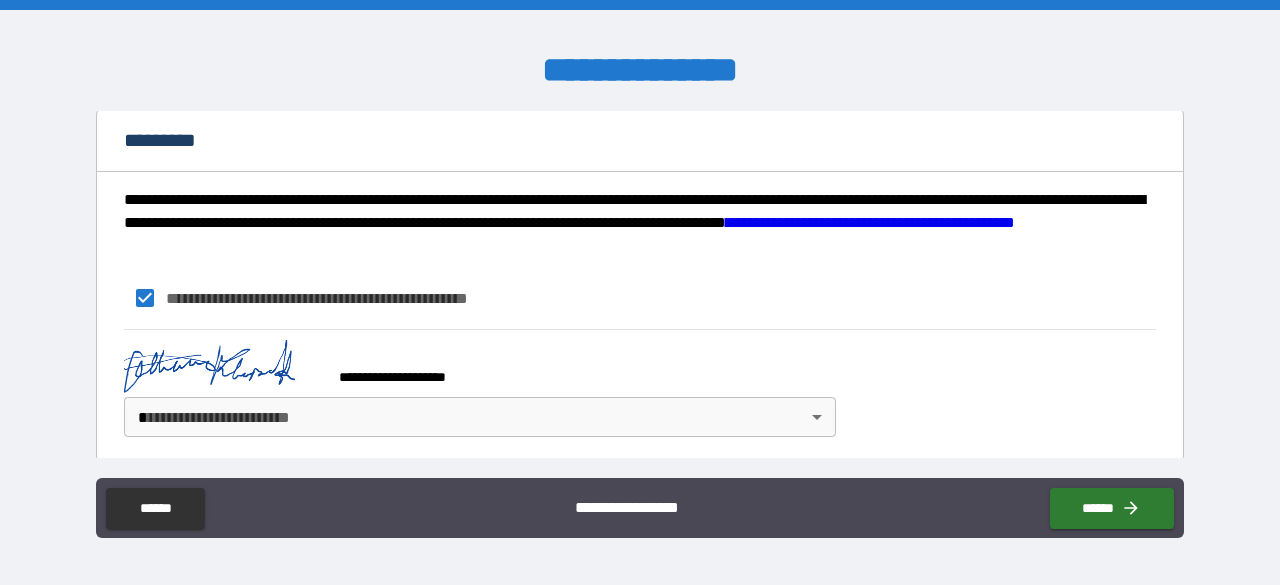 click on "**********" at bounding box center [476, 368] 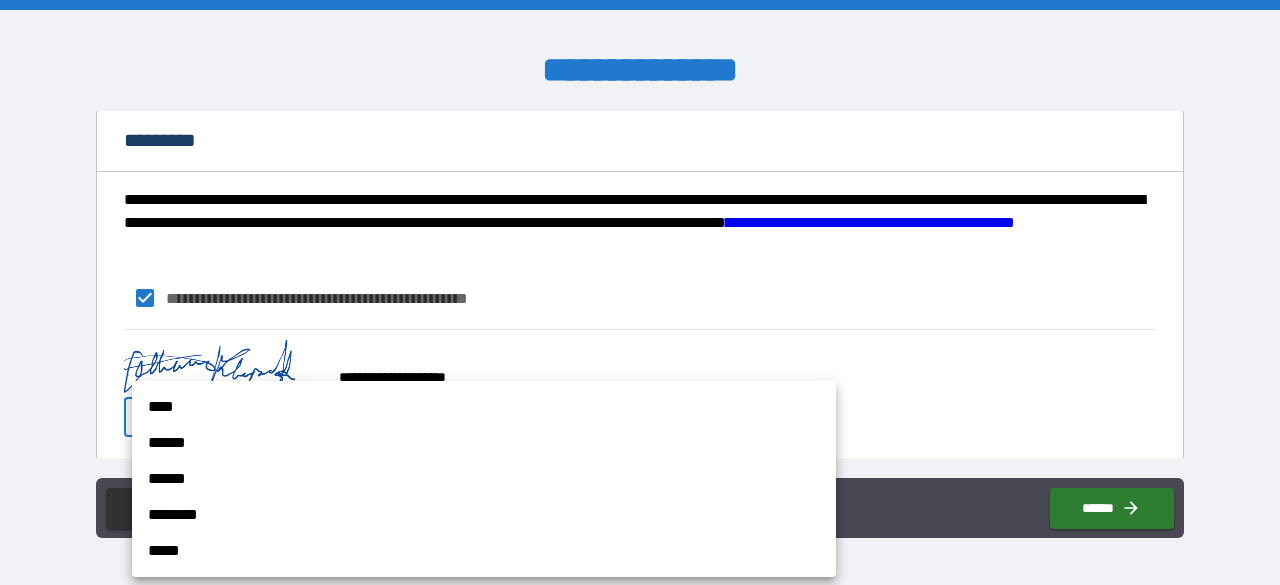 drag, startPoint x: 653, startPoint y: 399, endPoint x: 680, endPoint y: 399, distance: 27 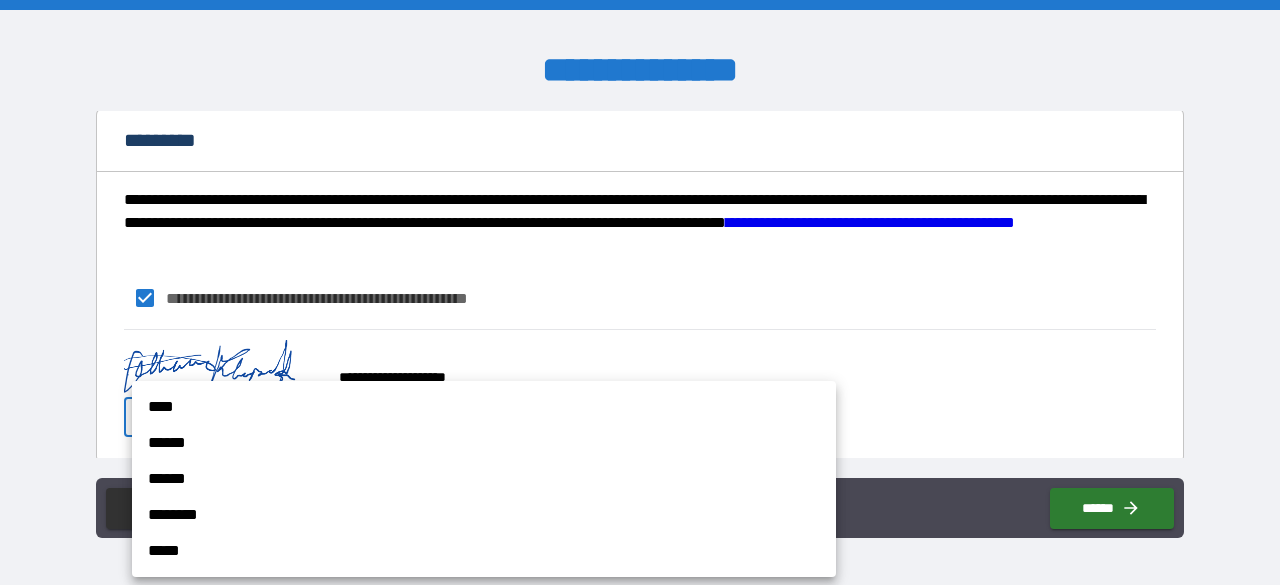 click on "****" at bounding box center [484, 407] 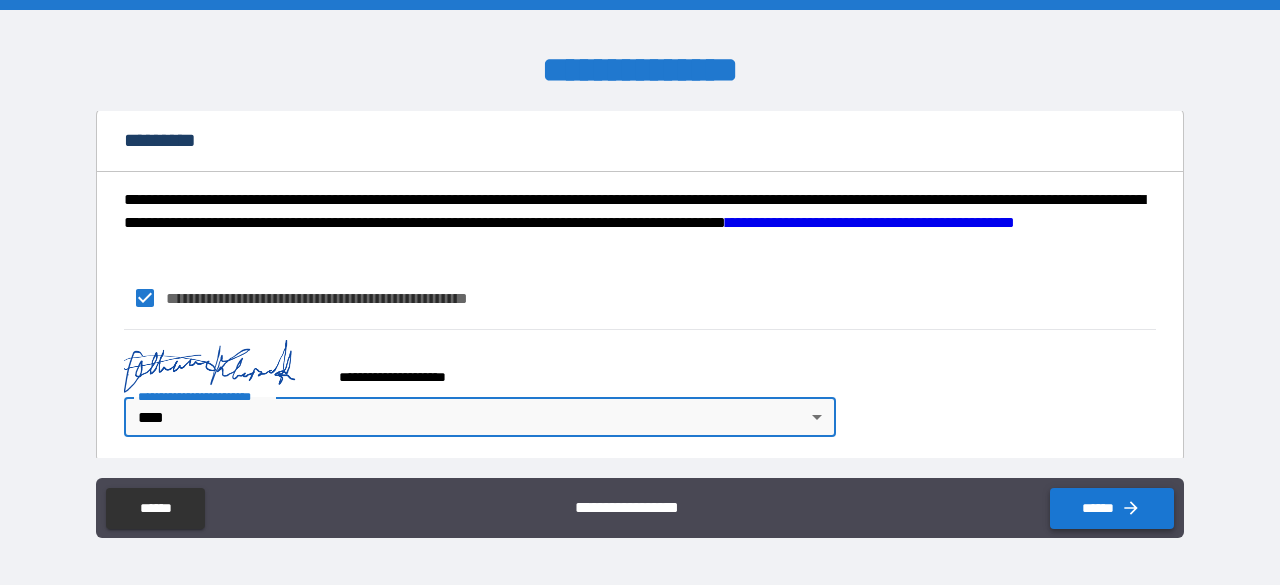 click on "******" at bounding box center [1112, 508] 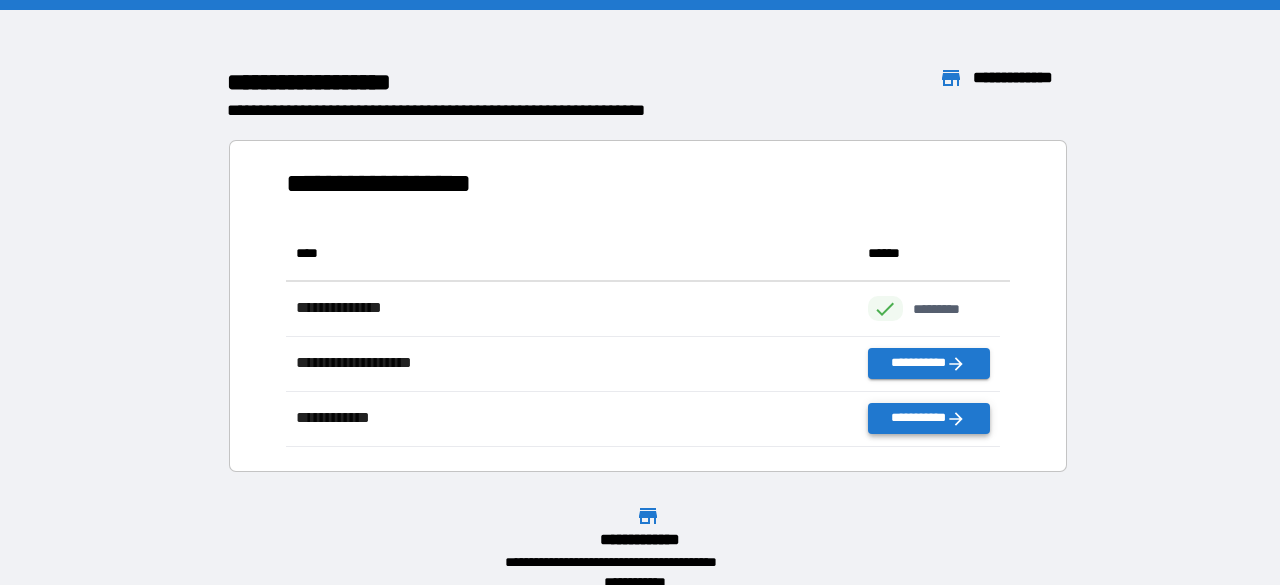 scroll, scrollTop: 16, scrollLeft: 16, axis: both 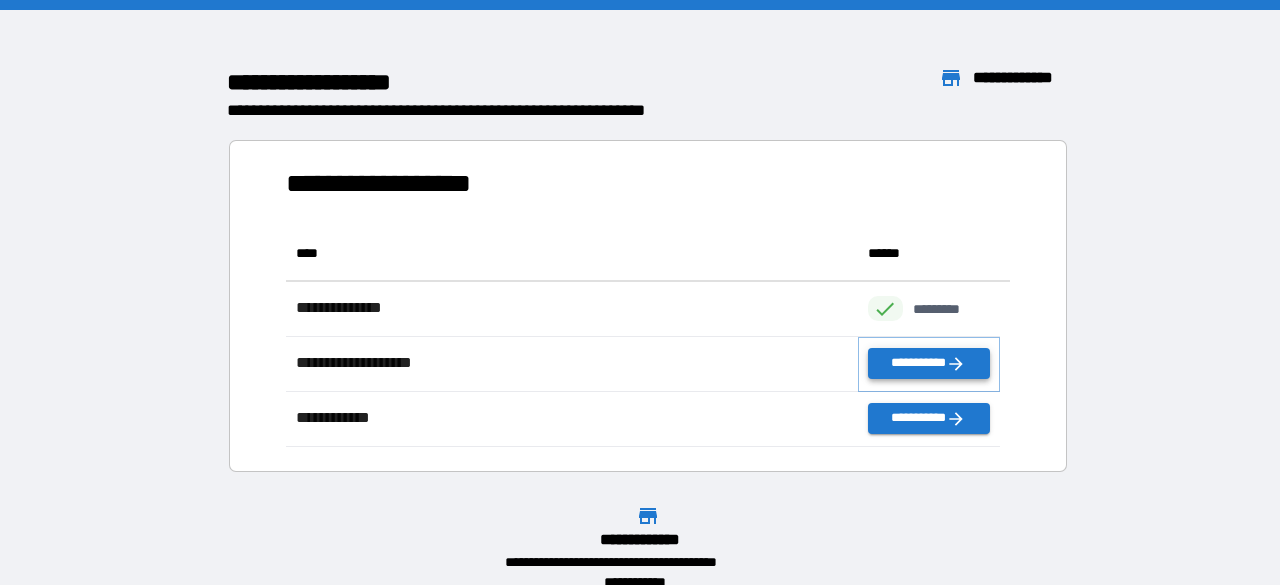 click on "**********" at bounding box center (929, 363) 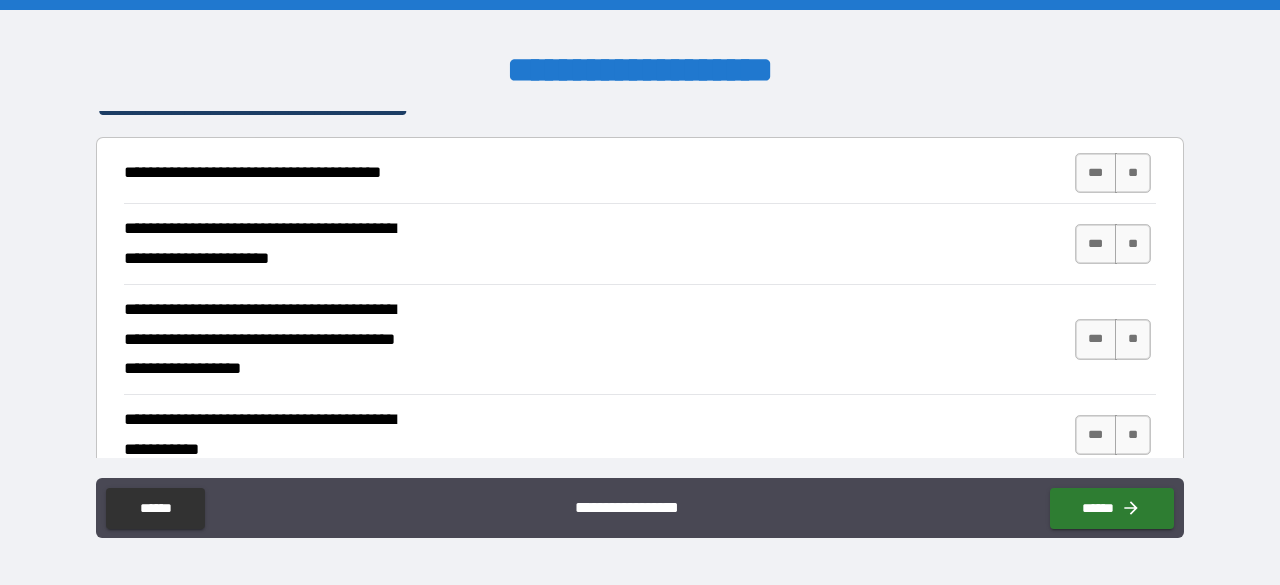 scroll, scrollTop: 190, scrollLeft: 0, axis: vertical 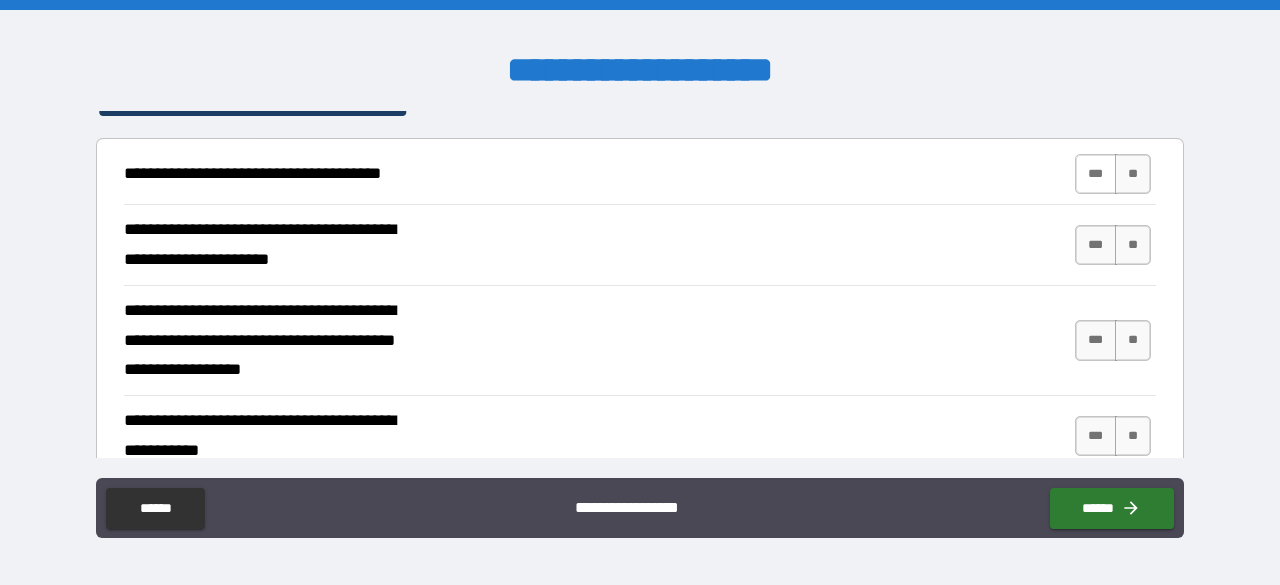 click on "***" at bounding box center [1096, 174] 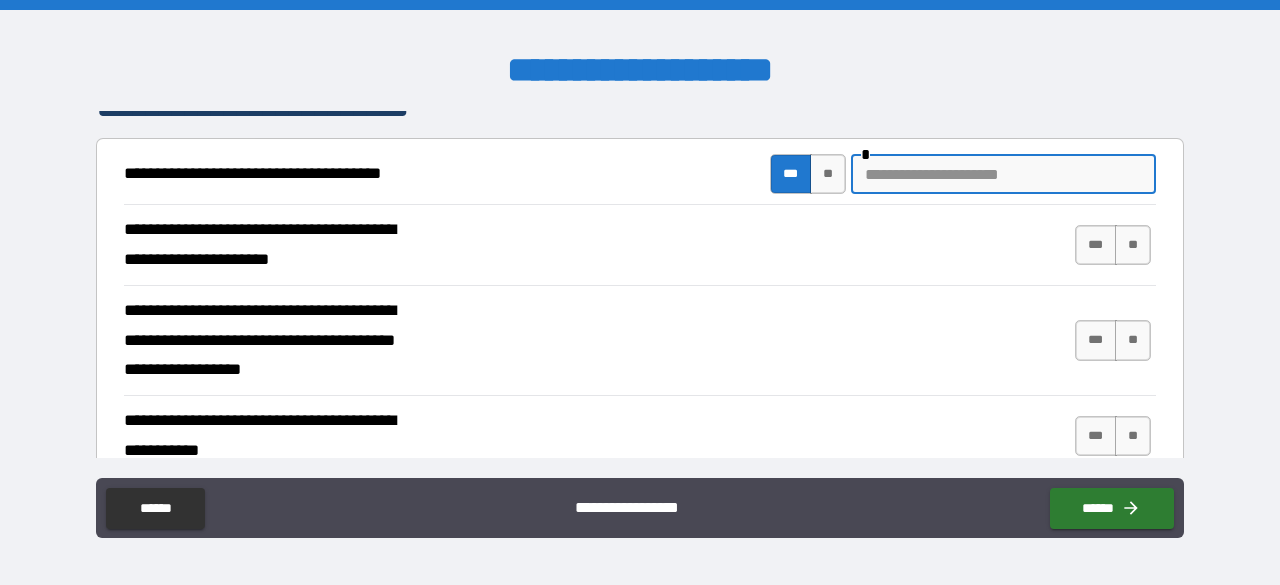 click at bounding box center [1003, 174] 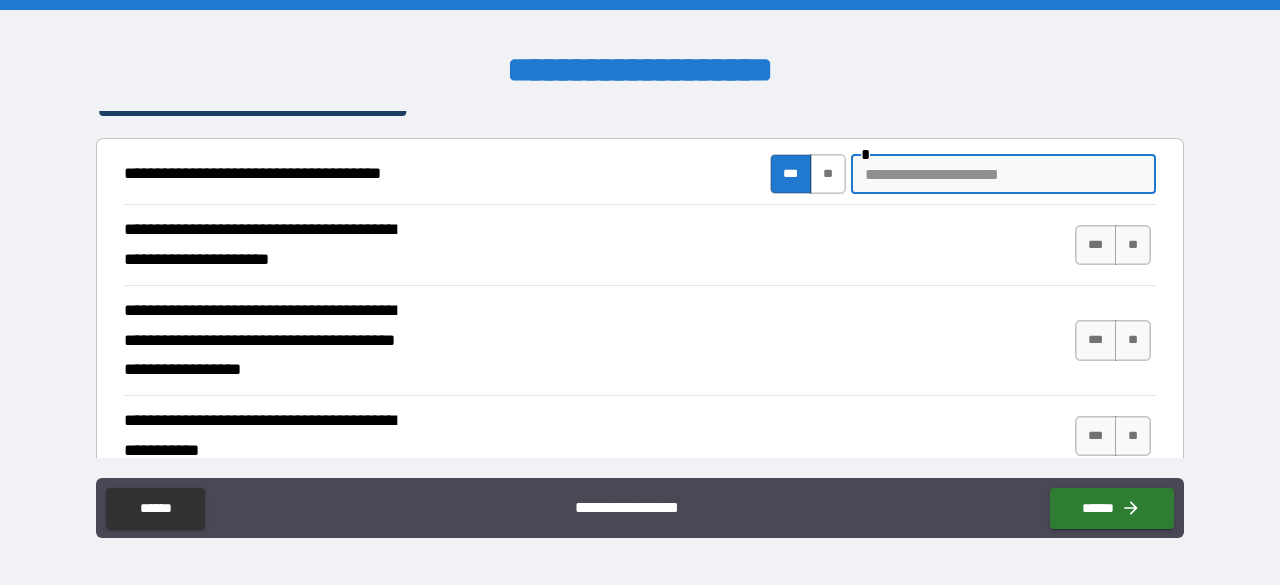 click on "**" at bounding box center [828, 174] 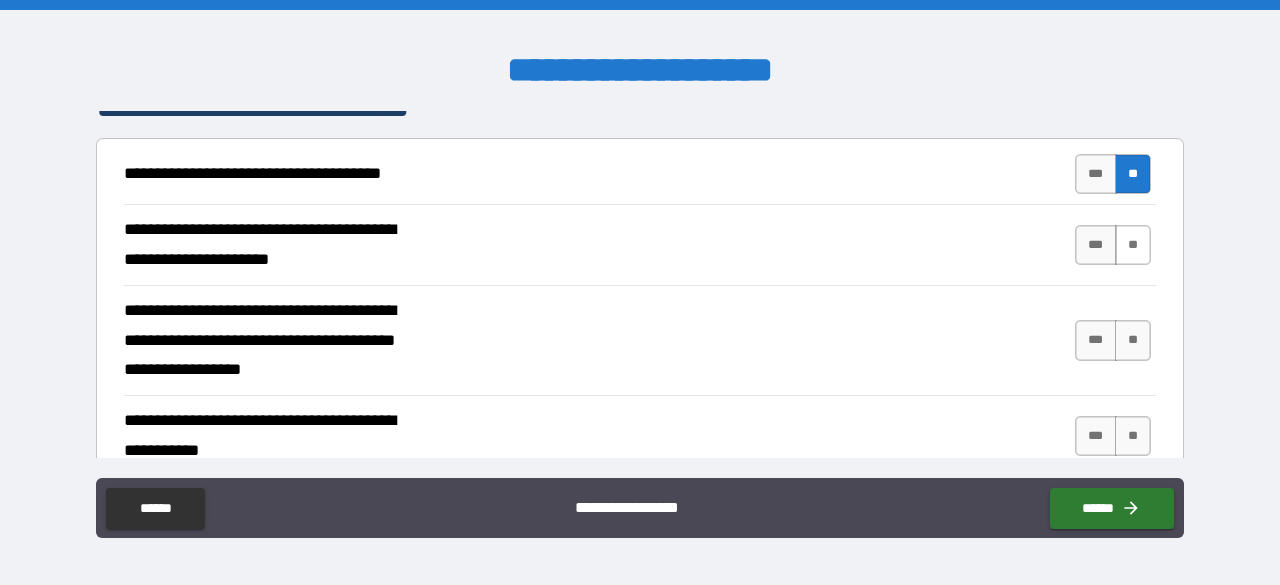 click on "**" at bounding box center [1133, 245] 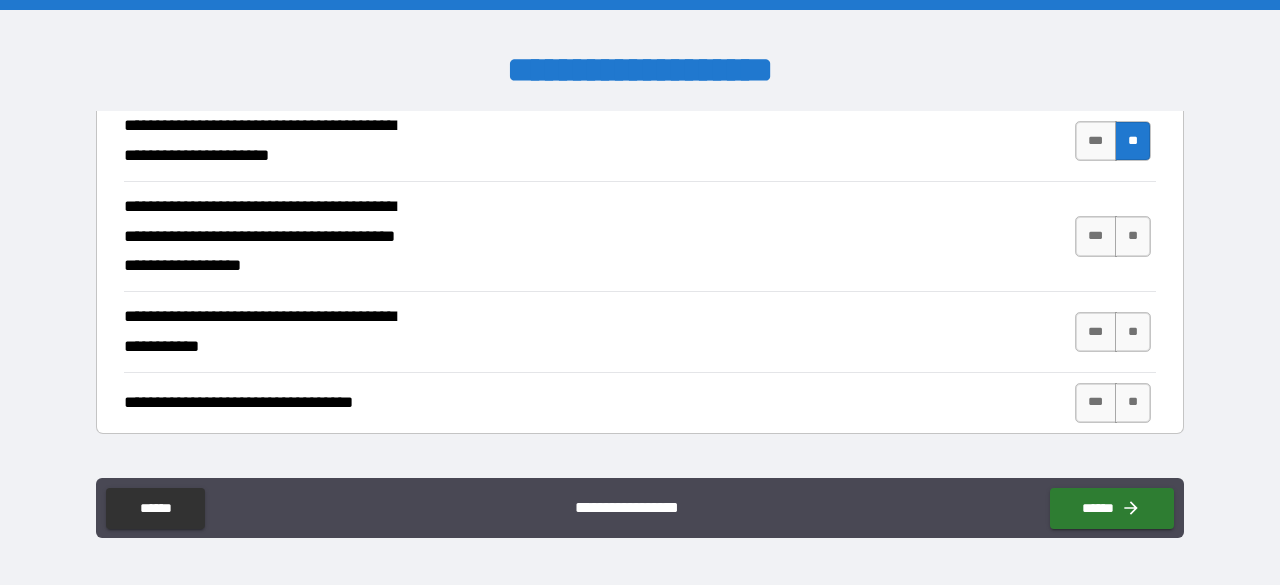 scroll, scrollTop: 297, scrollLeft: 0, axis: vertical 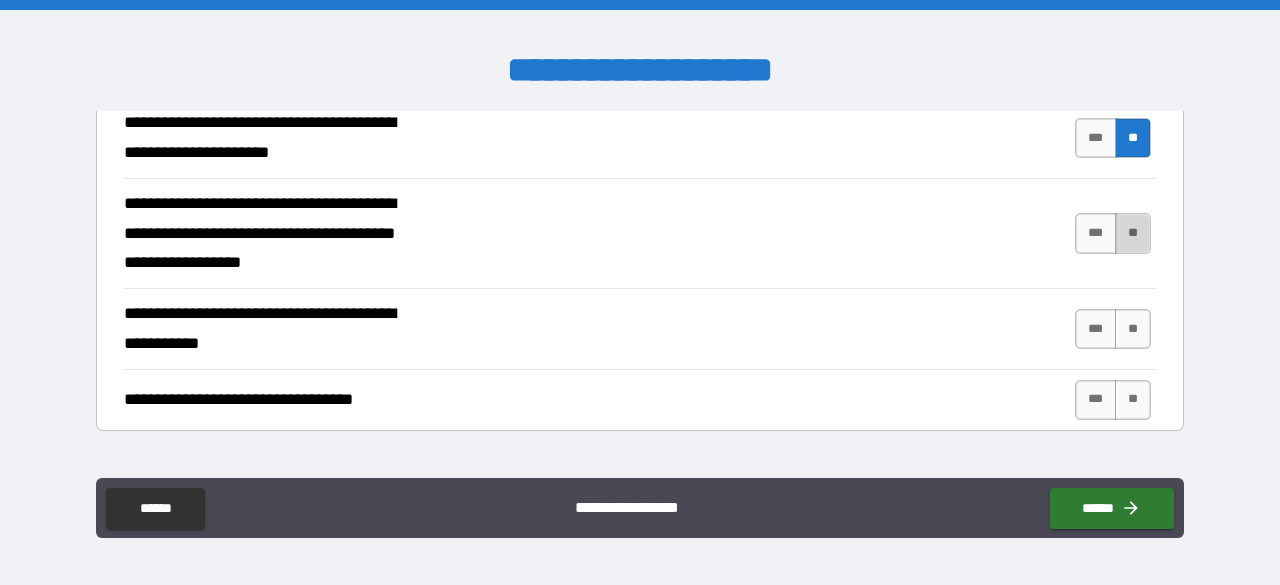 click on "**" at bounding box center [1133, 233] 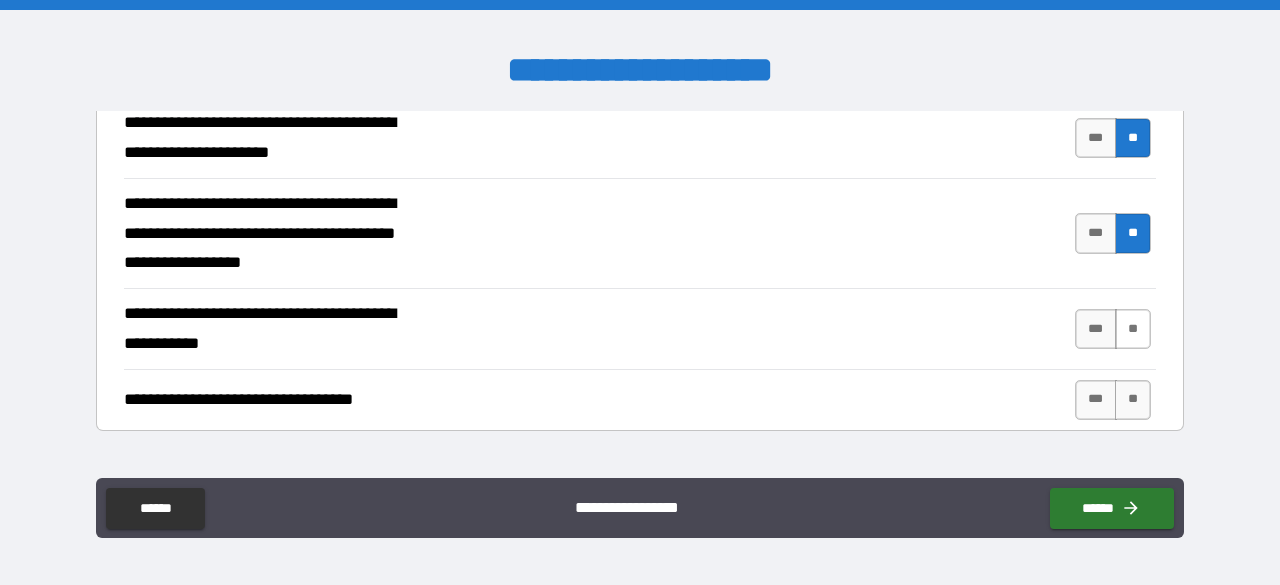 click on "**" at bounding box center [1133, 329] 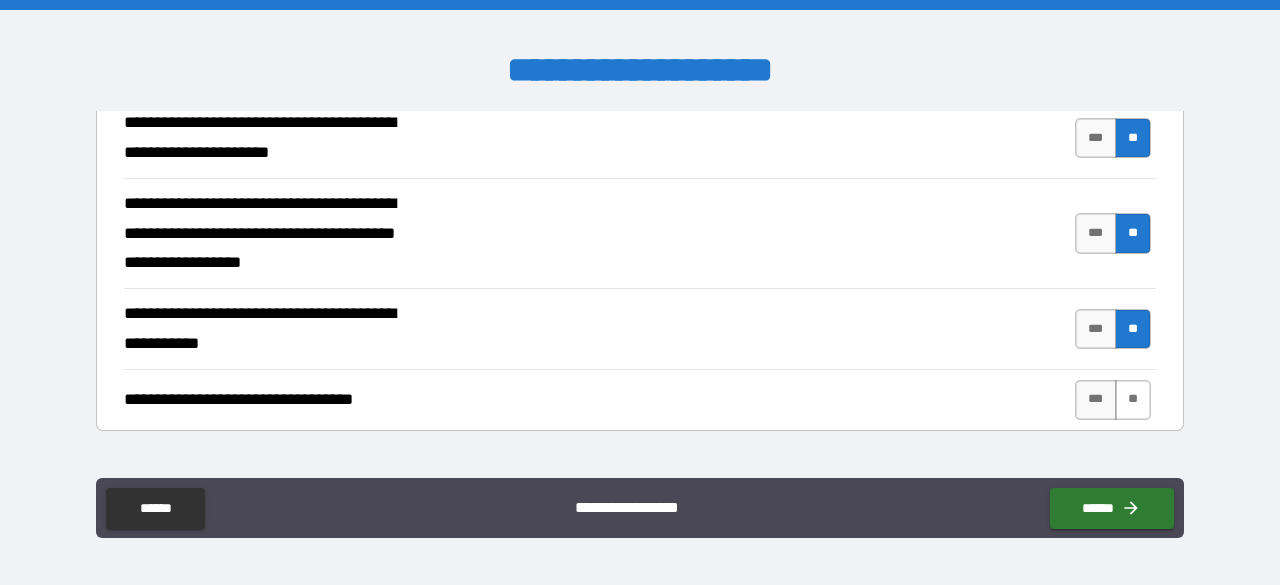 click on "**" at bounding box center (1133, 400) 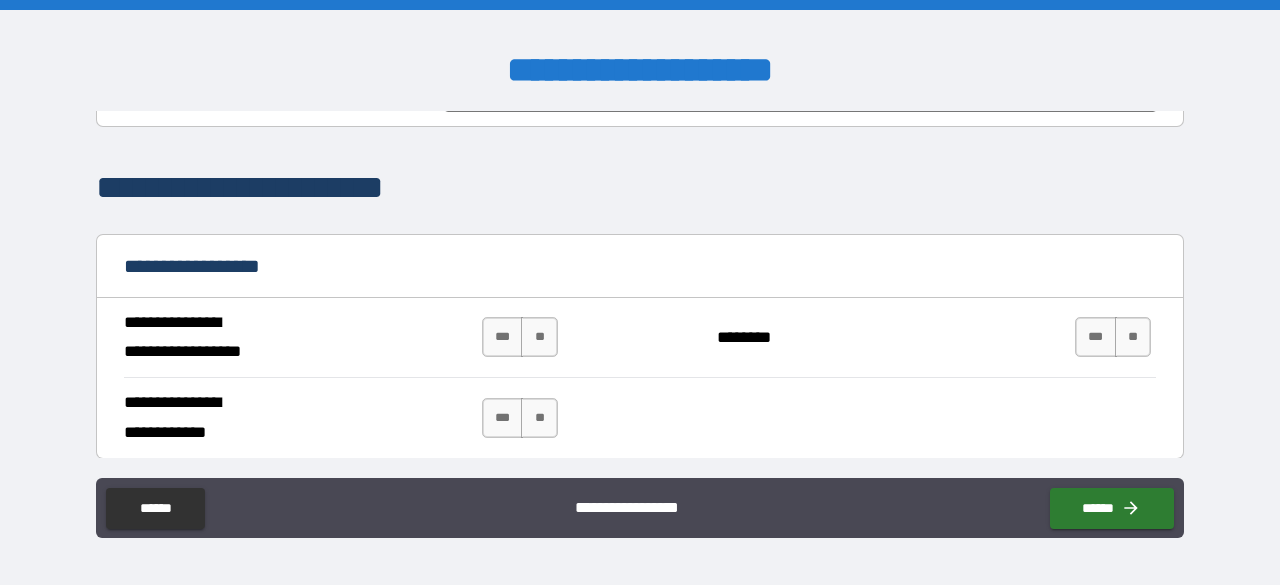 scroll, scrollTop: 812, scrollLeft: 0, axis: vertical 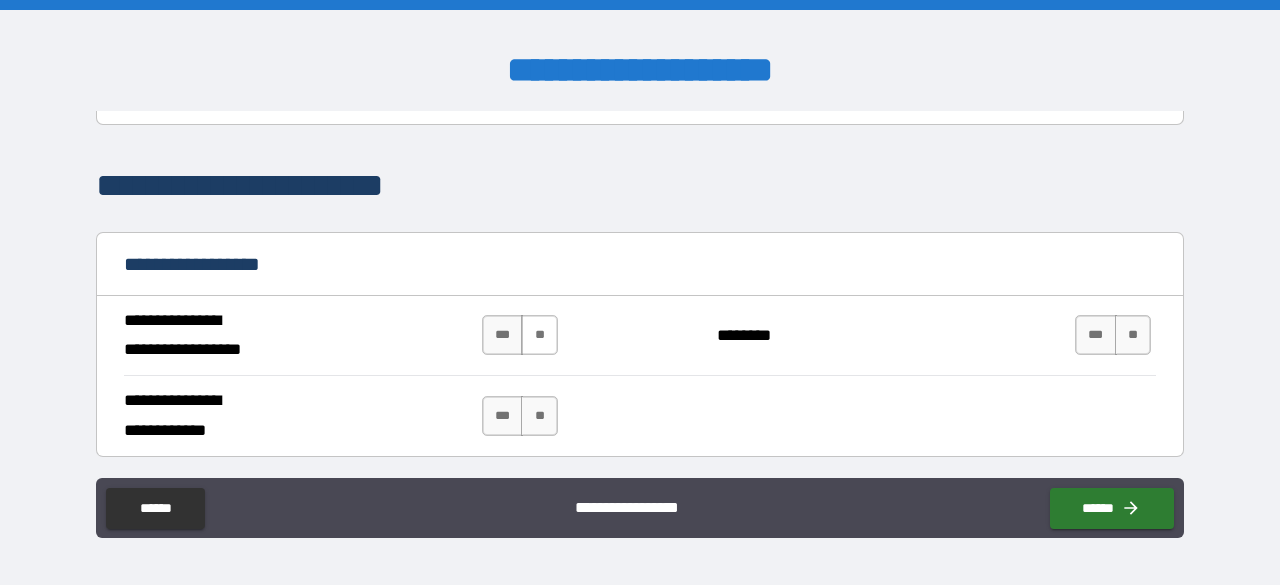 click on "**" at bounding box center (539, 335) 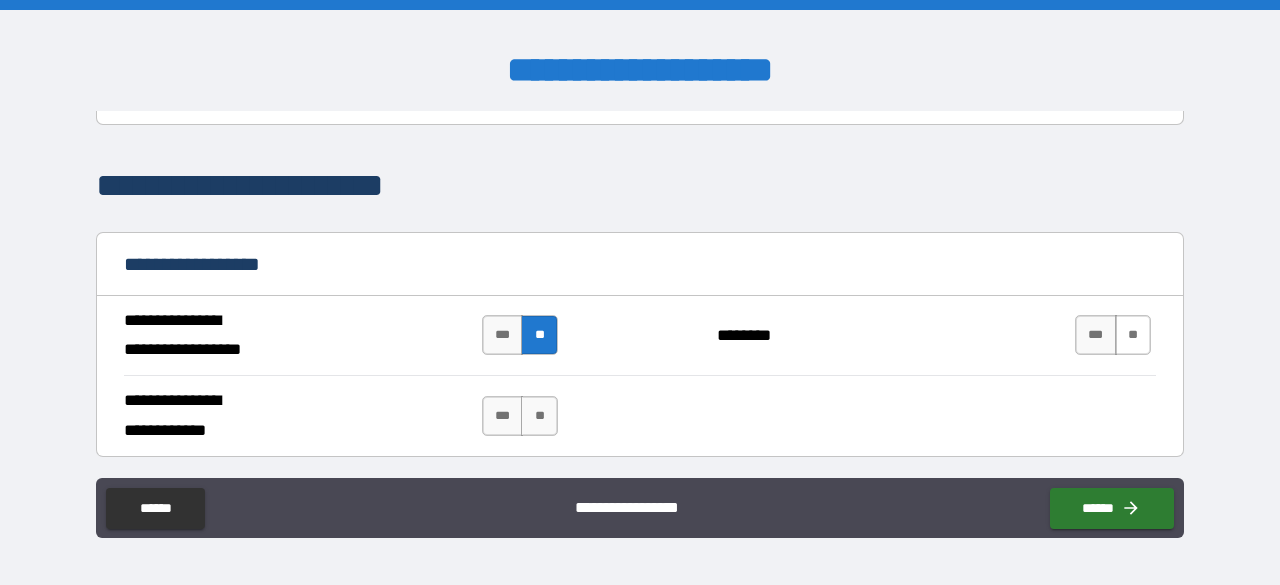 click on "**" at bounding box center (1133, 335) 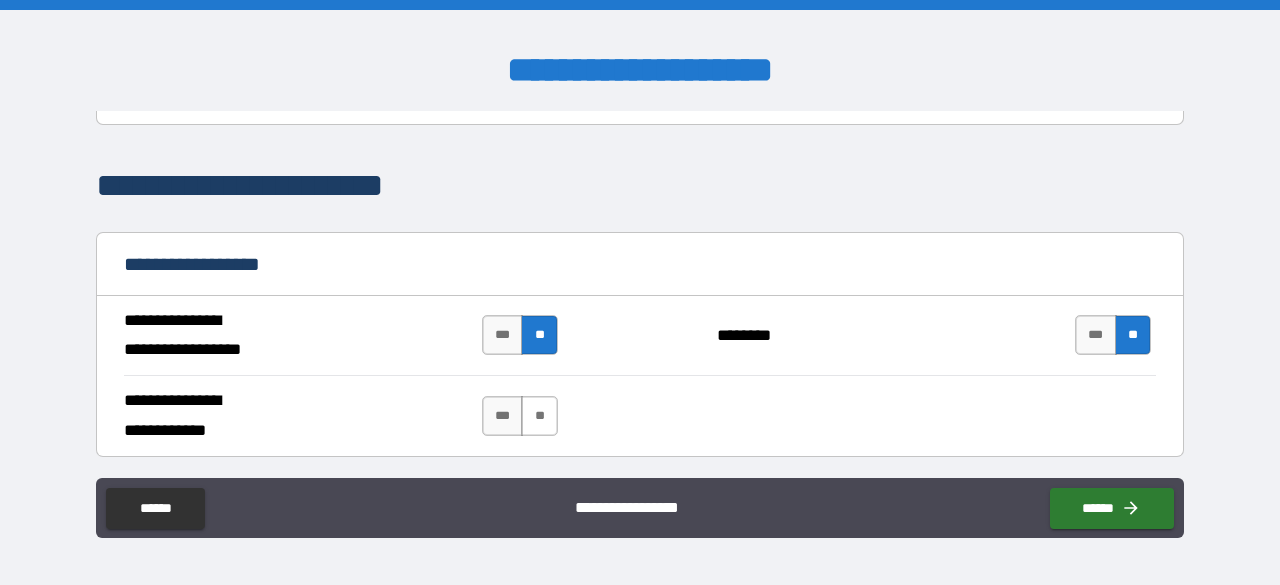 click on "**" at bounding box center (539, 416) 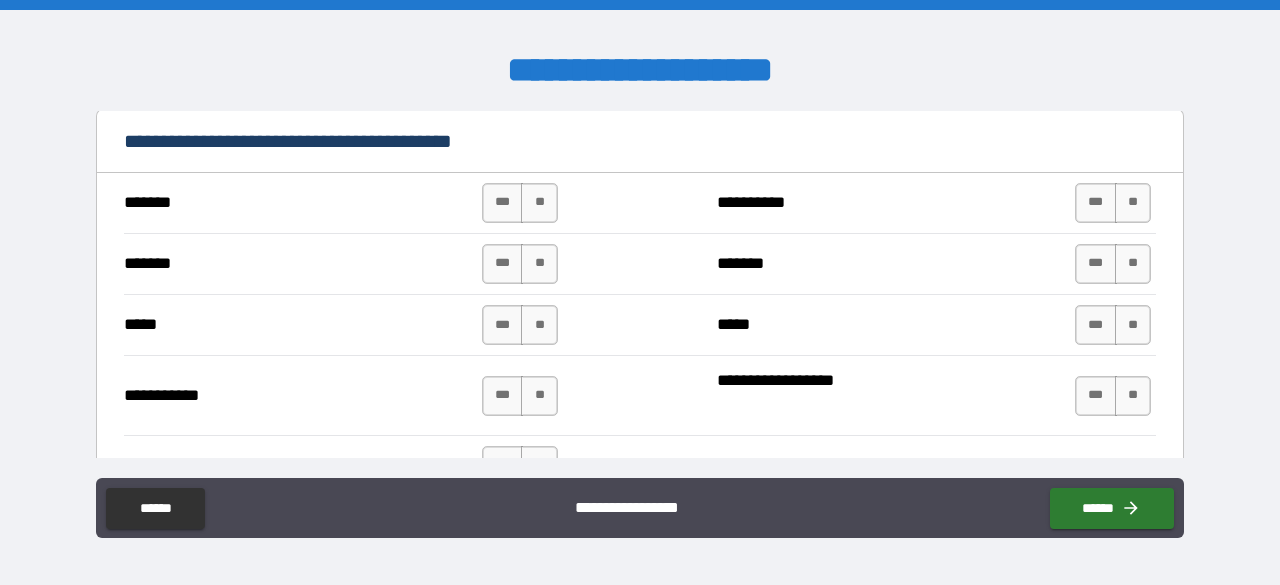 scroll, scrollTop: 1176, scrollLeft: 0, axis: vertical 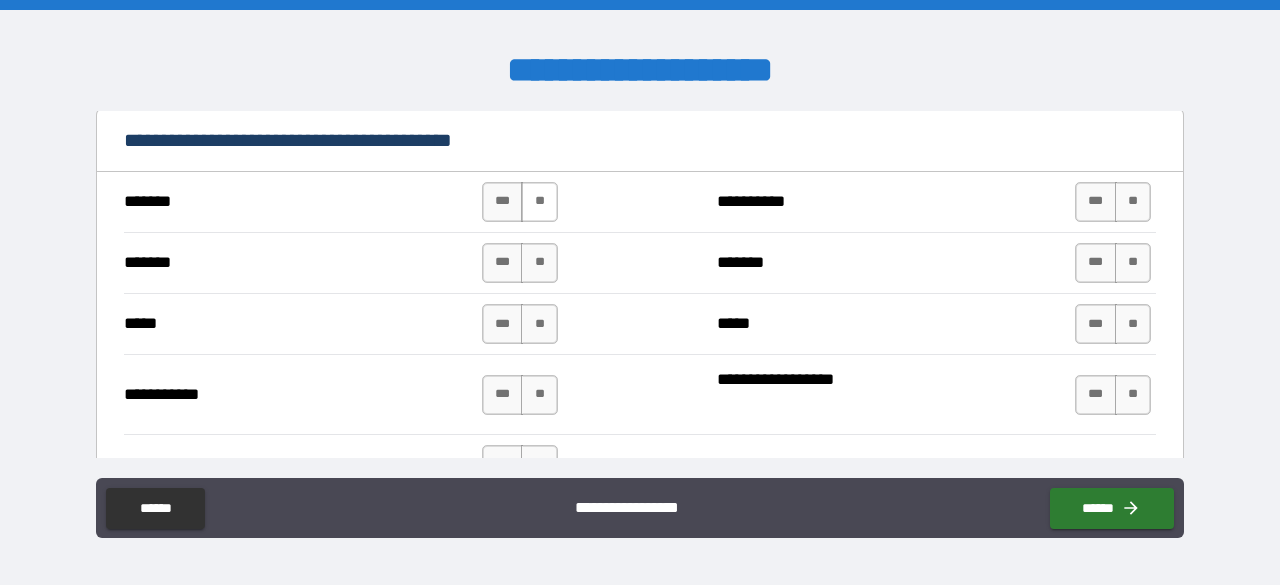 click on "**" at bounding box center [539, 202] 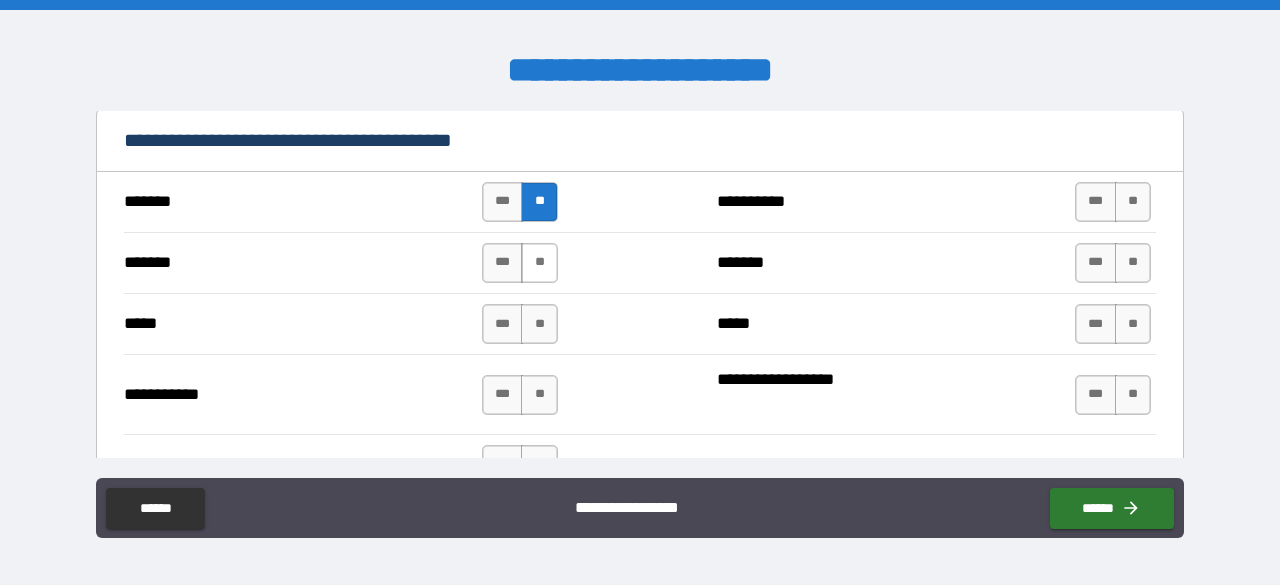 click on "**" at bounding box center [539, 263] 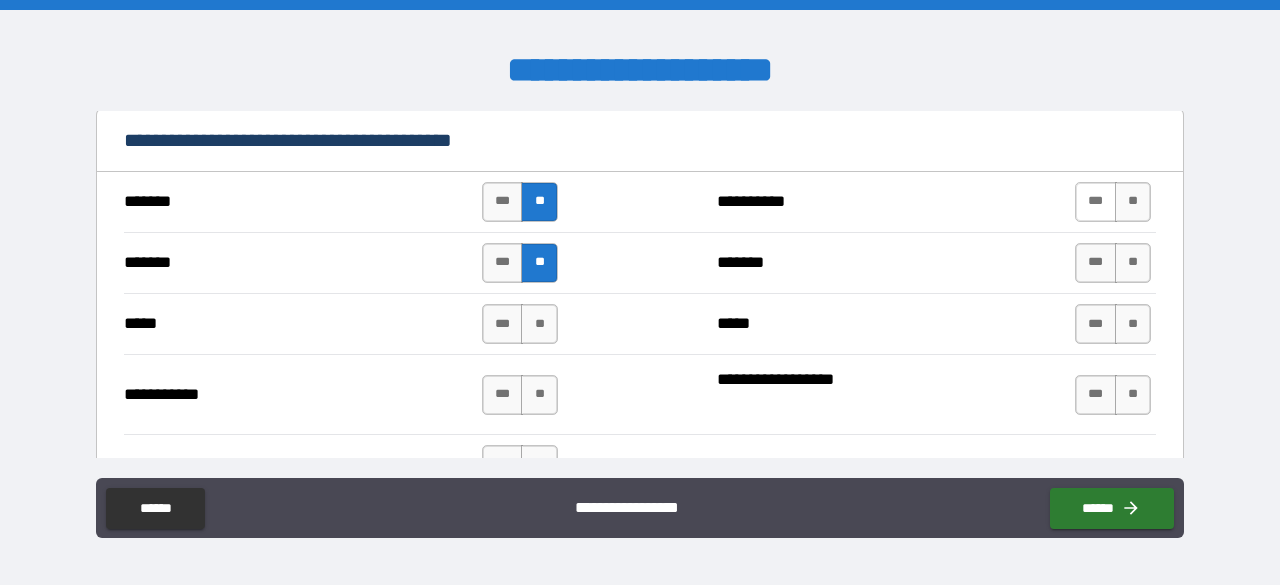 click on "***" at bounding box center [1096, 202] 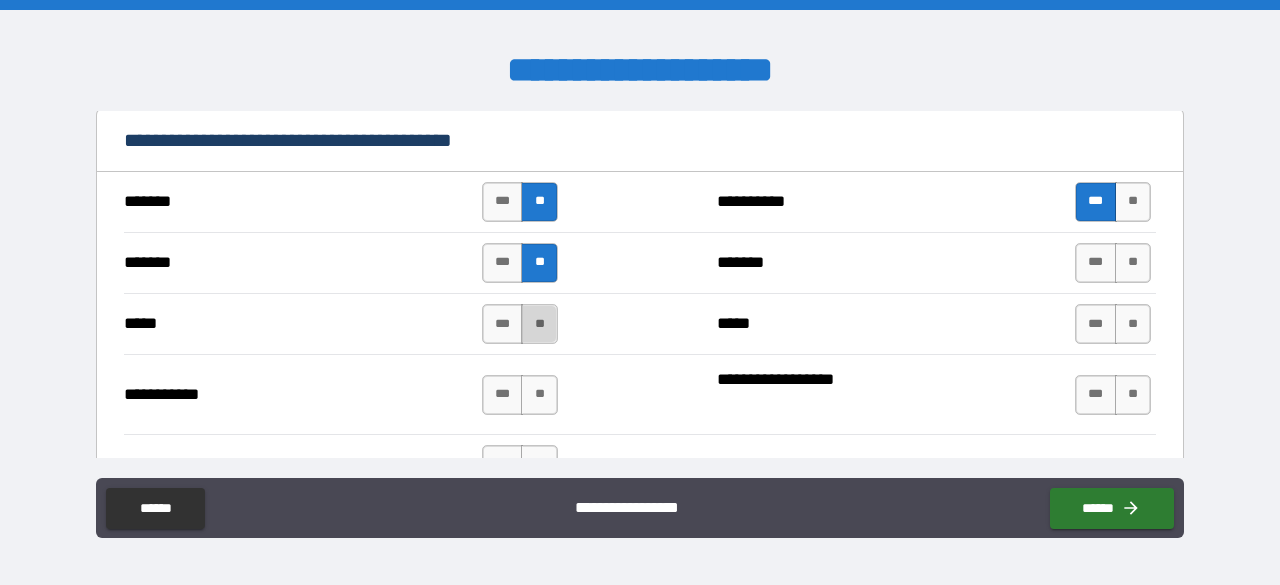 click on "**" at bounding box center [539, 324] 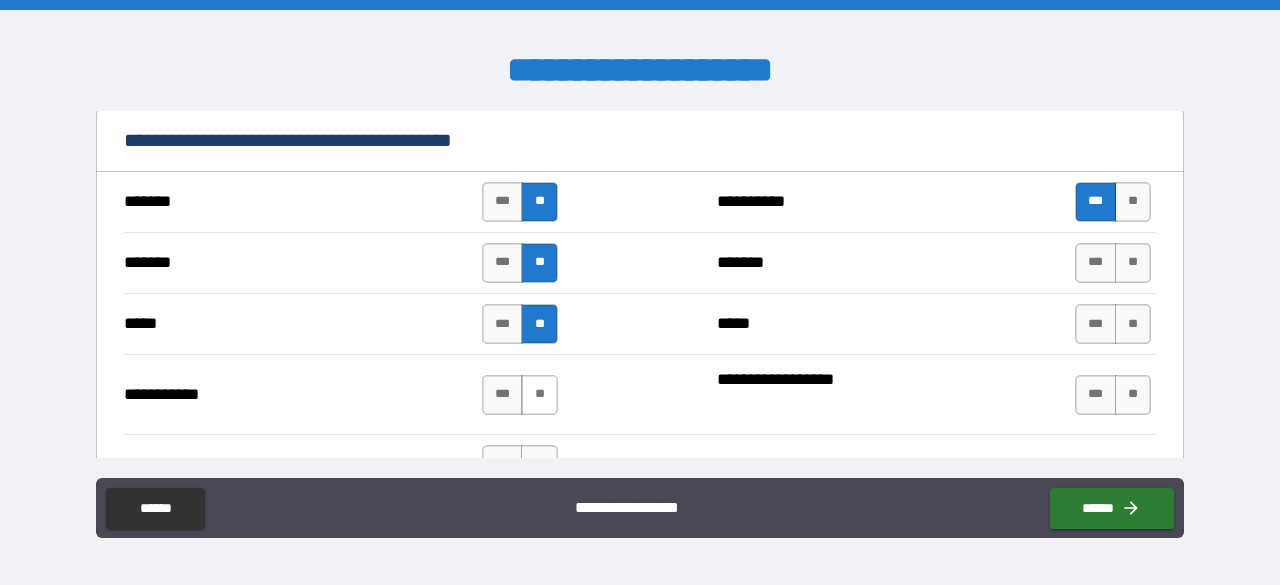 click on "**" at bounding box center (539, 395) 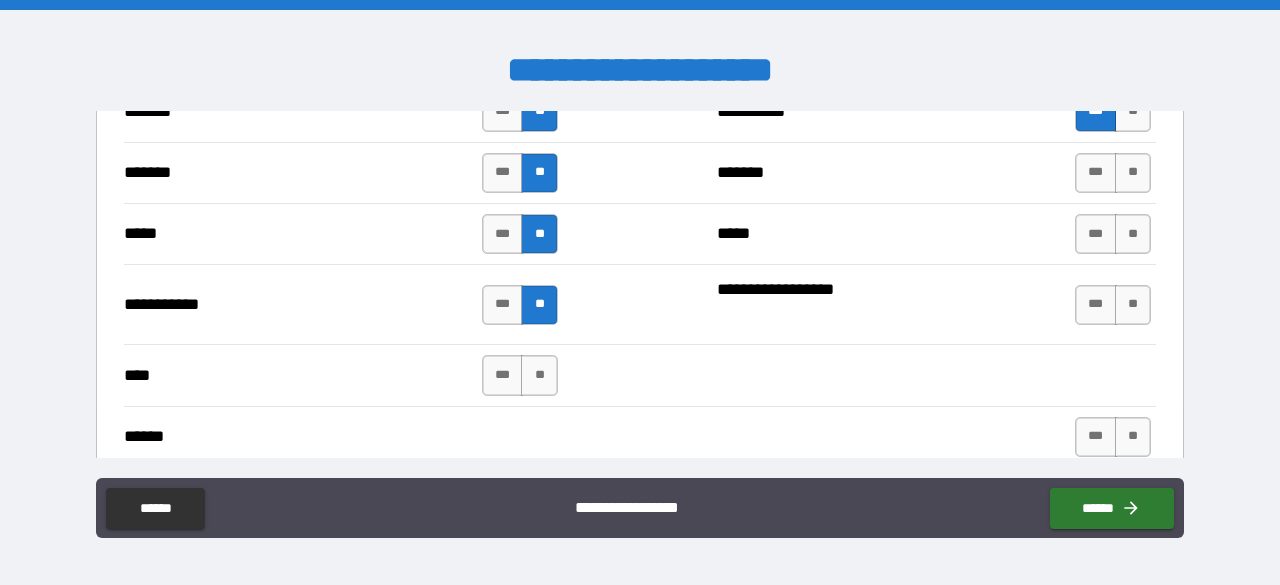 scroll, scrollTop: 1265, scrollLeft: 0, axis: vertical 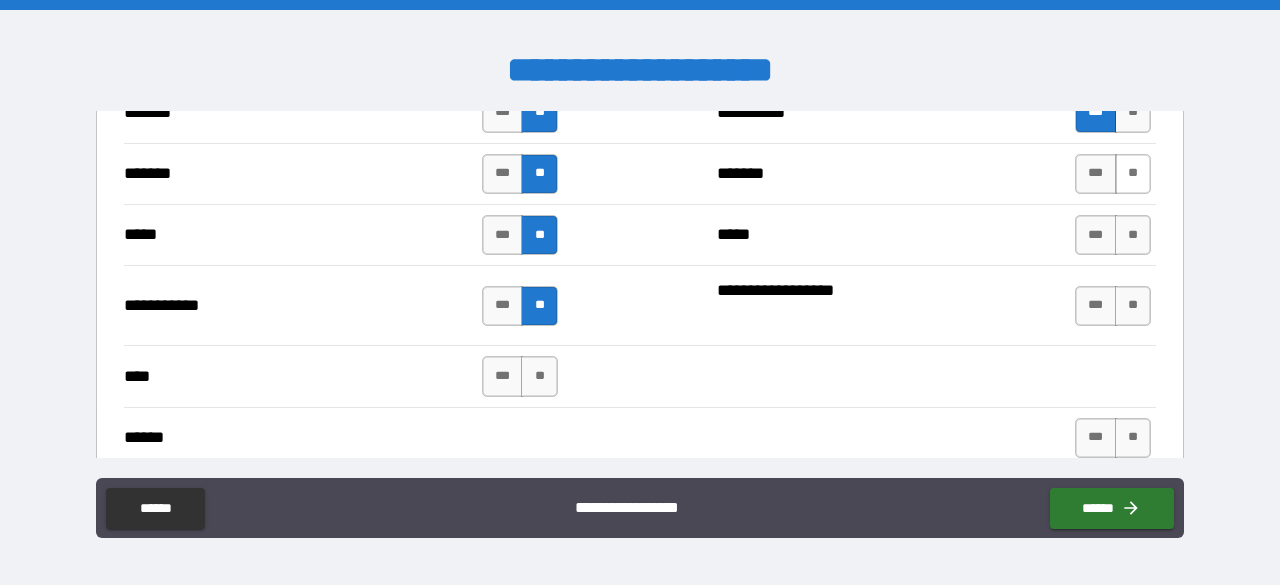click on "**" at bounding box center (1133, 174) 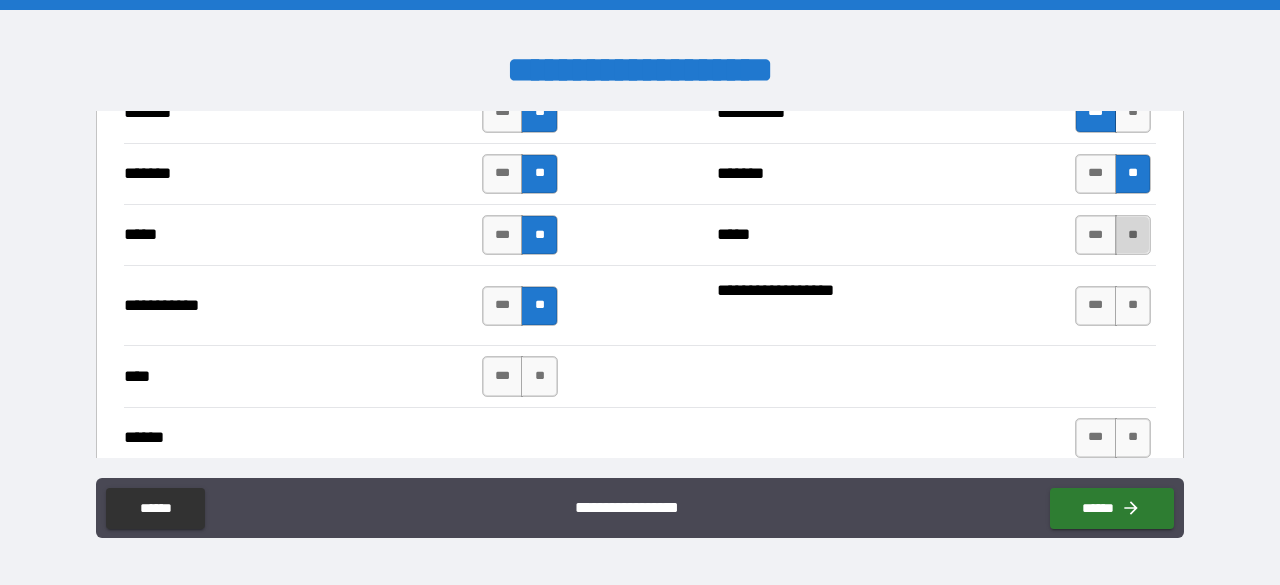 click on "**" at bounding box center [1133, 235] 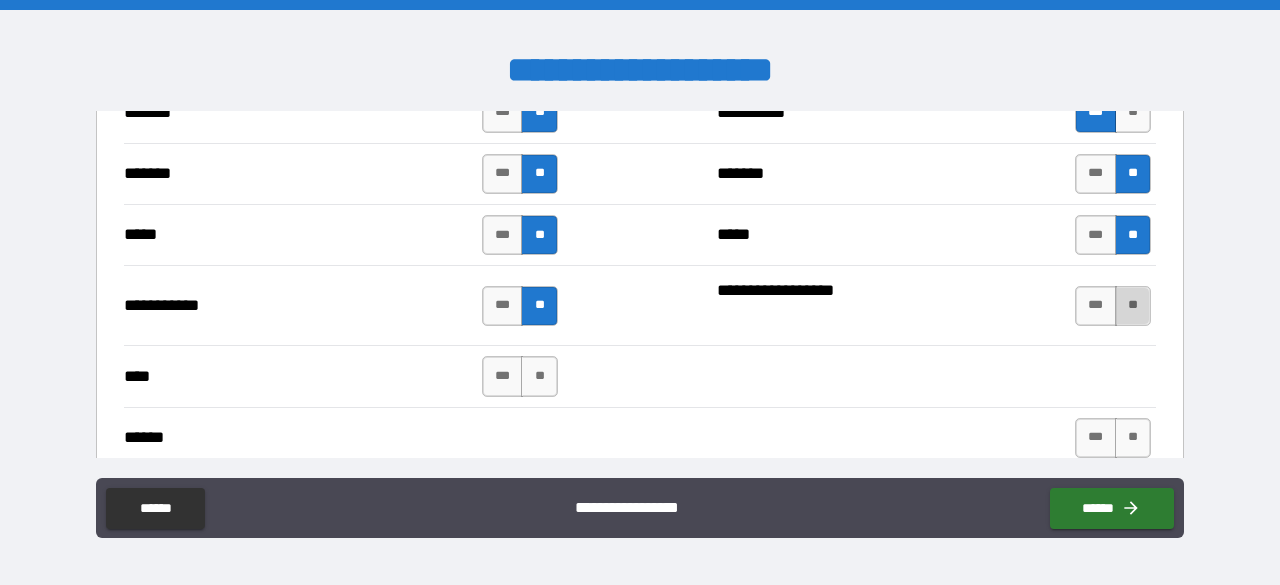 click on "**" at bounding box center [1133, 306] 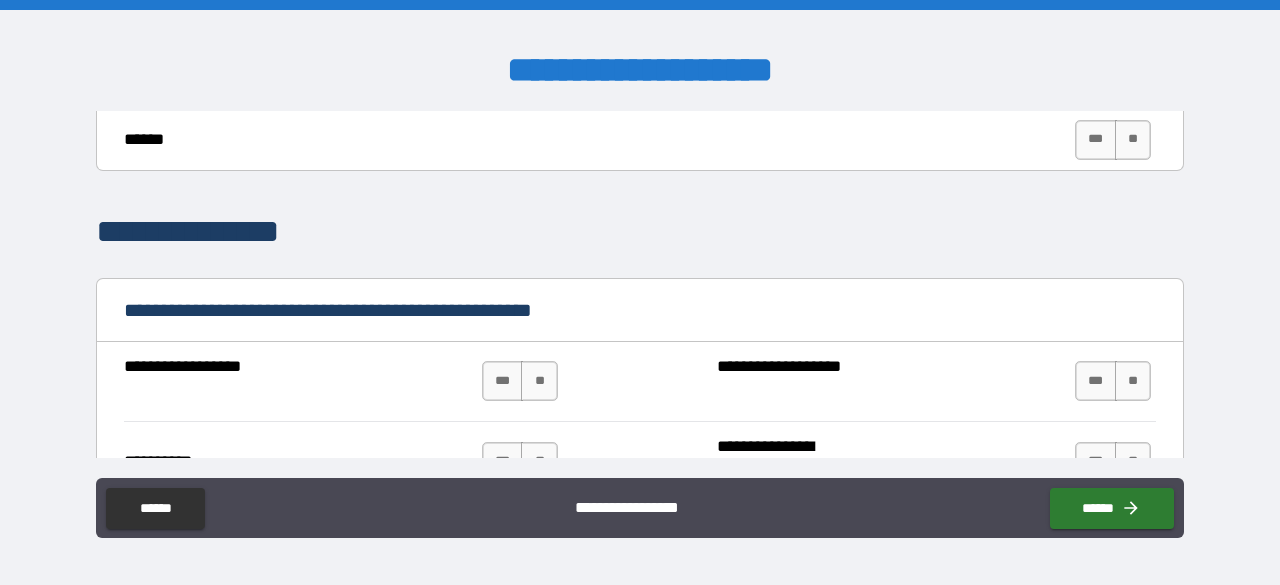 scroll, scrollTop: 1671, scrollLeft: 0, axis: vertical 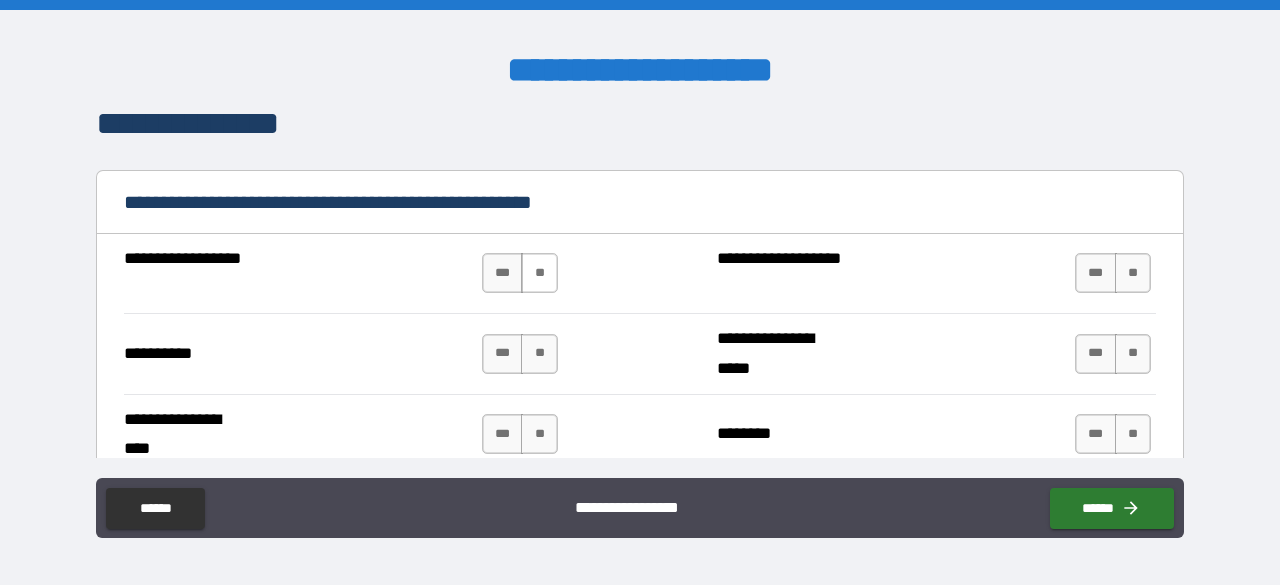 click on "**" at bounding box center [539, 273] 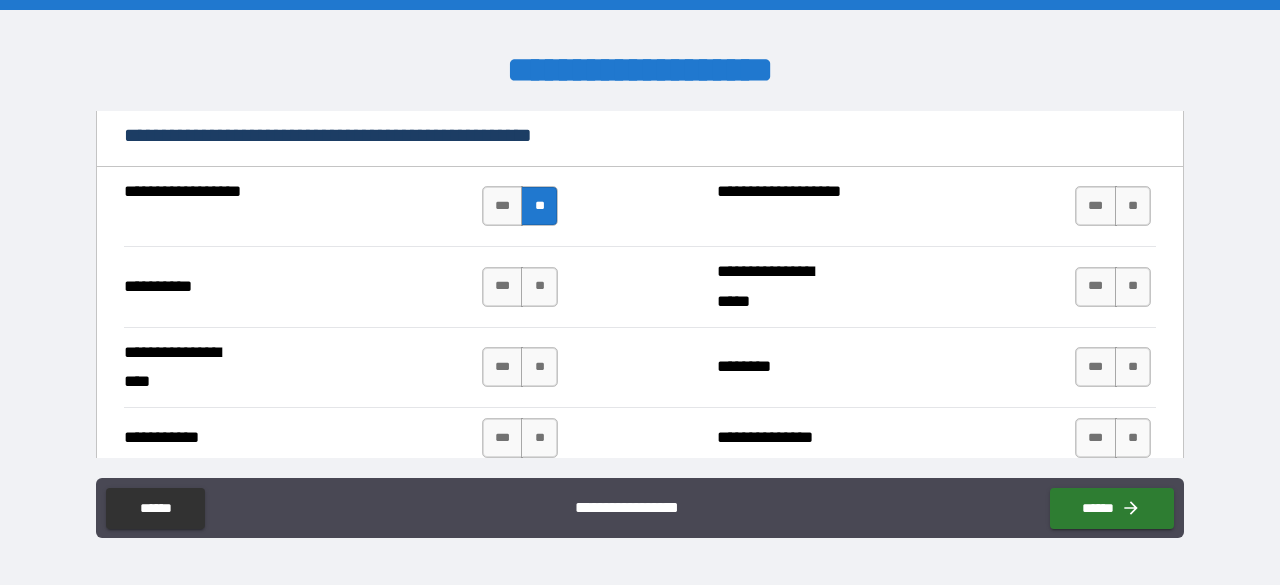 scroll, scrollTop: 1739, scrollLeft: 0, axis: vertical 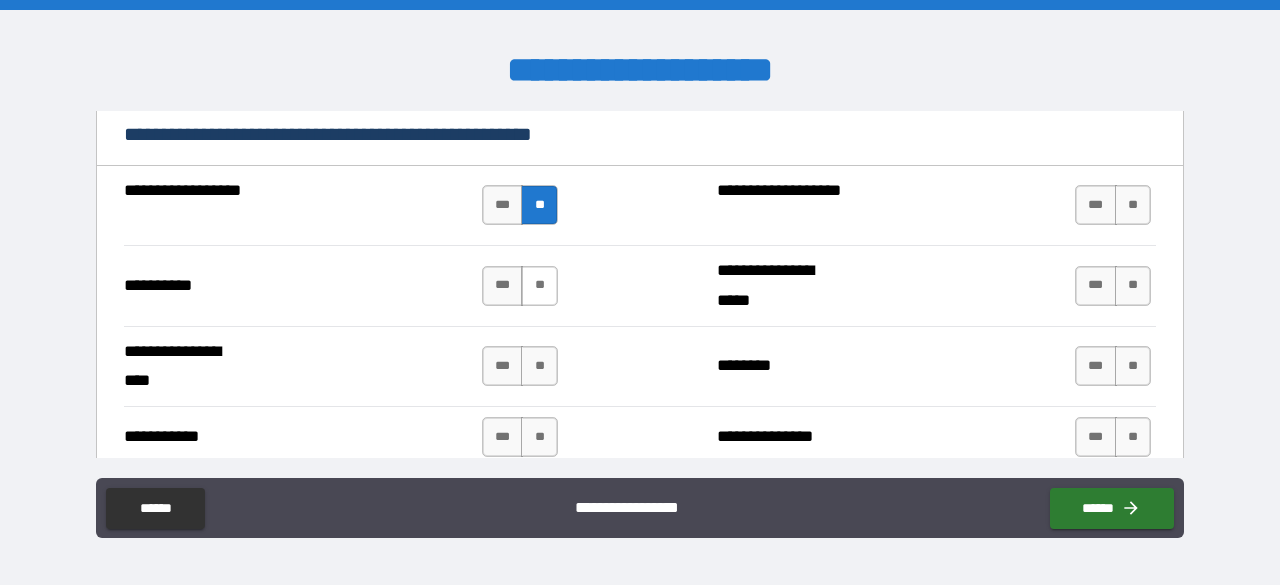 click on "**" at bounding box center [539, 286] 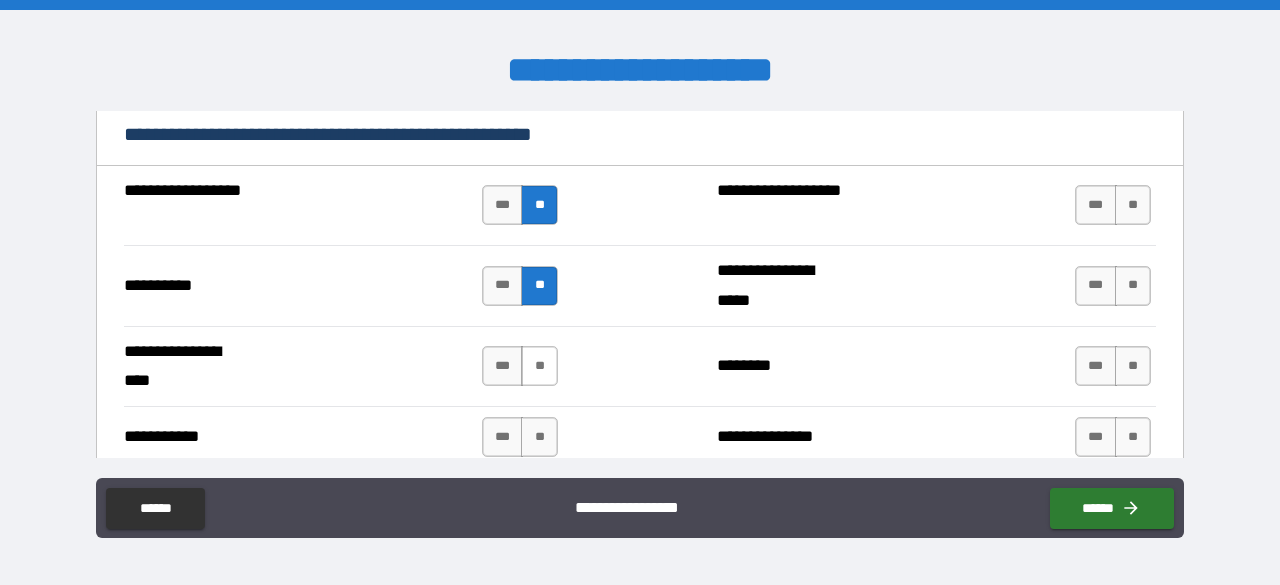 click on "**" at bounding box center (539, 366) 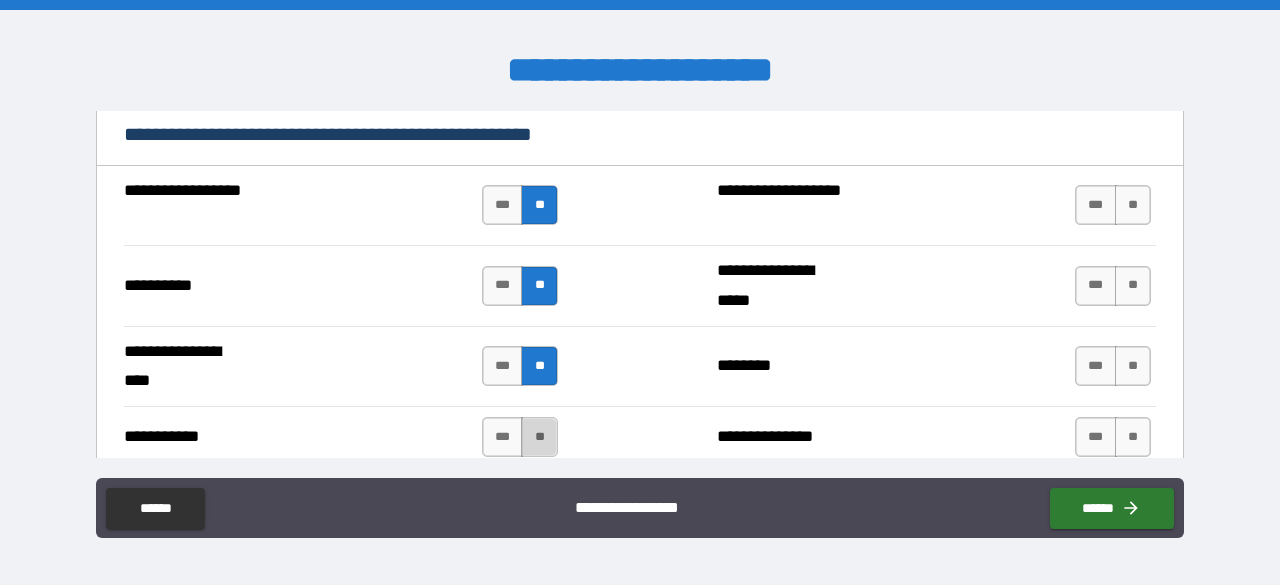 click on "**" at bounding box center (539, 437) 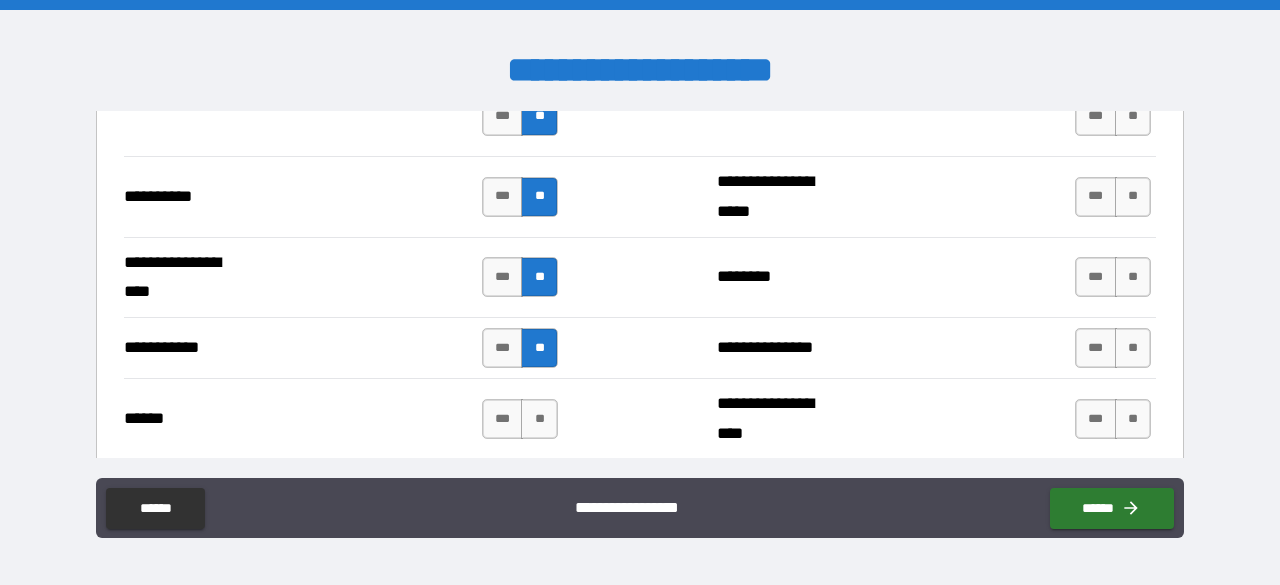scroll, scrollTop: 1829, scrollLeft: 0, axis: vertical 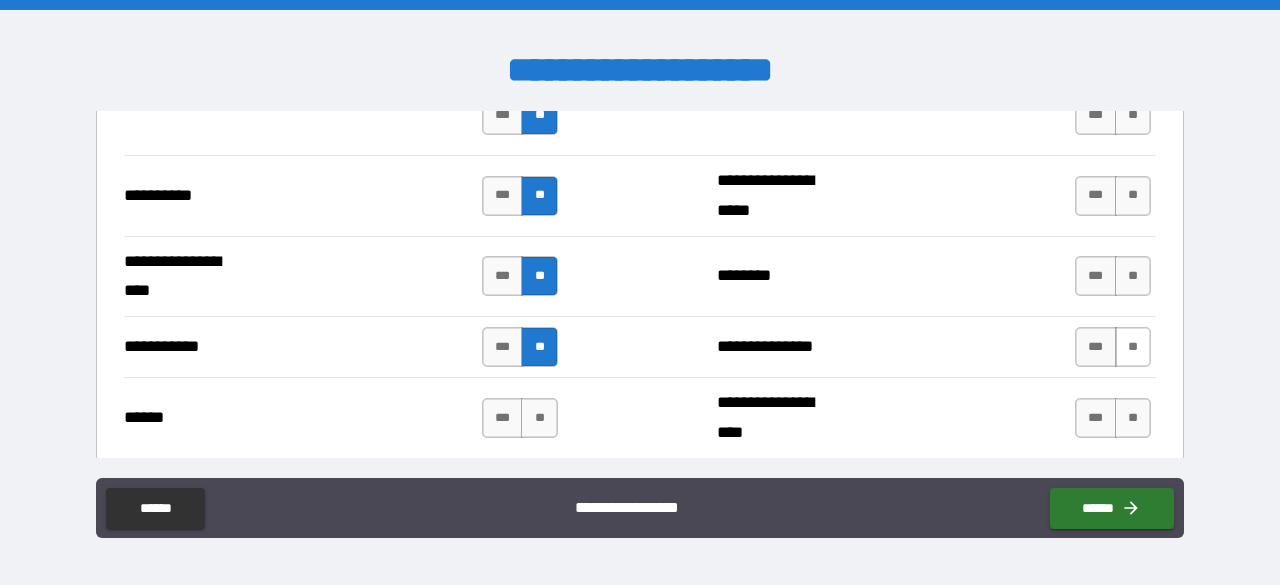 click on "**" at bounding box center (1133, 347) 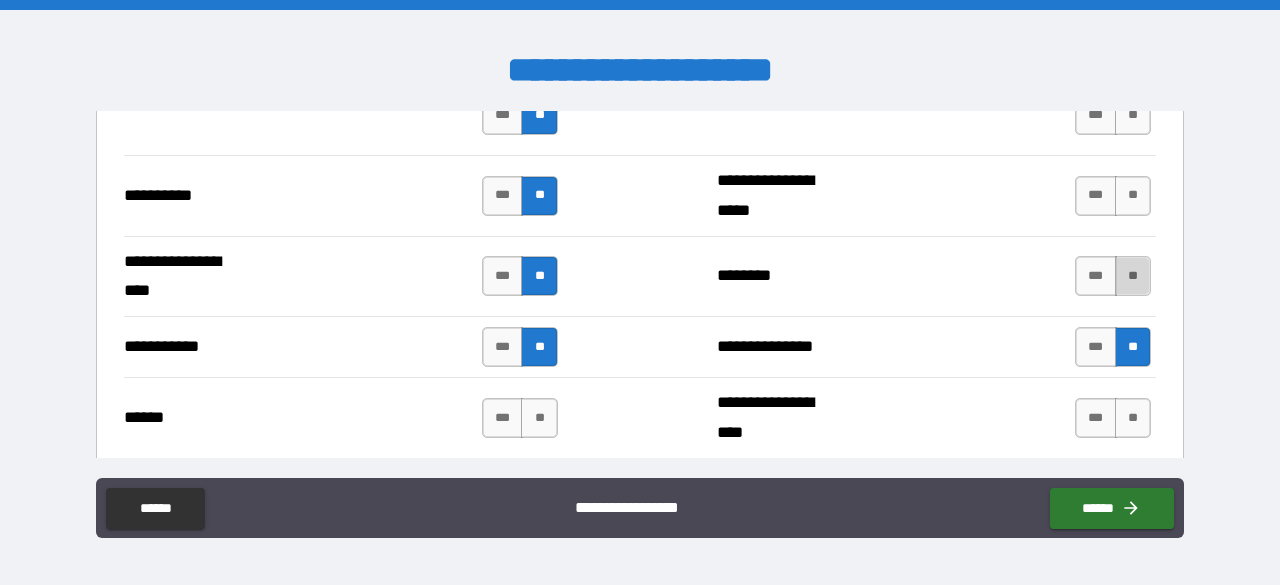 click on "**" at bounding box center (1133, 276) 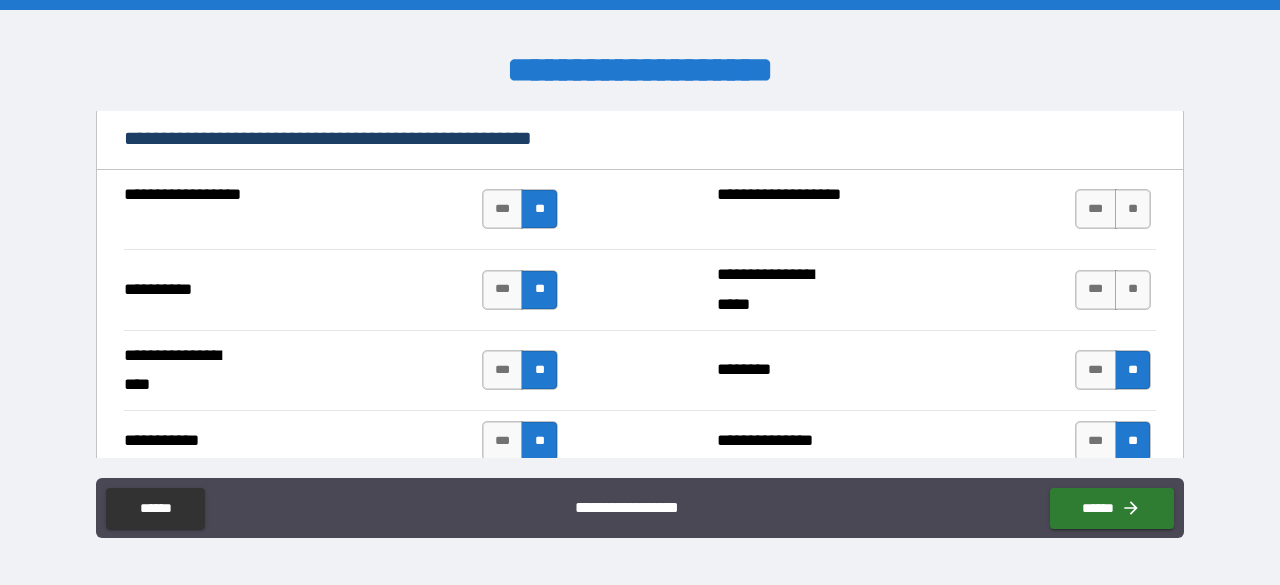 scroll, scrollTop: 1731, scrollLeft: 0, axis: vertical 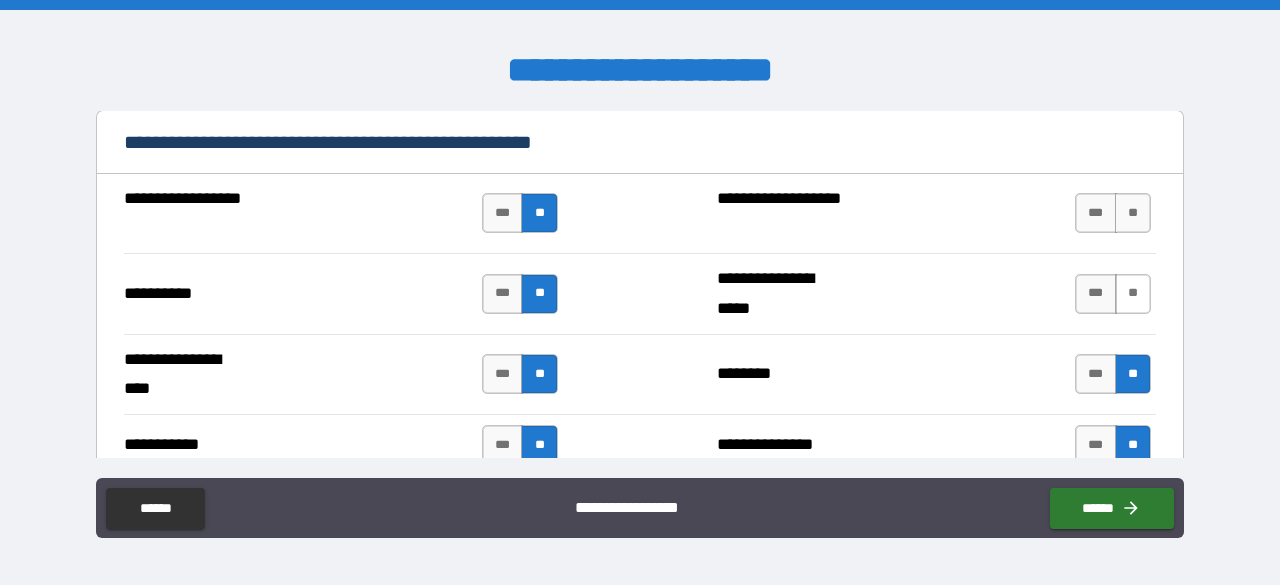 drag, startPoint x: 1116, startPoint y: 255, endPoint x: 1122, endPoint y: 267, distance: 13.416408 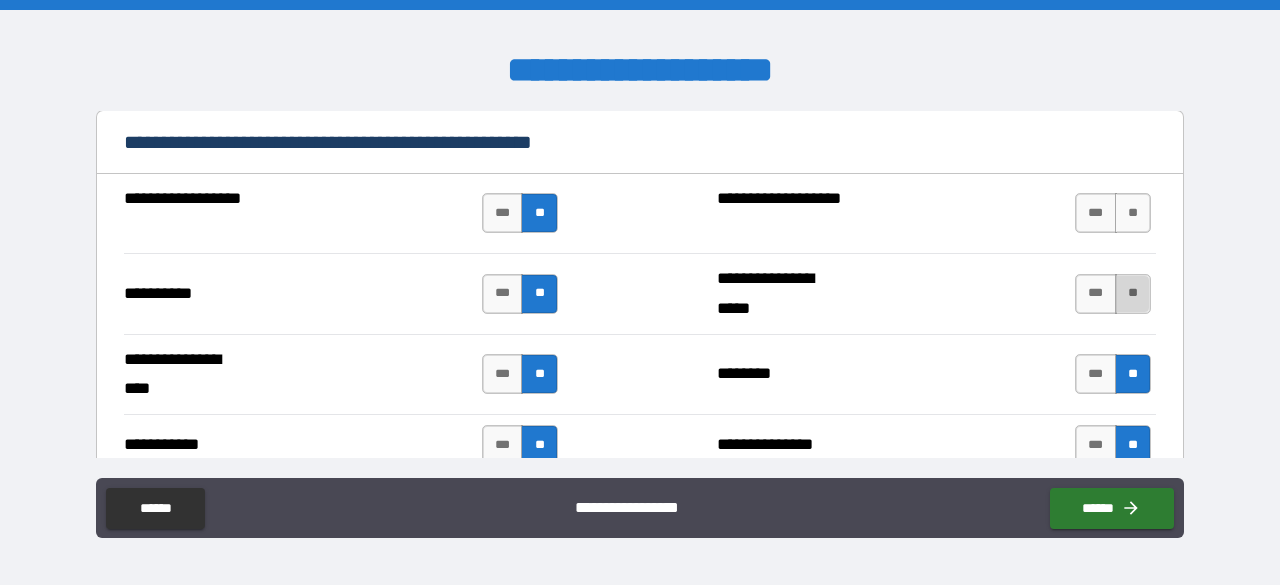 click on "**" at bounding box center (1133, 294) 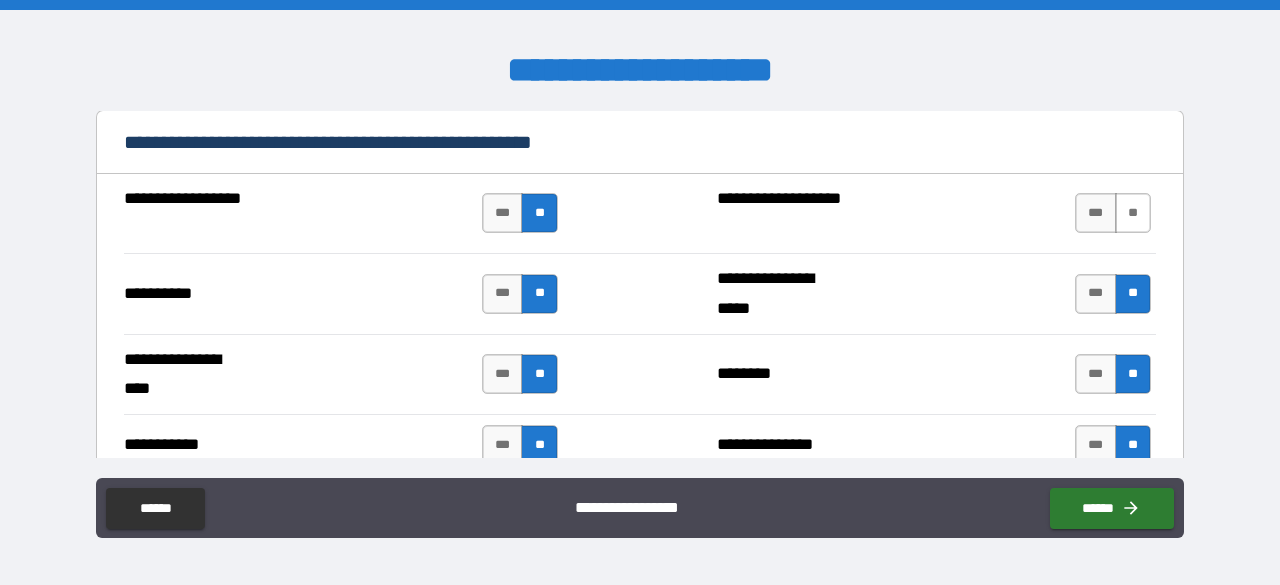 click on "**" at bounding box center [1133, 213] 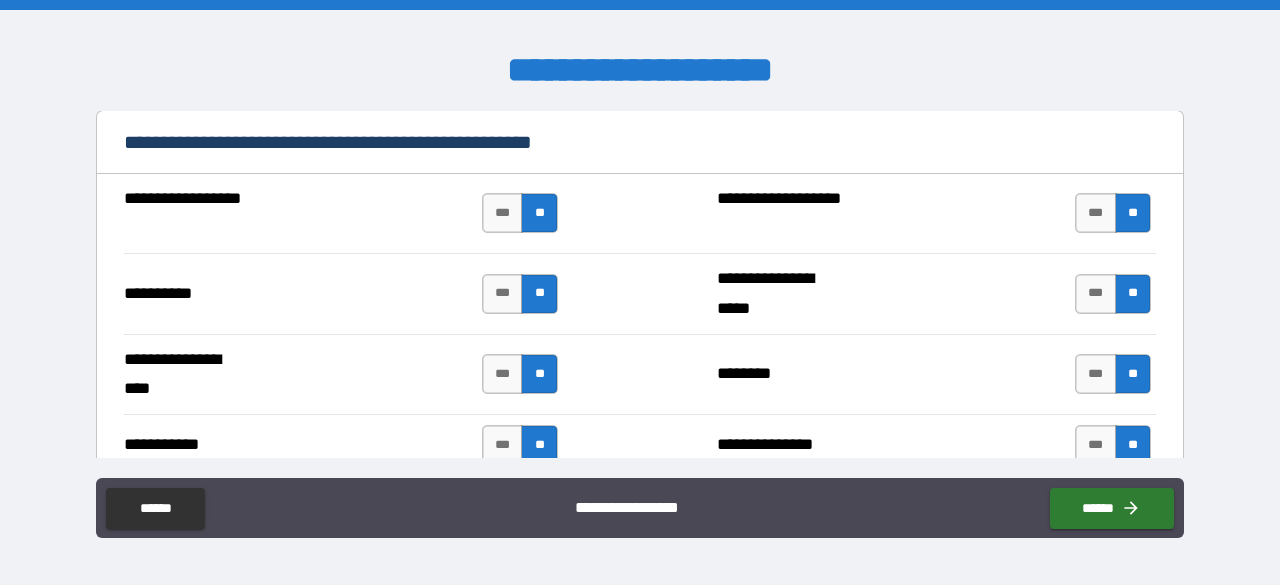 drag, startPoint x: 1115, startPoint y: 208, endPoint x: 895, endPoint y: 383, distance: 281.11386 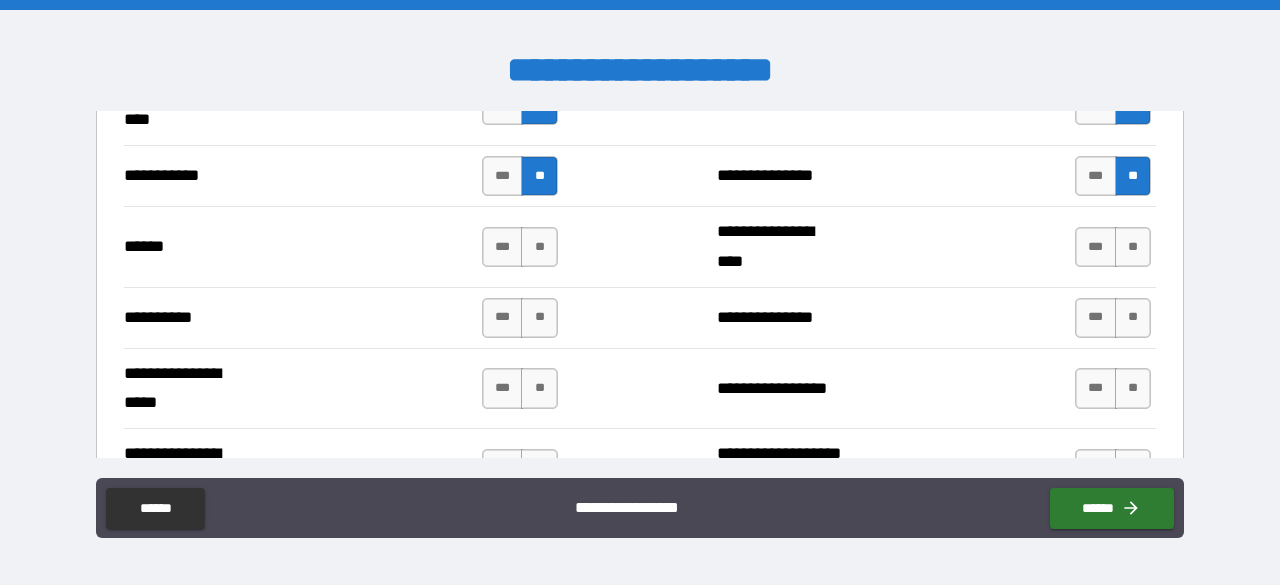 scroll, scrollTop: 2007, scrollLeft: 0, axis: vertical 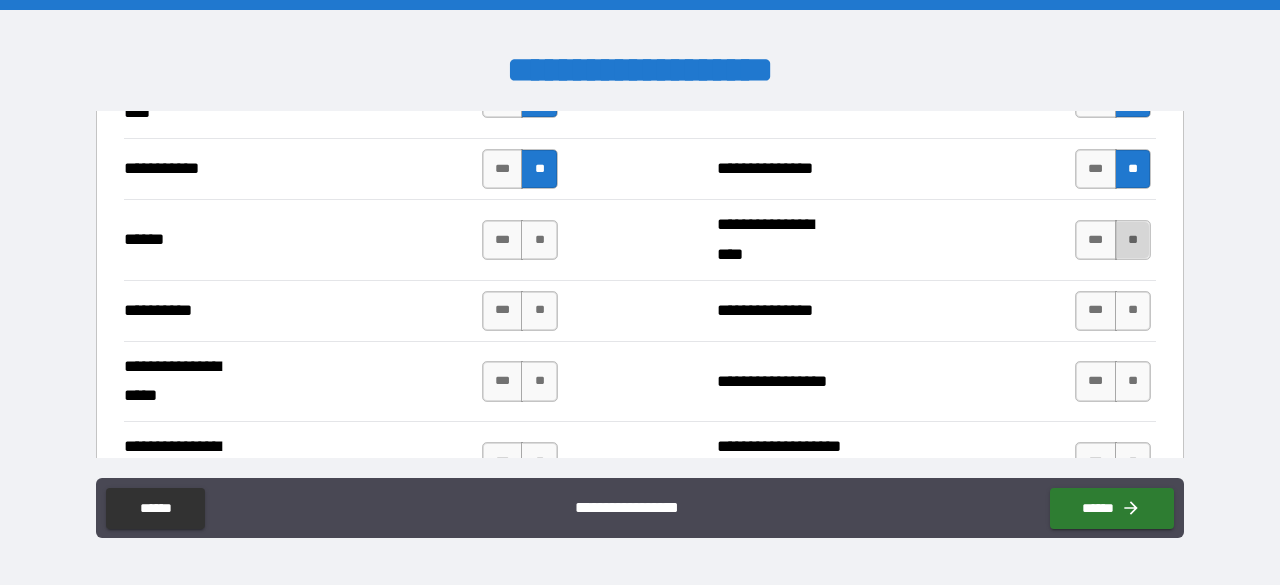 click on "**" at bounding box center [1133, 240] 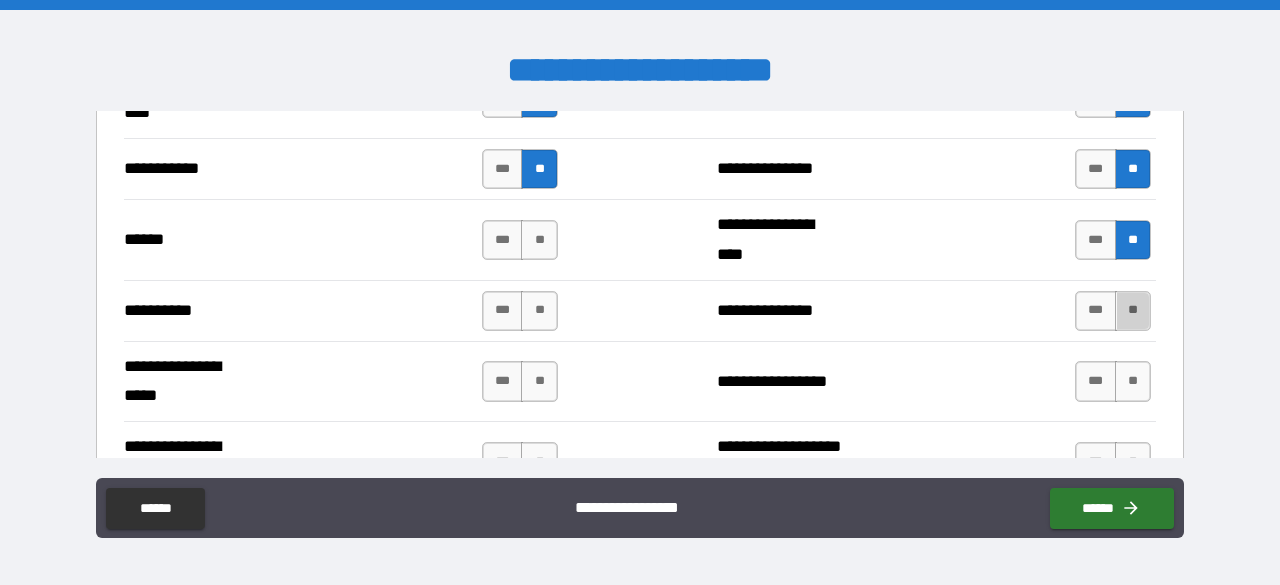 drag, startPoint x: 1128, startPoint y: 297, endPoint x: 1129, endPoint y: 324, distance: 27.018513 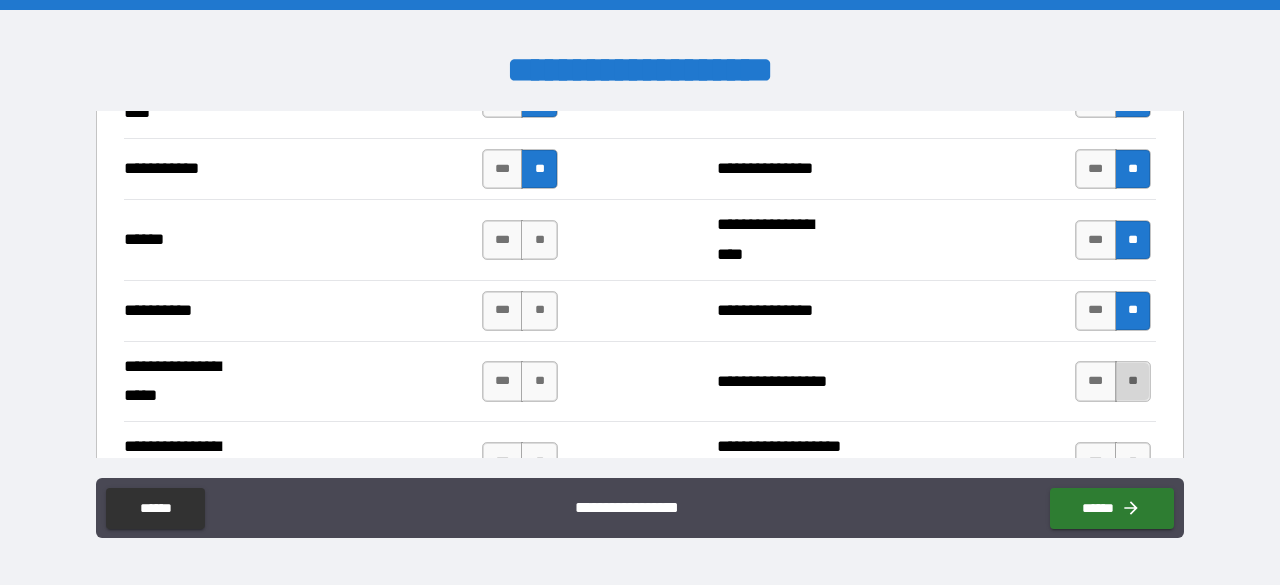 click on "**" at bounding box center (1133, 381) 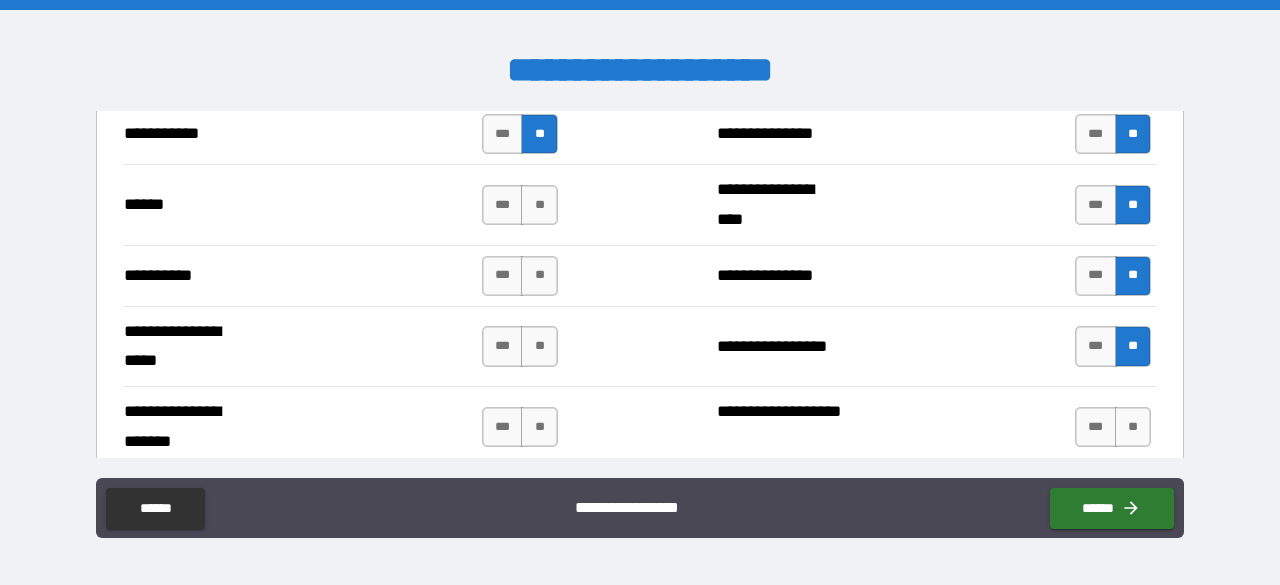 scroll, scrollTop: 2043, scrollLeft: 0, axis: vertical 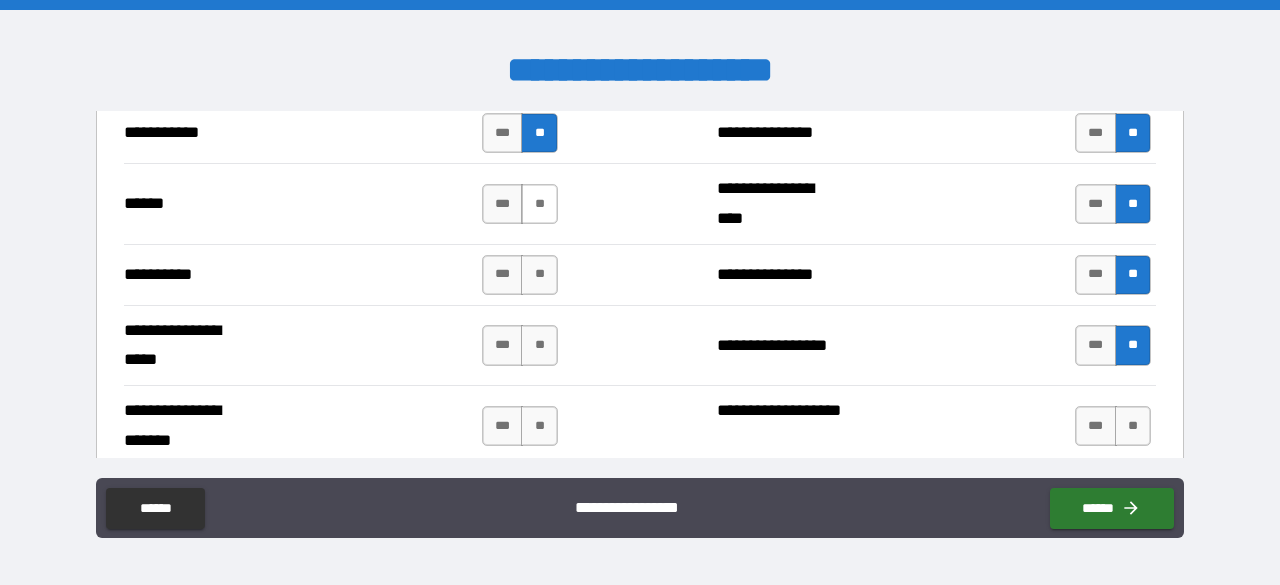 click on "**" at bounding box center (539, 204) 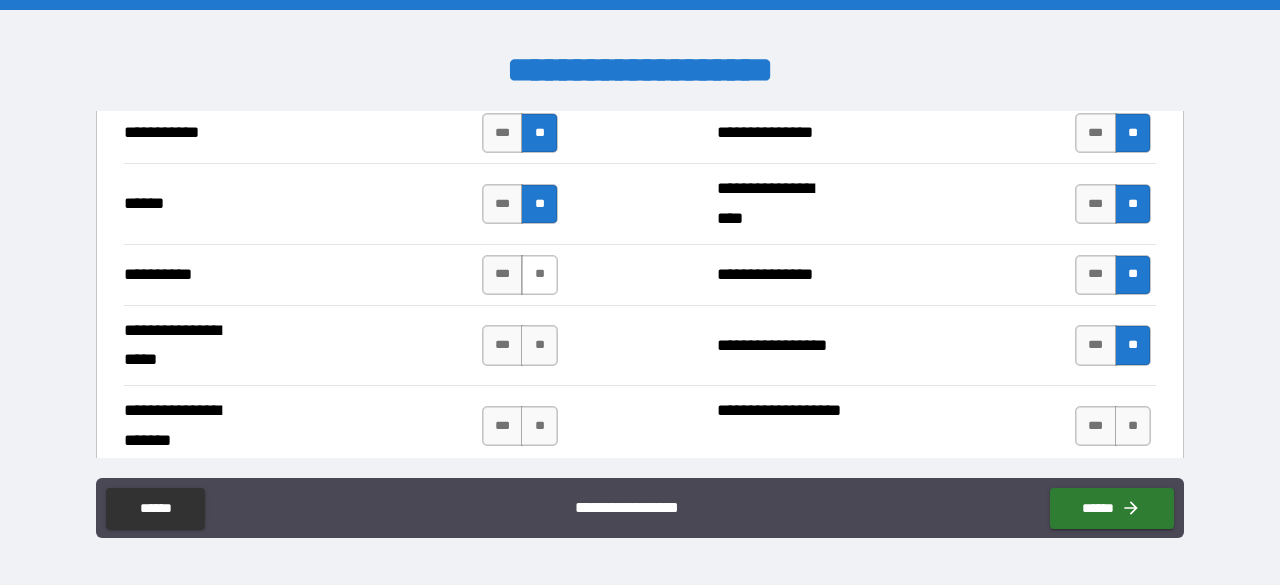 click on "**" at bounding box center (539, 275) 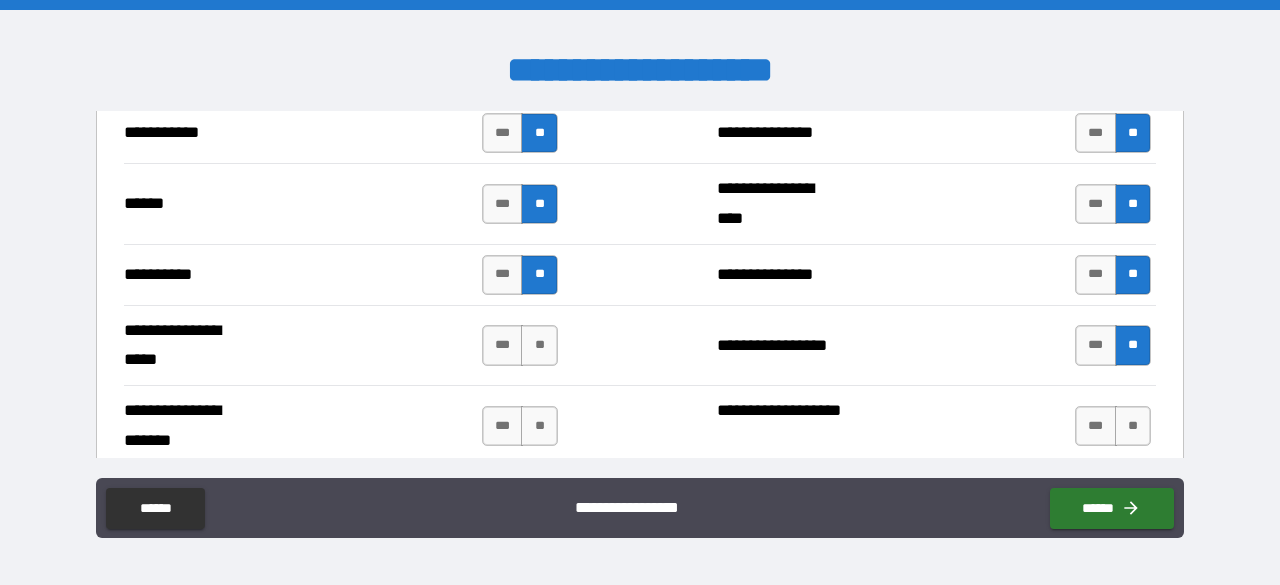 scroll, scrollTop: 2094, scrollLeft: 0, axis: vertical 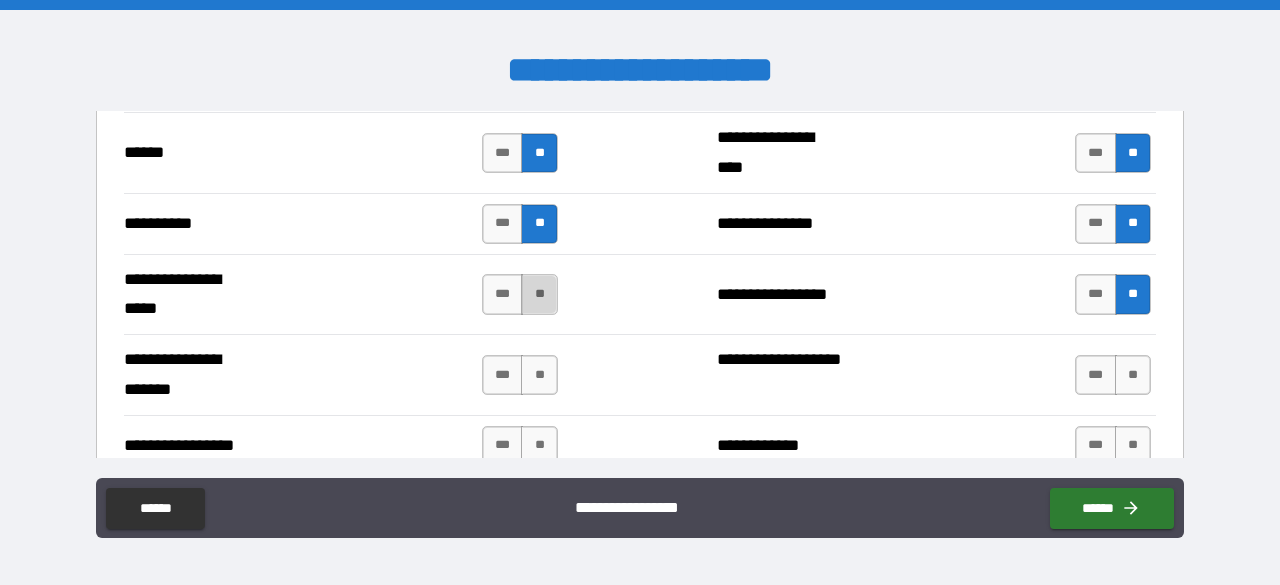 click on "**" at bounding box center (539, 294) 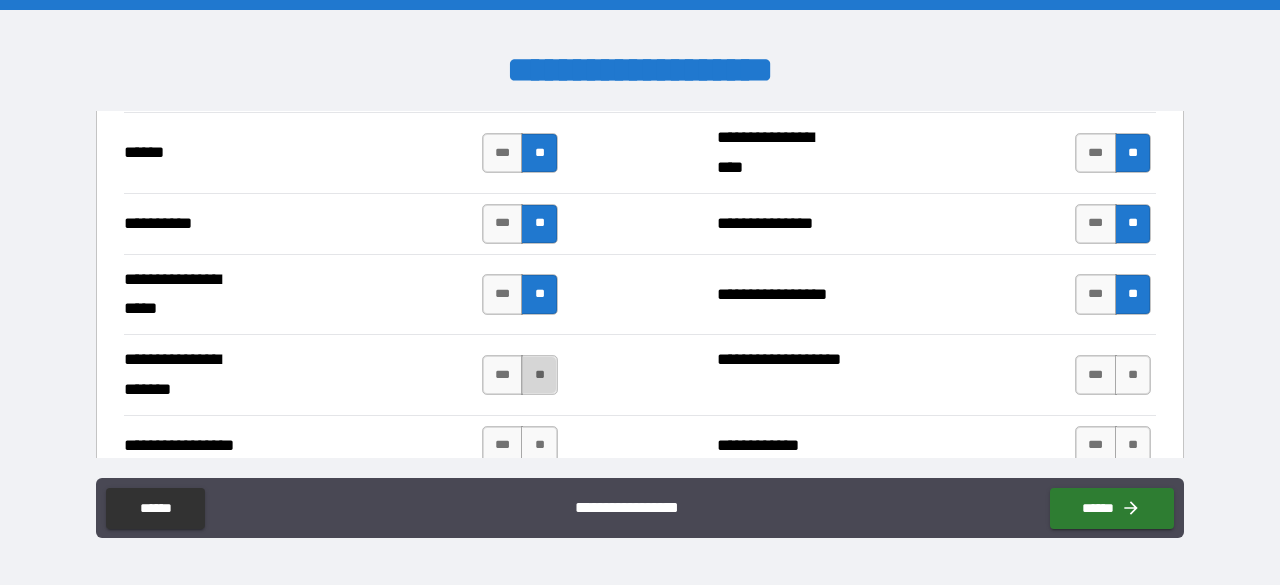 click on "**" at bounding box center (539, 375) 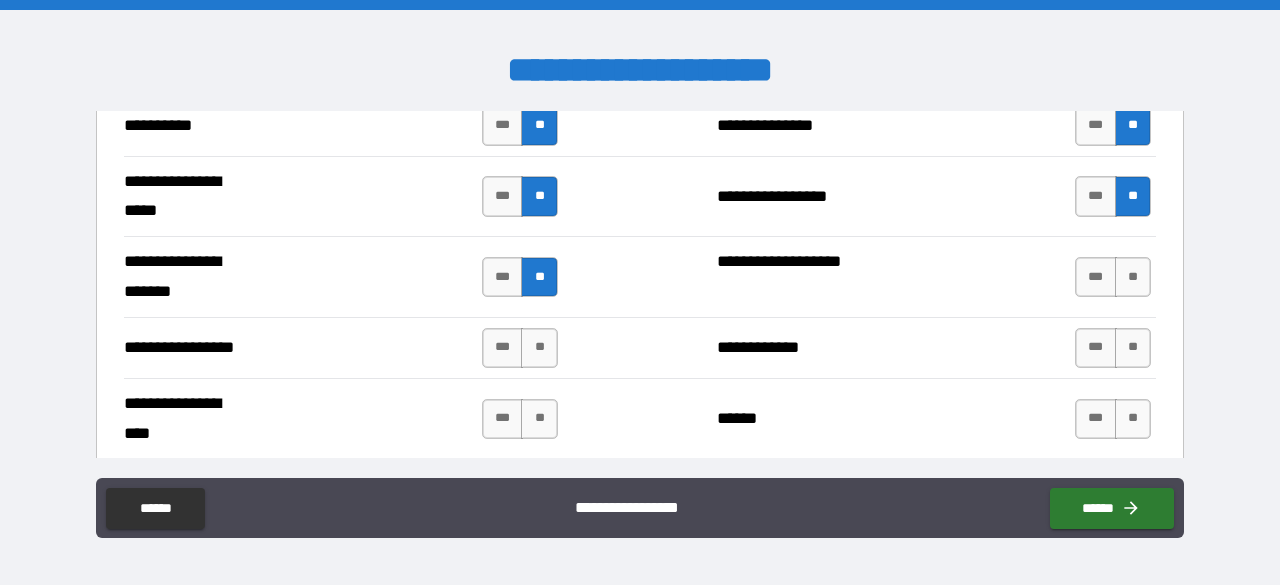 scroll, scrollTop: 2193, scrollLeft: 0, axis: vertical 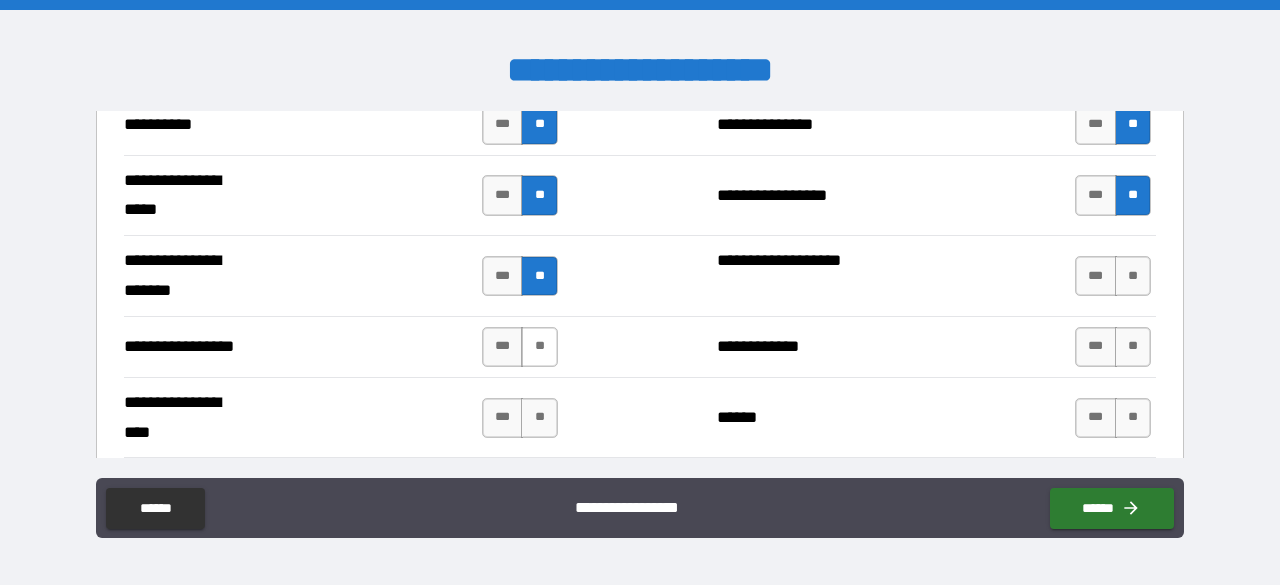 click on "**" at bounding box center (539, 347) 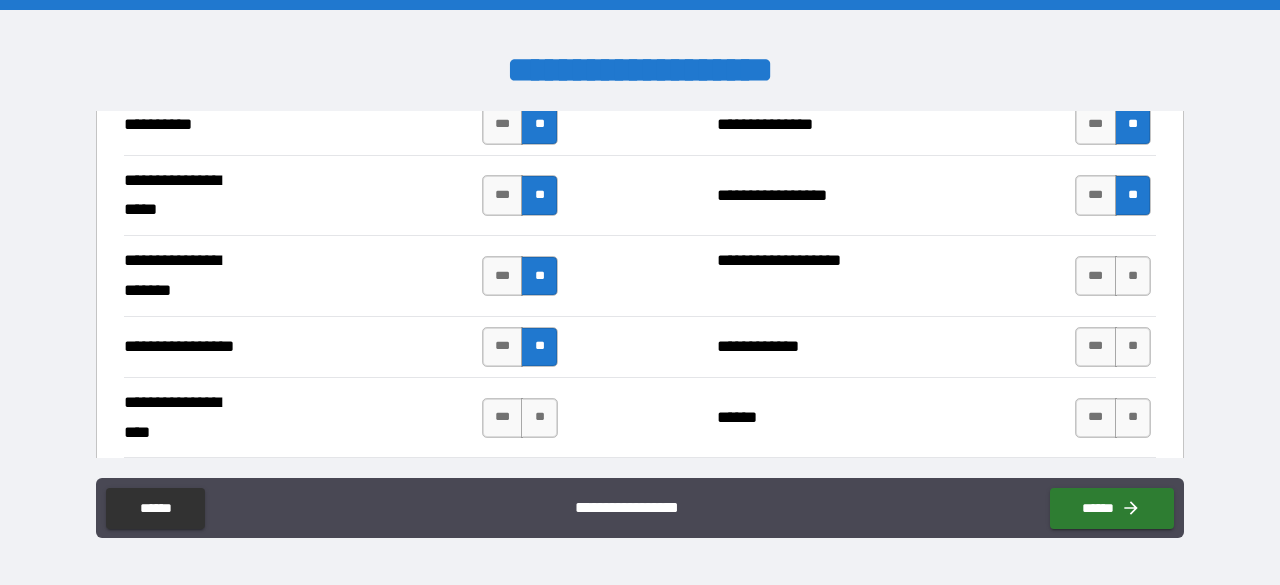 click on "*** **" at bounding box center (520, 418) 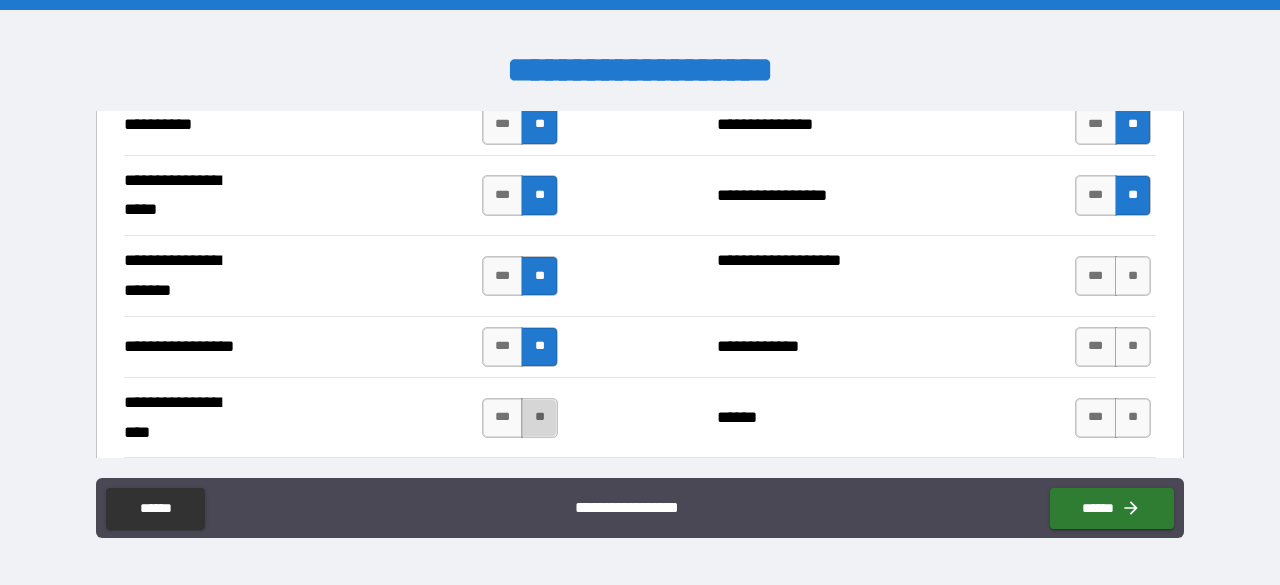 click on "**" at bounding box center [539, 418] 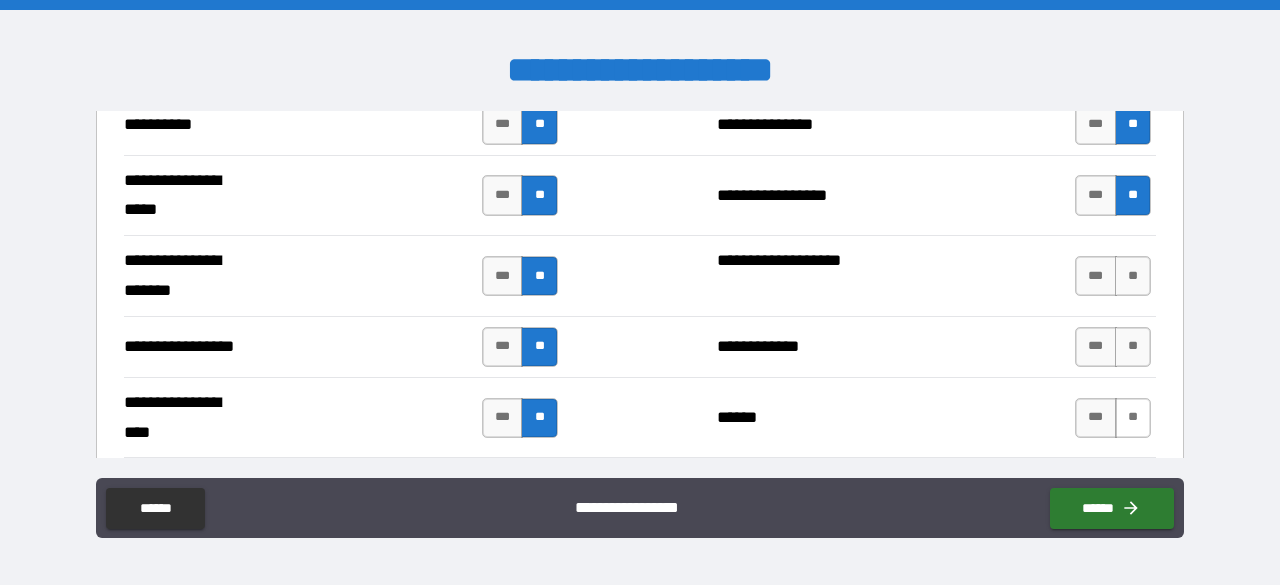 click on "**" at bounding box center [1133, 418] 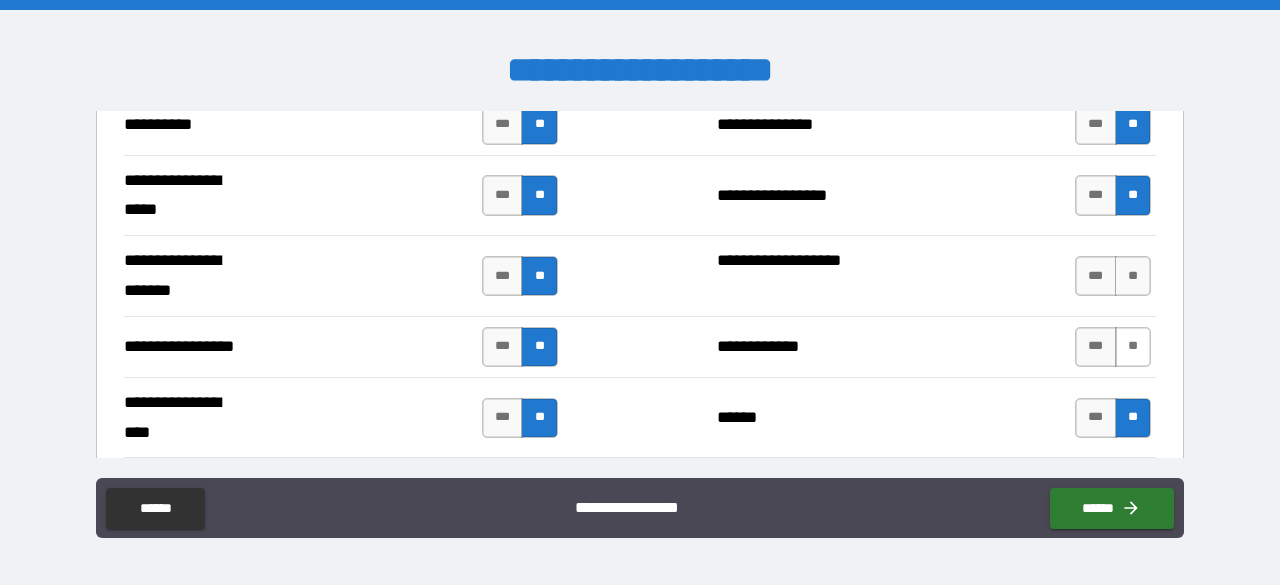 click on "**" at bounding box center [1133, 347] 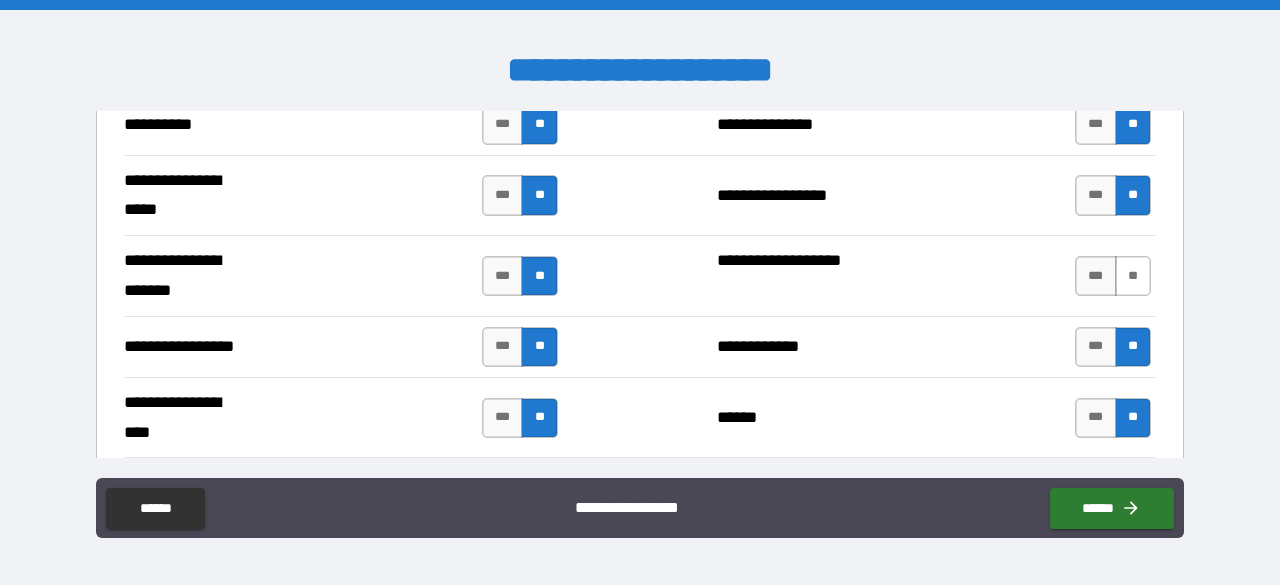 drag, startPoint x: 1109, startPoint y: 241, endPoint x: 1115, endPoint y: 269, distance: 28.635643 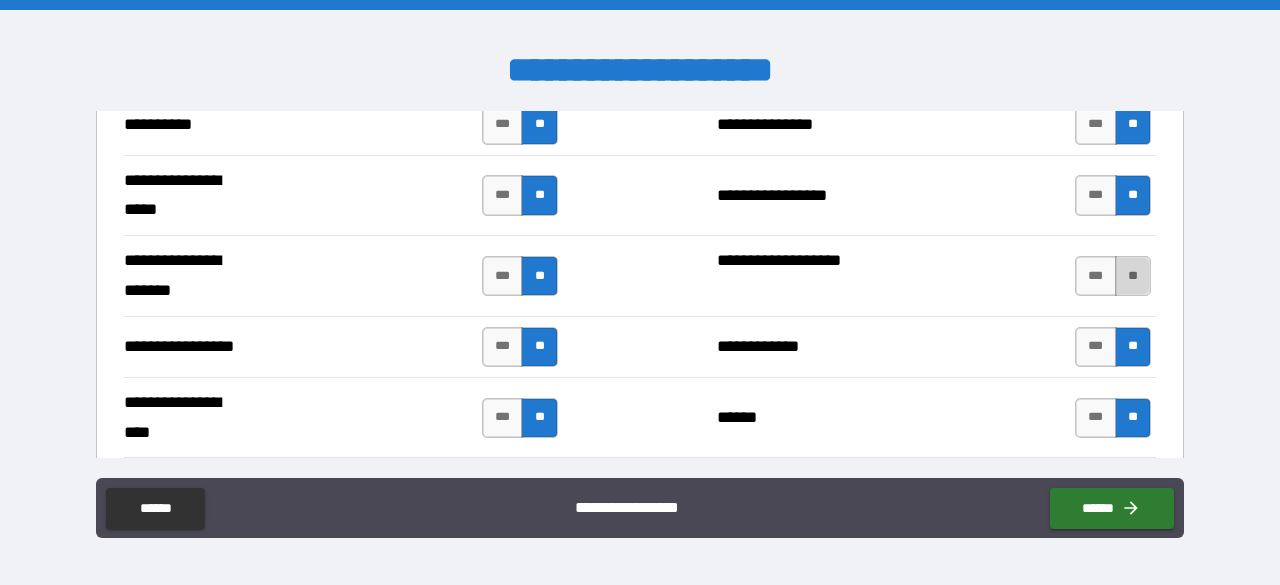 click on "**" at bounding box center (1133, 276) 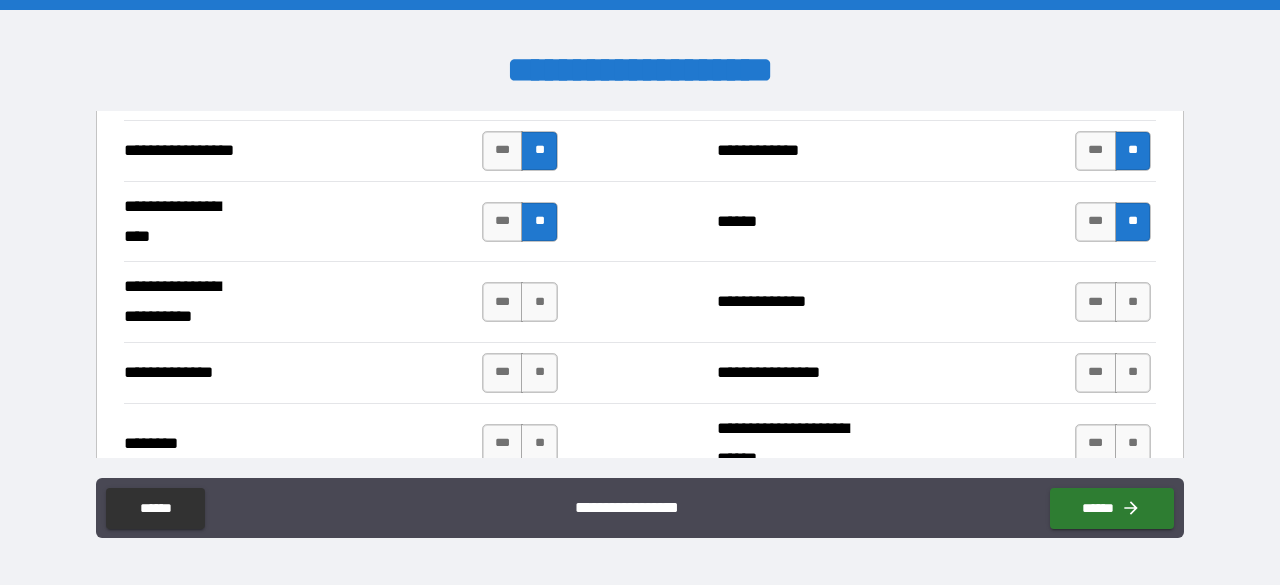 scroll, scrollTop: 2447, scrollLeft: 0, axis: vertical 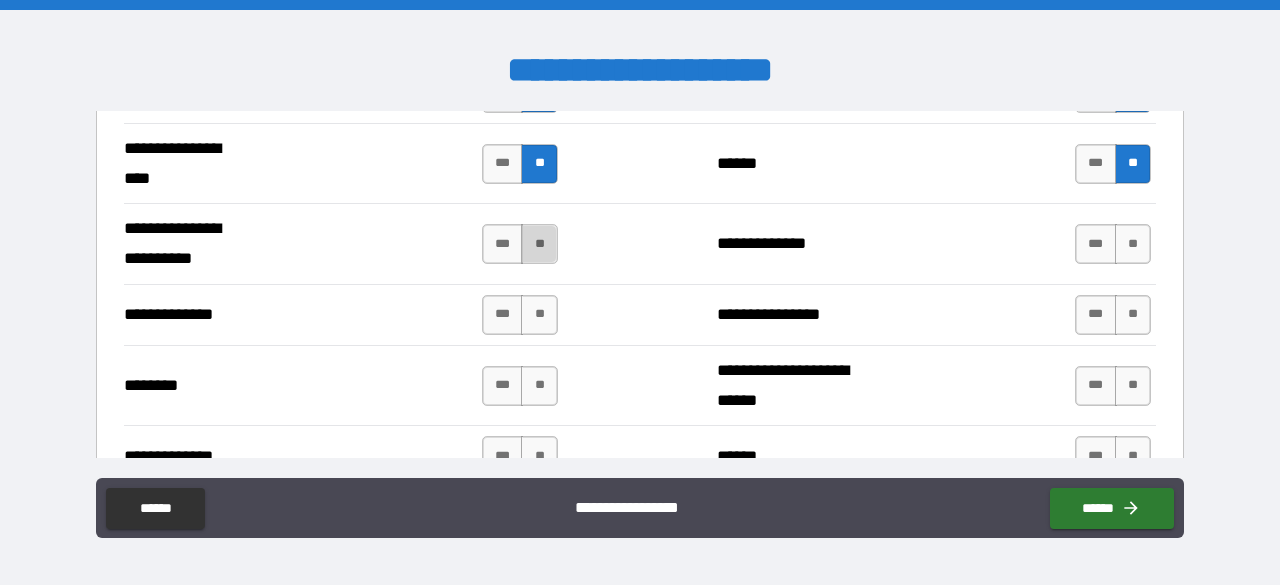 click on "**" at bounding box center (539, 244) 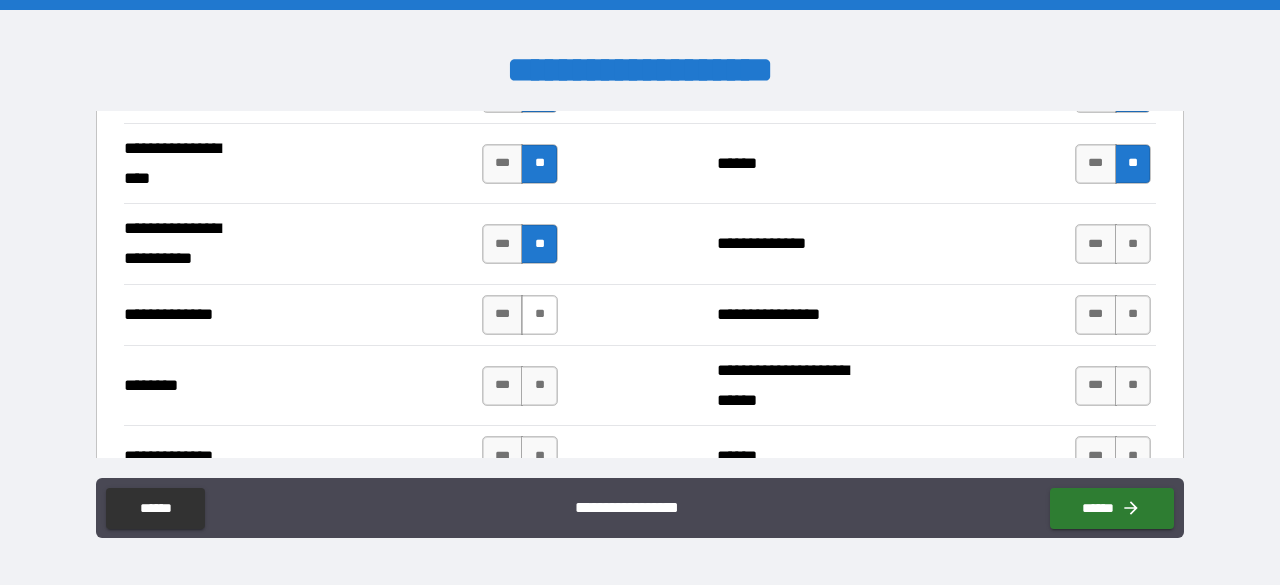 click on "**" at bounding box center (539, 315) 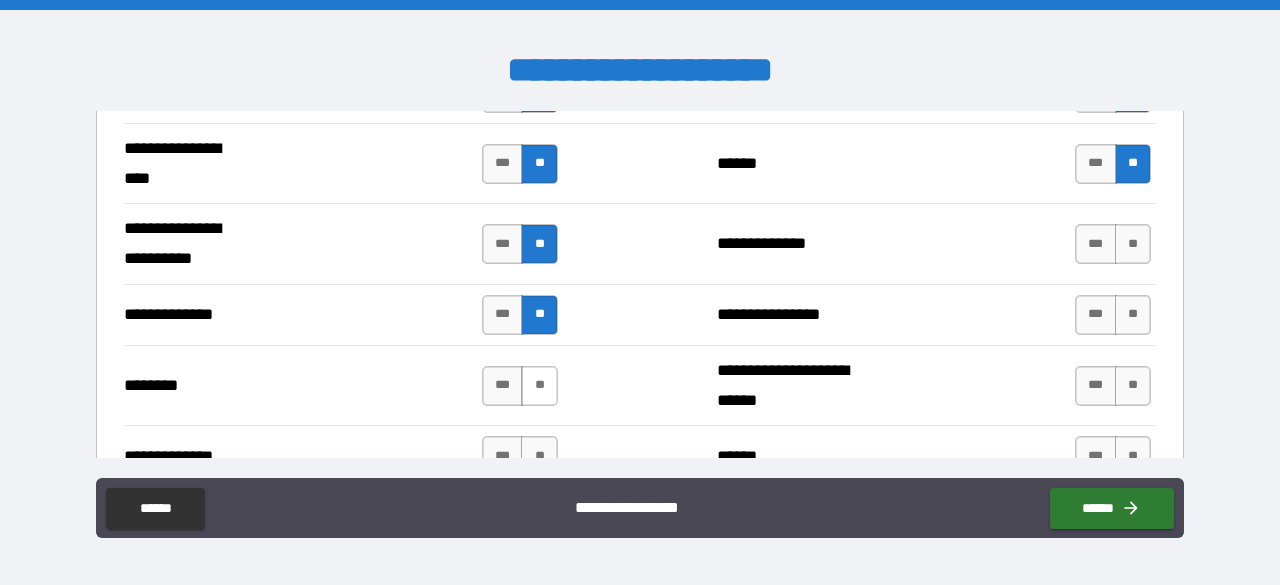 click on "**" at bounding box center (539, 386) 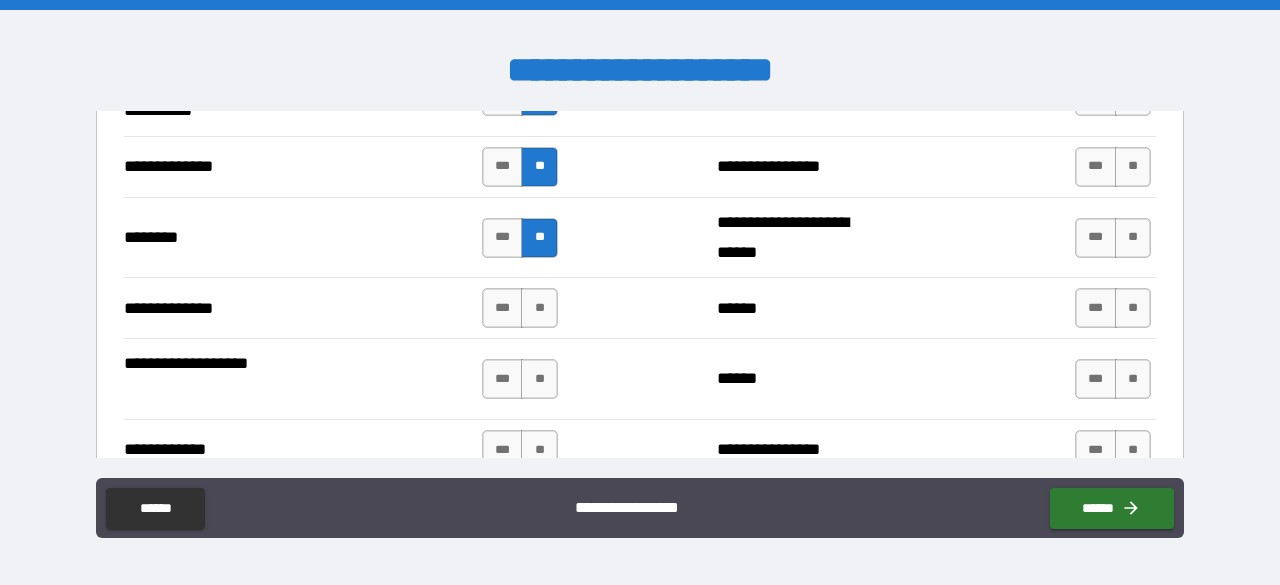 scroll, scrollTop: 2595, scrollLeft: 0, axis: vertical 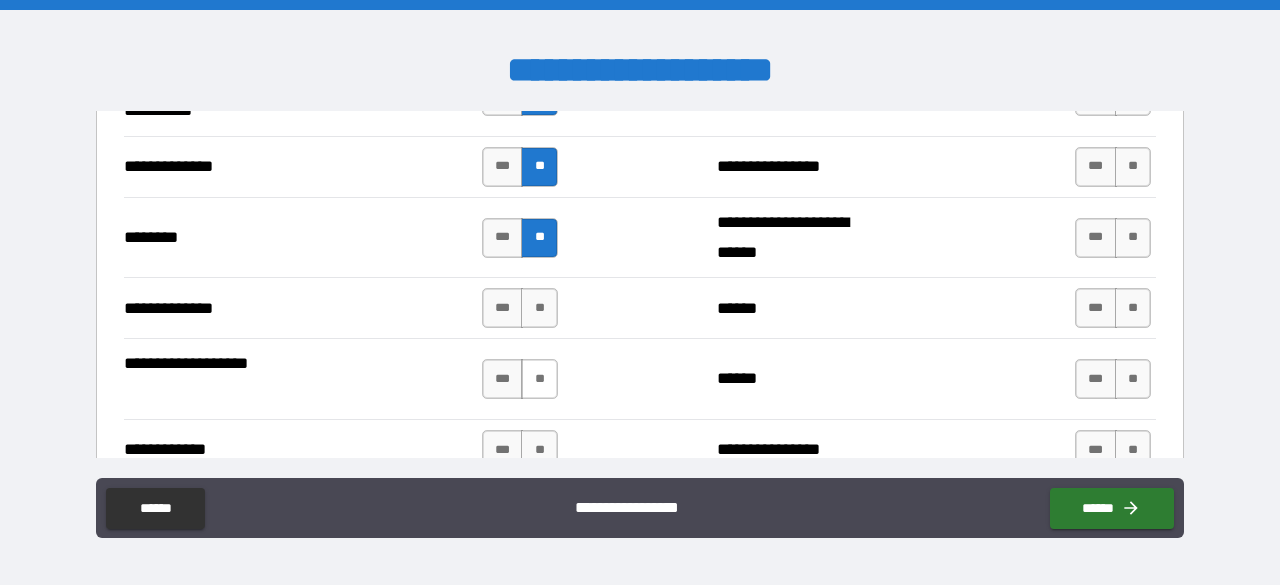 drag, startPoint x: 528, startPoint y: 305, endPoint x: 536, endPoint y: 354, distance: 49.648766 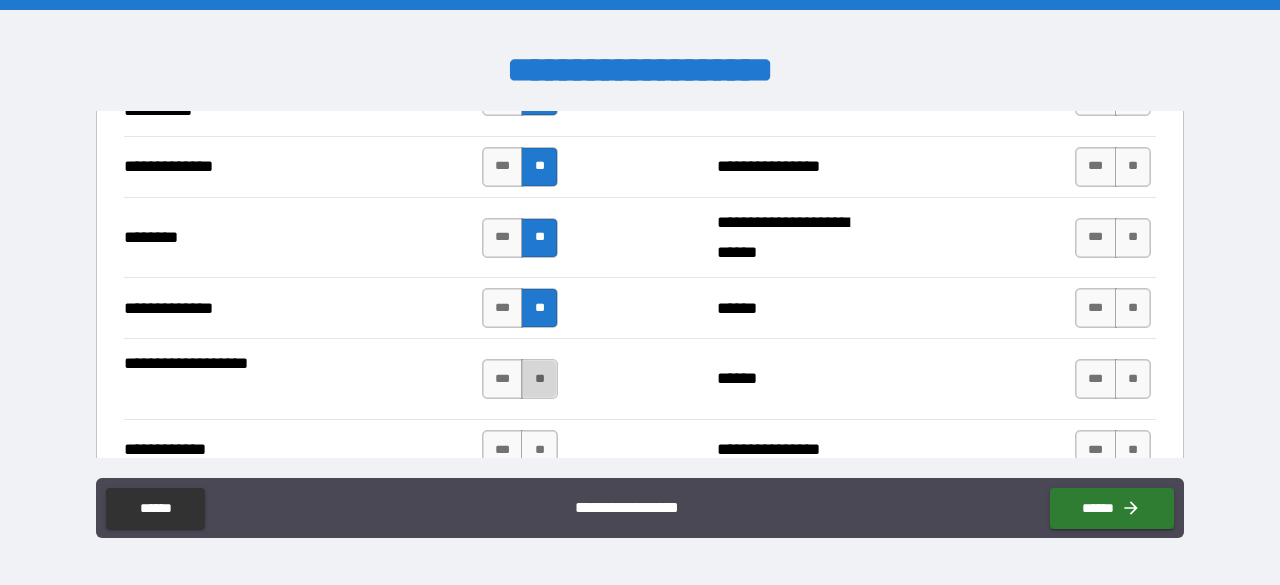 click on "**" at bounding box center [539, 379] 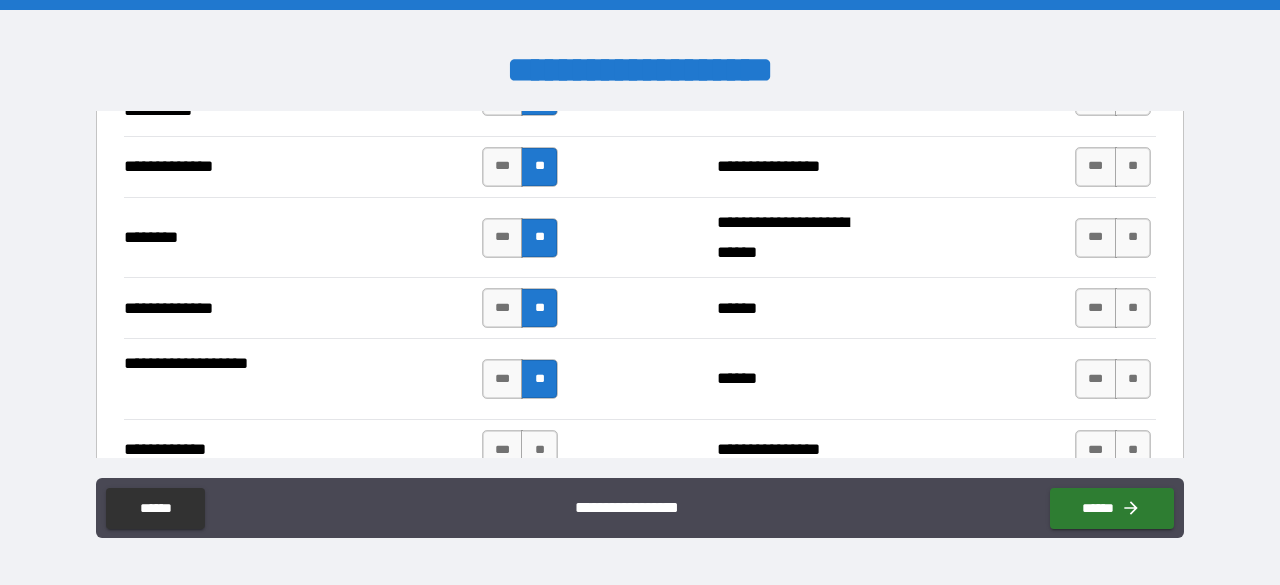 click on "*** **" at bounding box center [520, 450] 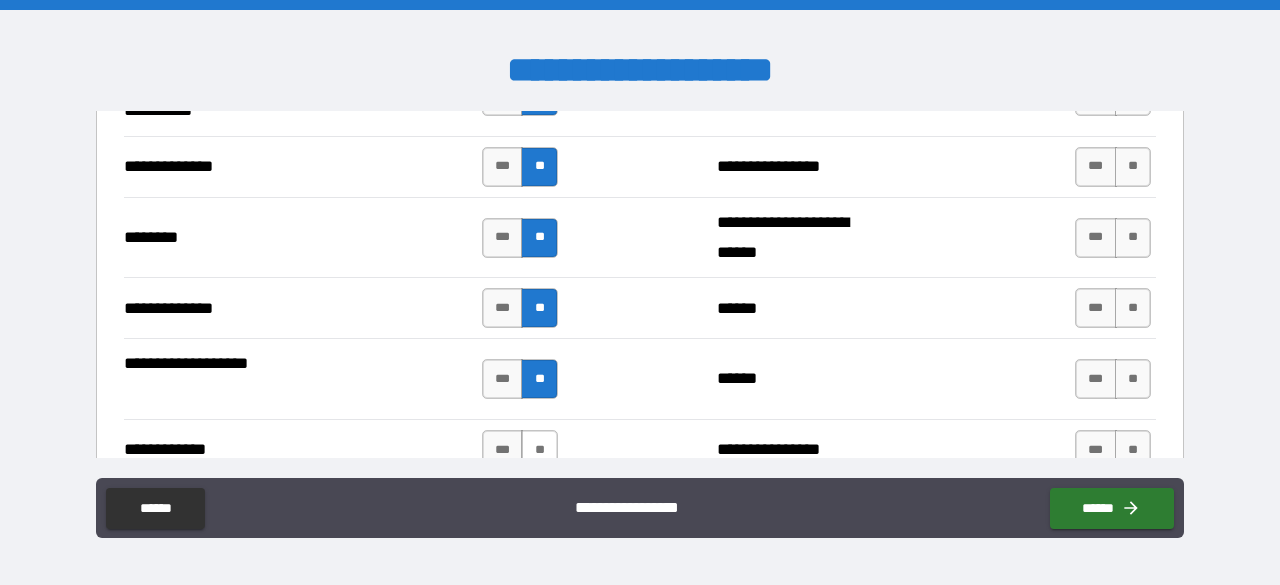 click on "**" at bounding box center [539, 450] 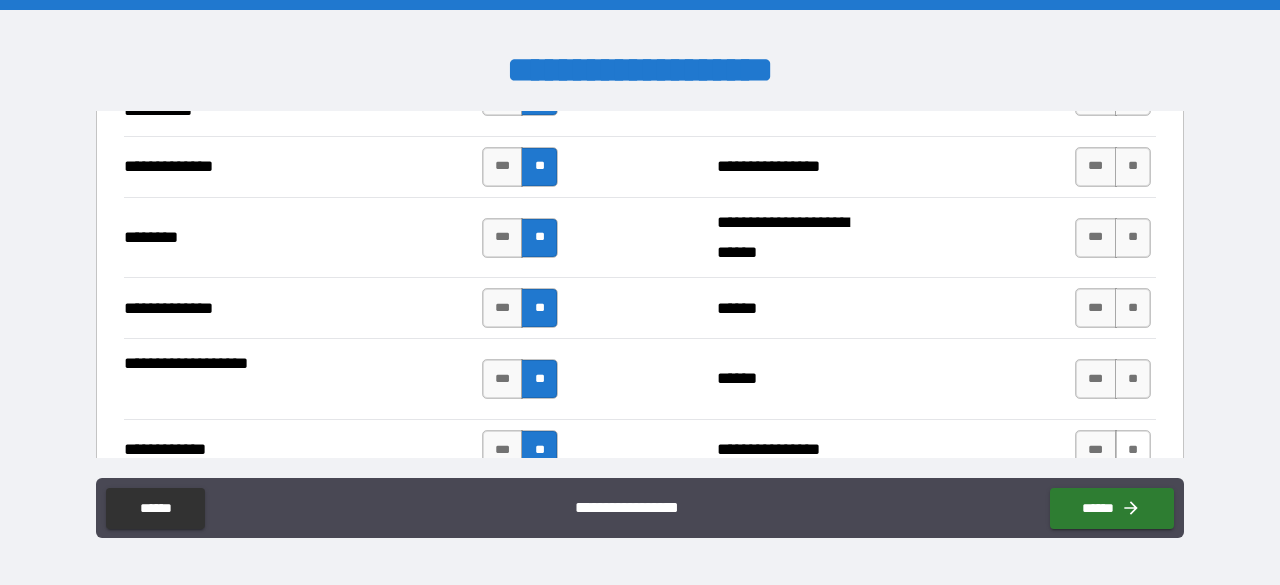 click on "**" at bounding box center (1133, 450) 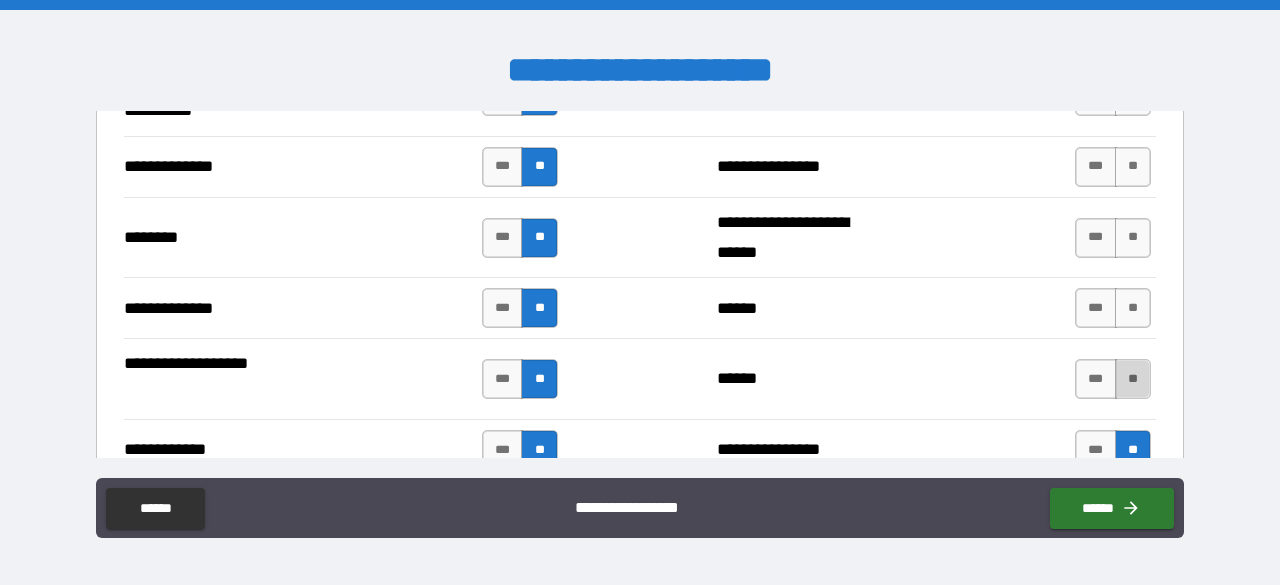 click on "**" at bounding box center [1133, 379] 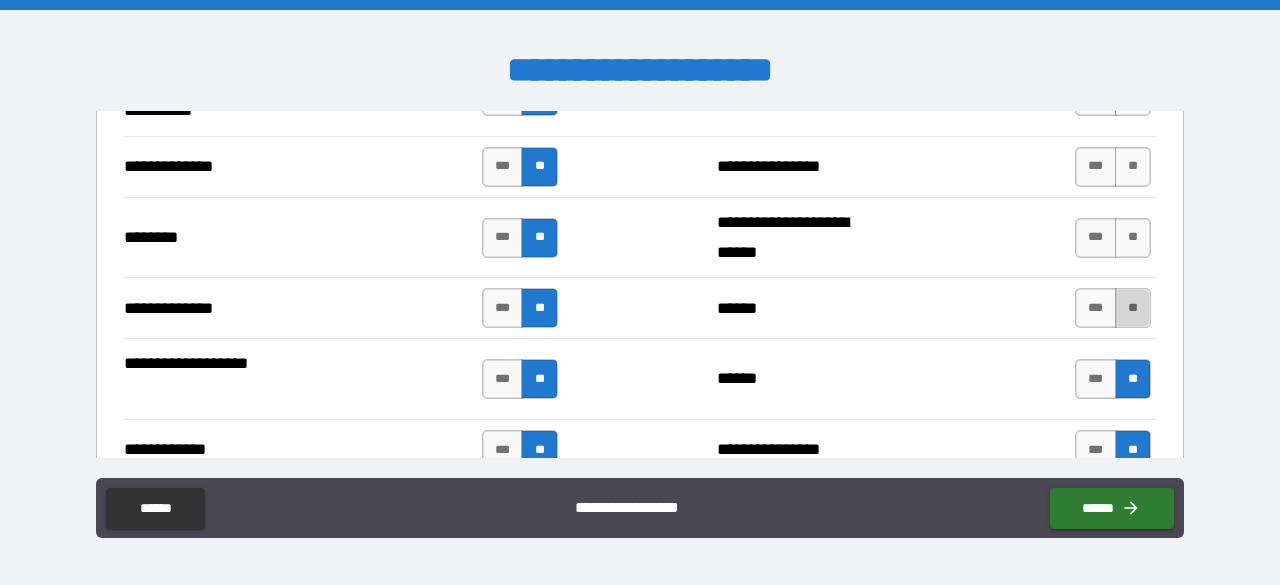 drag, startPoint x: 1113, startPoint y: 307, endPoint x: 1114, endPoint y: 293, distance: 14.035668 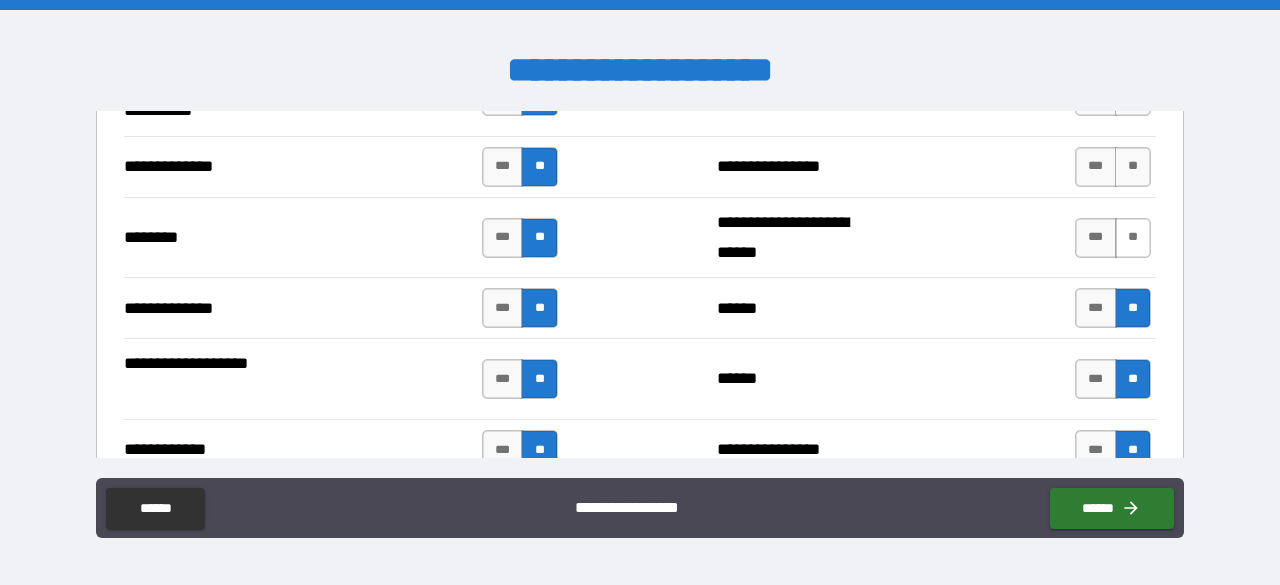 drag, startPoint x: 1117, startPoint y: 196, endPoint x: 1118, endPoint y: 209, distance: 13.038404 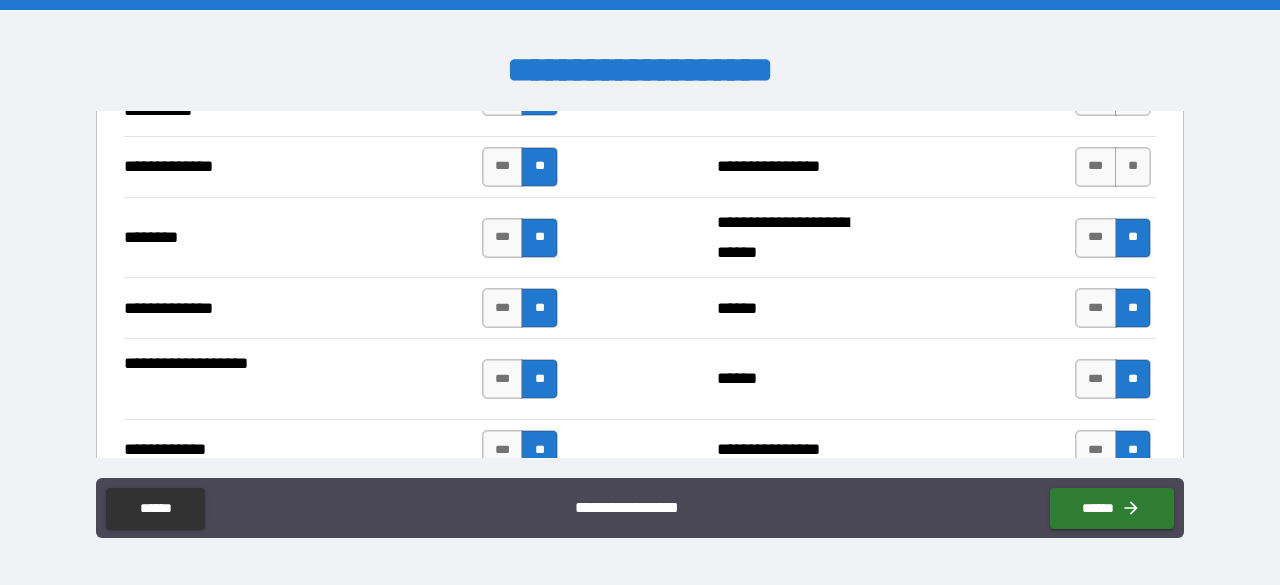 click on "**********" at bounding box center (640, 166) 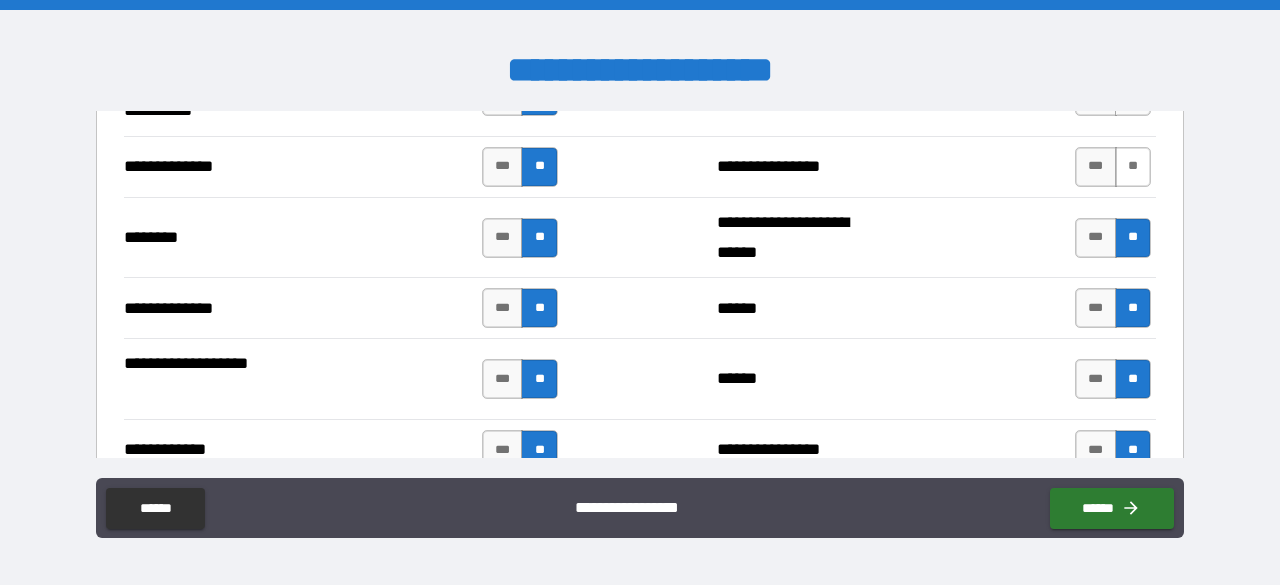 click on "**" at bounding box center [1133, 167] 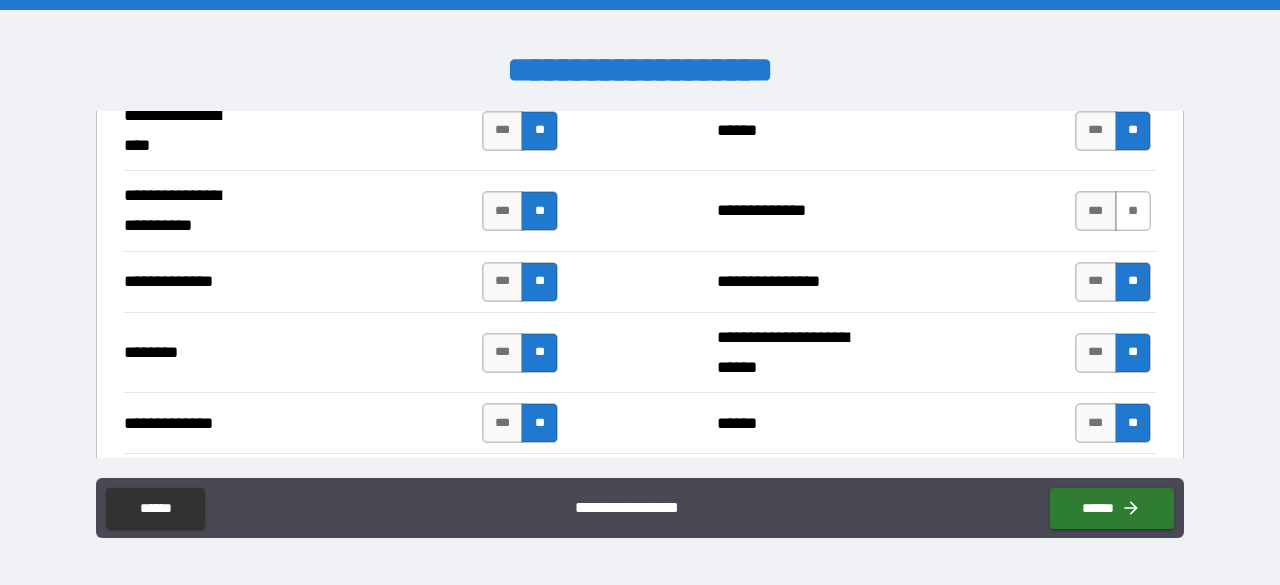 click on "**" at bounding box center [1133, 211] 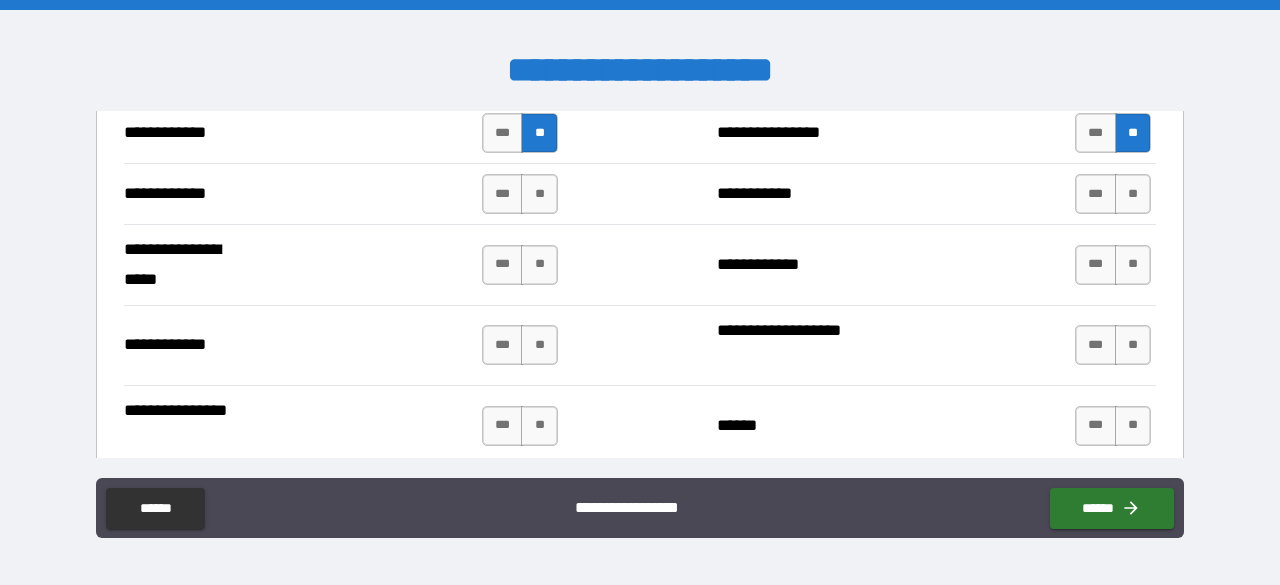 scroll, scrollTop: 2913, scrollLeft: 0, axis: vertical 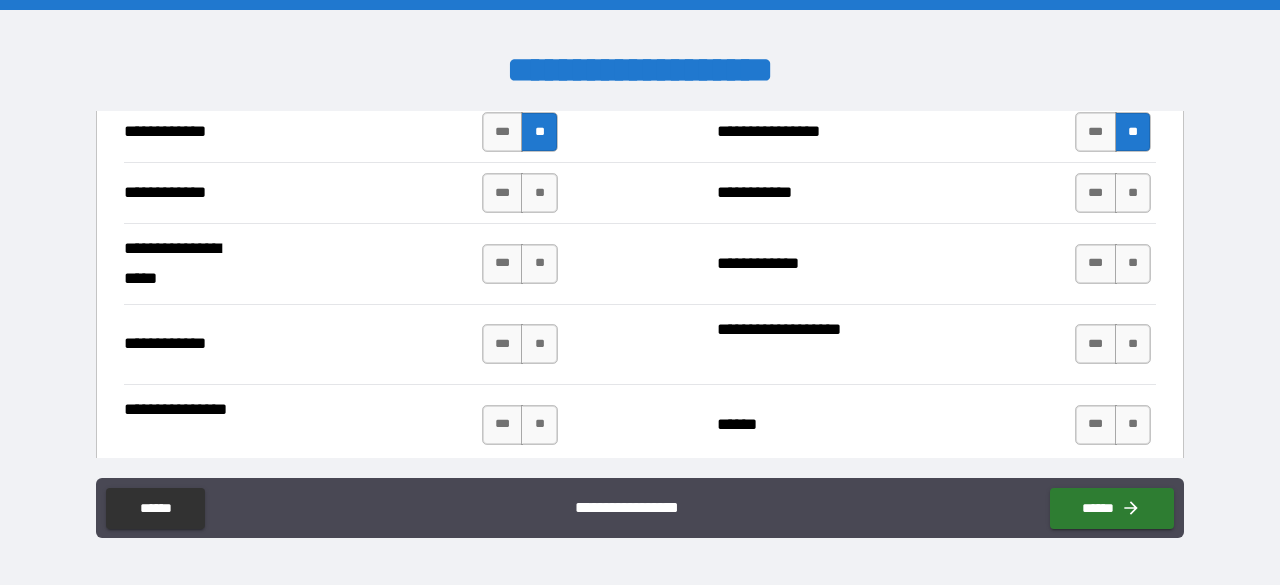 click on "**********" at bounding box center (640, 263) 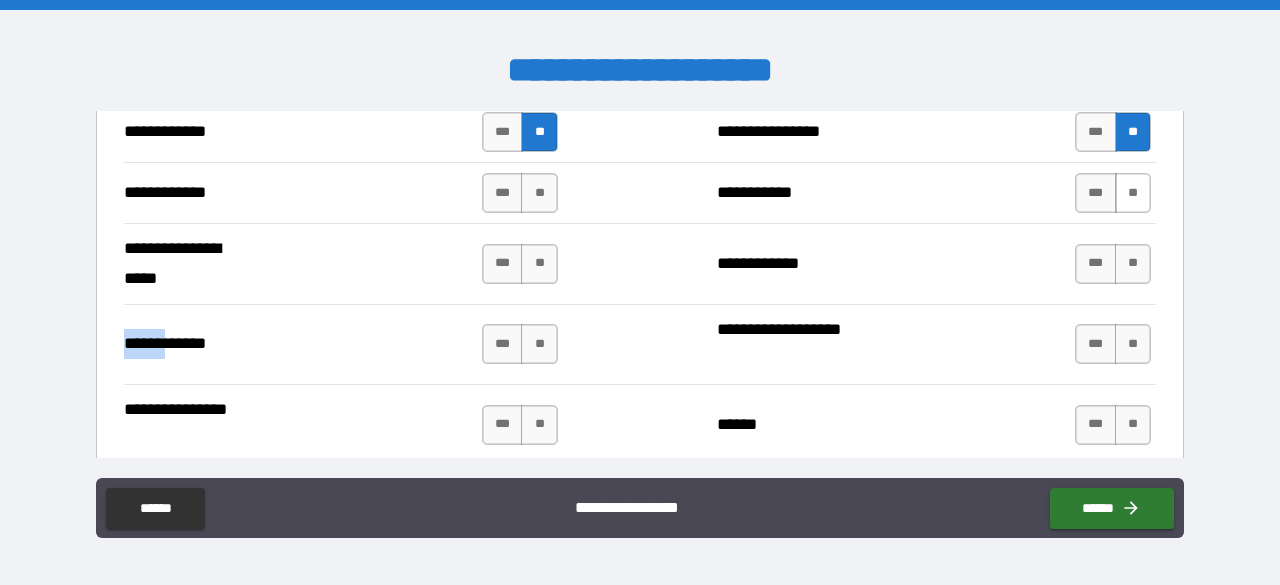 click on "**" at bounding box center [1133, 193] 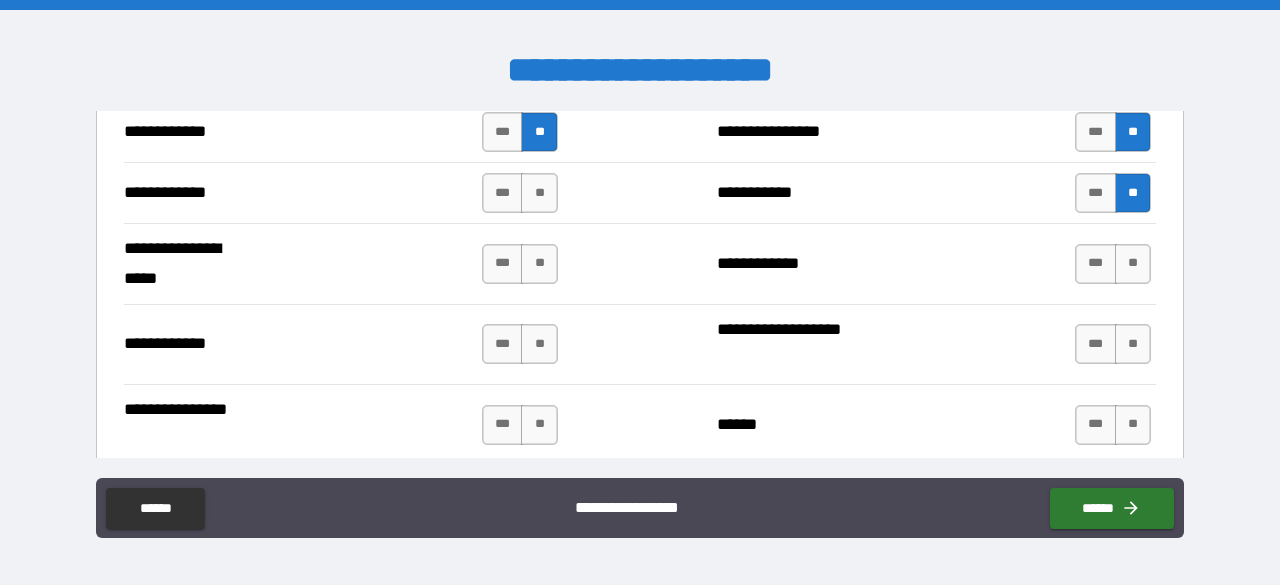 click on "**********" at bounding box center [640, 263] 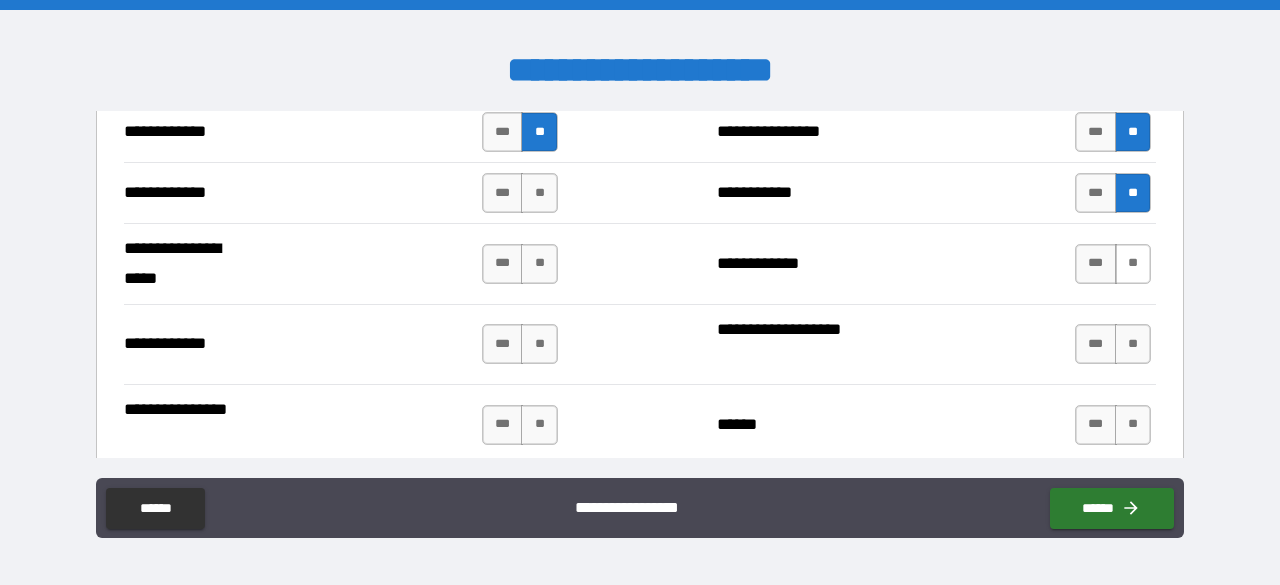 click on "**" at bounding box center [1133, 264] 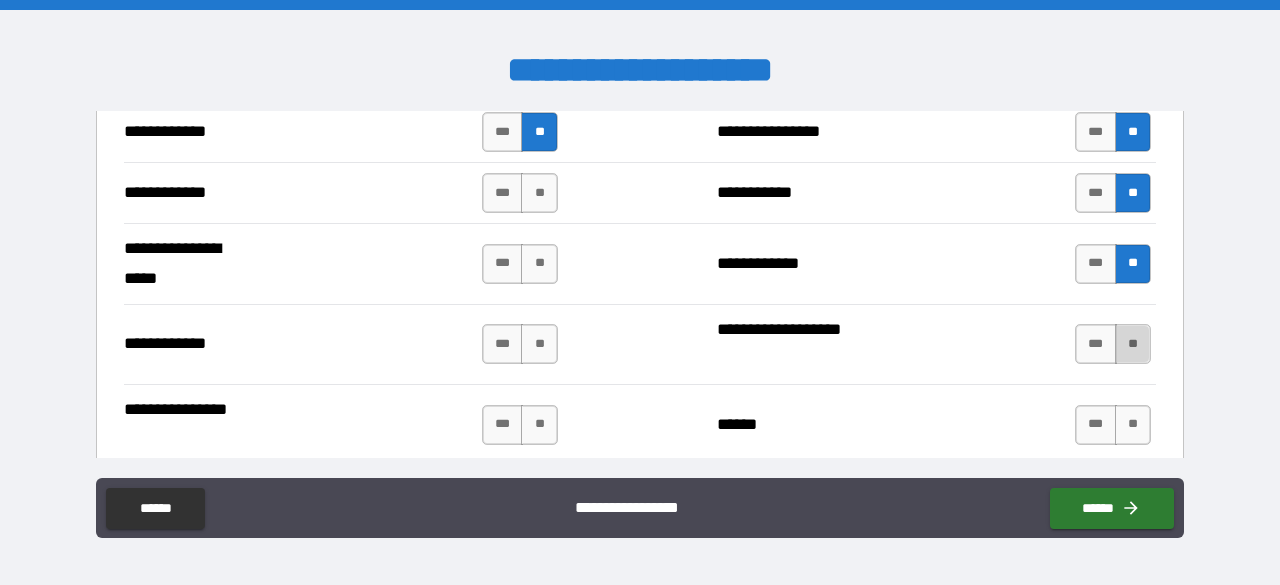 click on "**" at bounding box center (1133, 344) 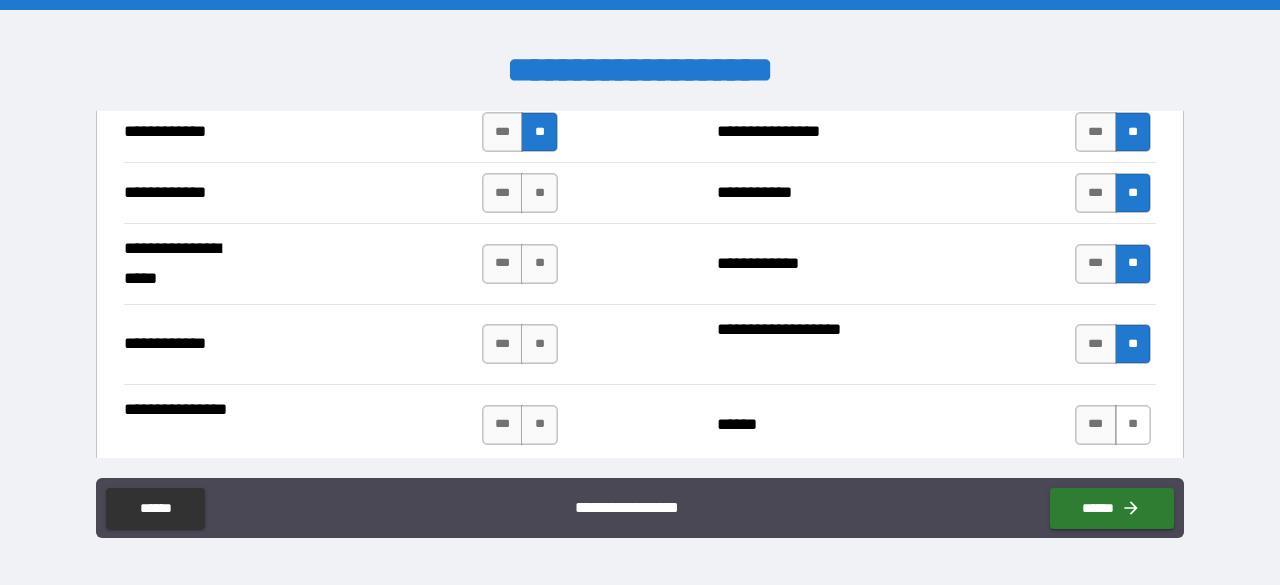 click on "**" at bounding box center (1133, 425) 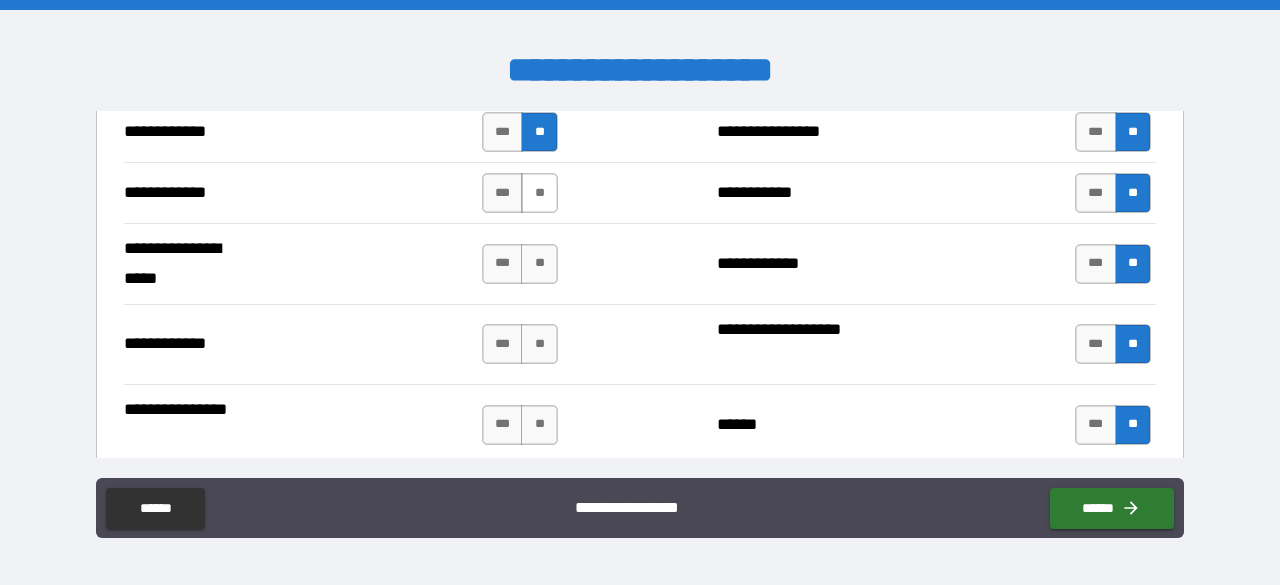 click on "**" at bounding box center [539, 193] 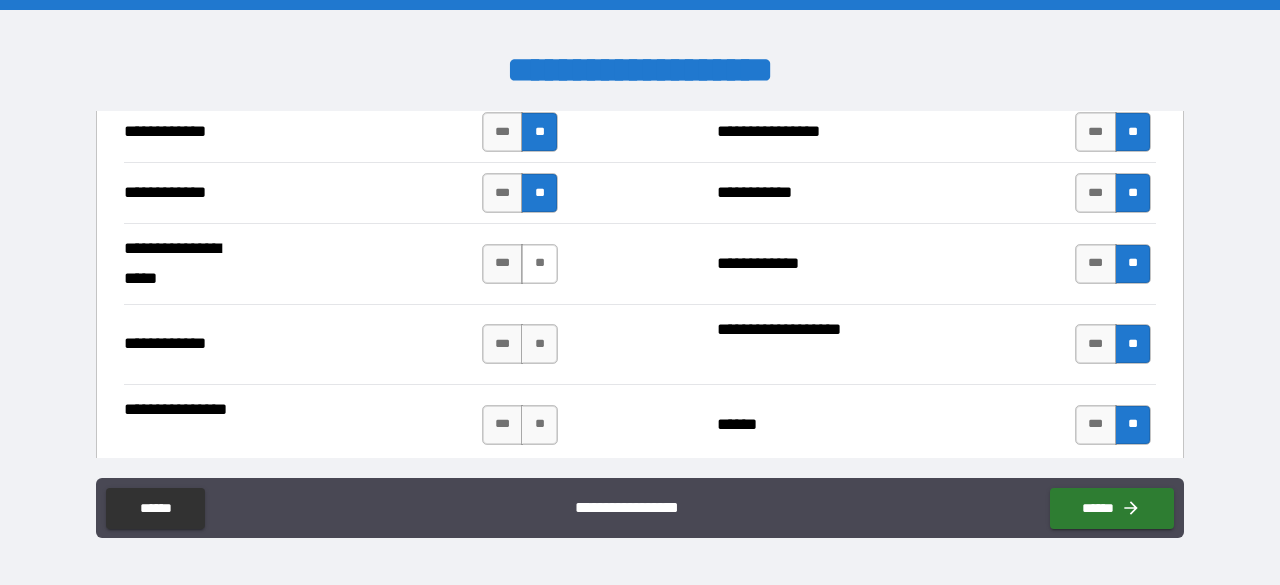 drag, startPoint x: 536, startPoint y: 239, endPoint x: 534, endPoint y: 267, distance: 28.071337 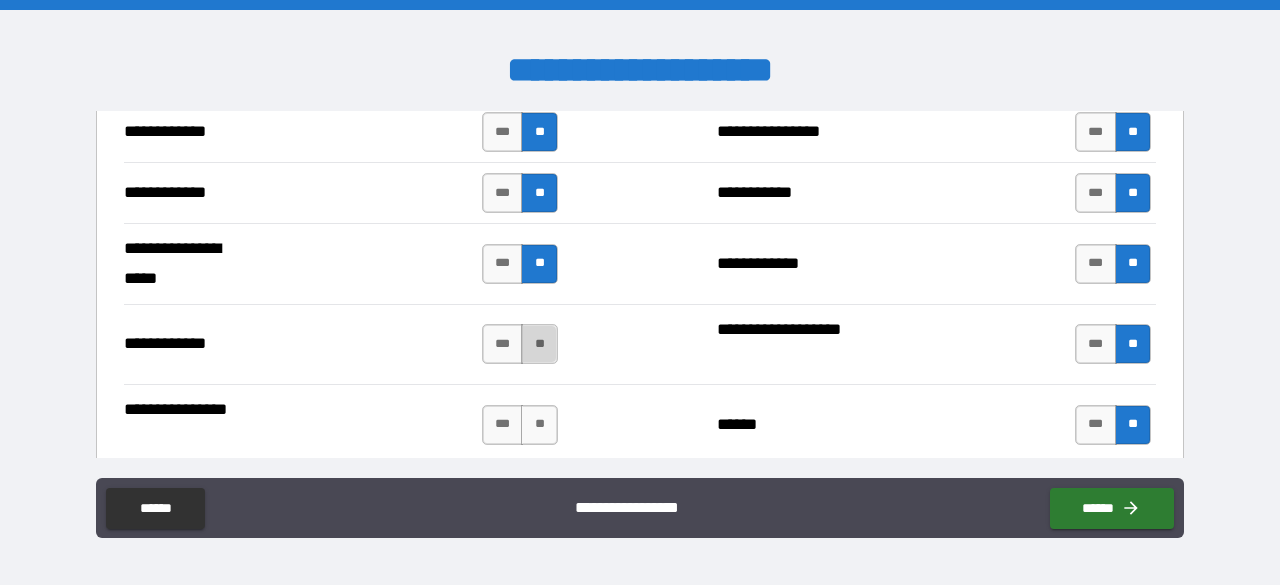 click on "**" at bounding box center [539, 344] 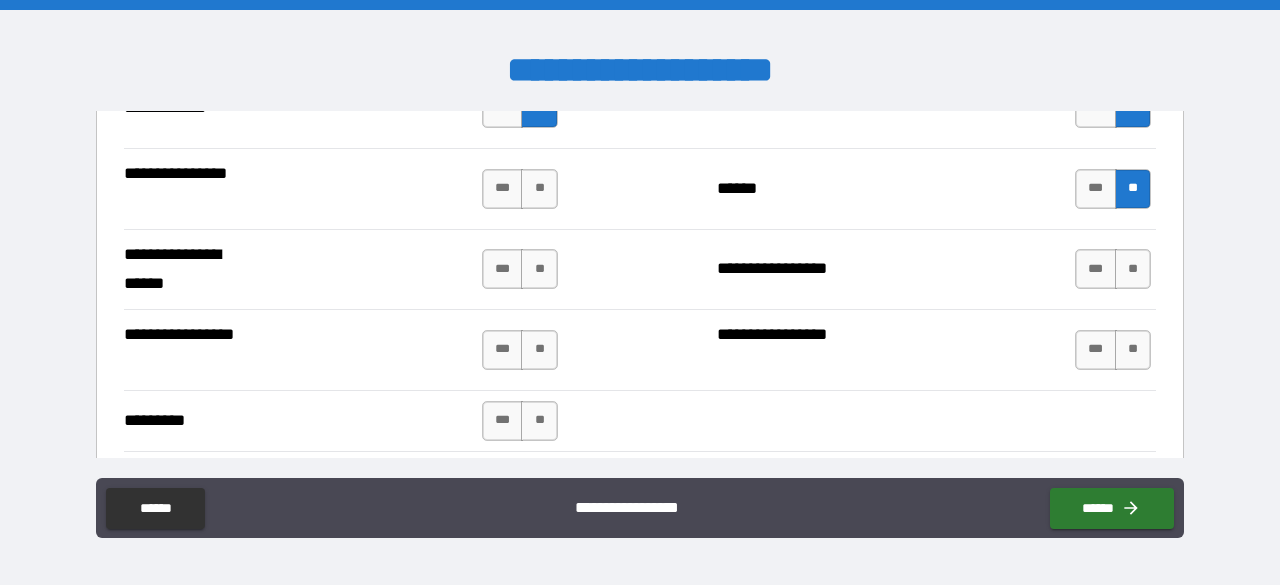scroll, scrollTop: 3151, scrollLeft: 0, axis: vertical 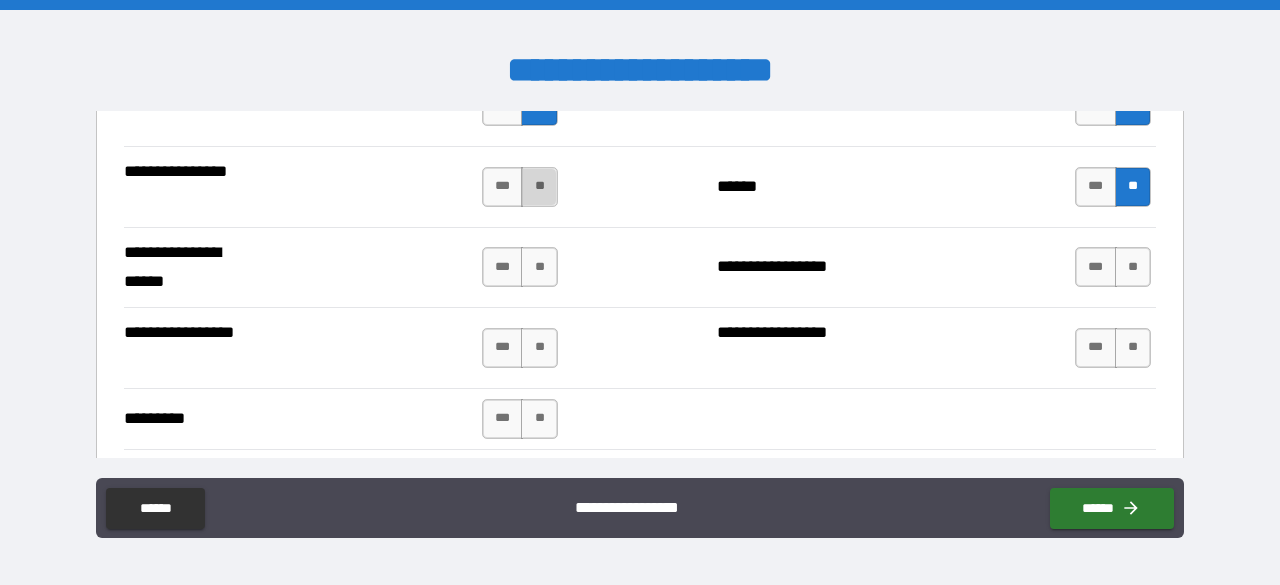 click on "**" at bounding box center [539, 187] 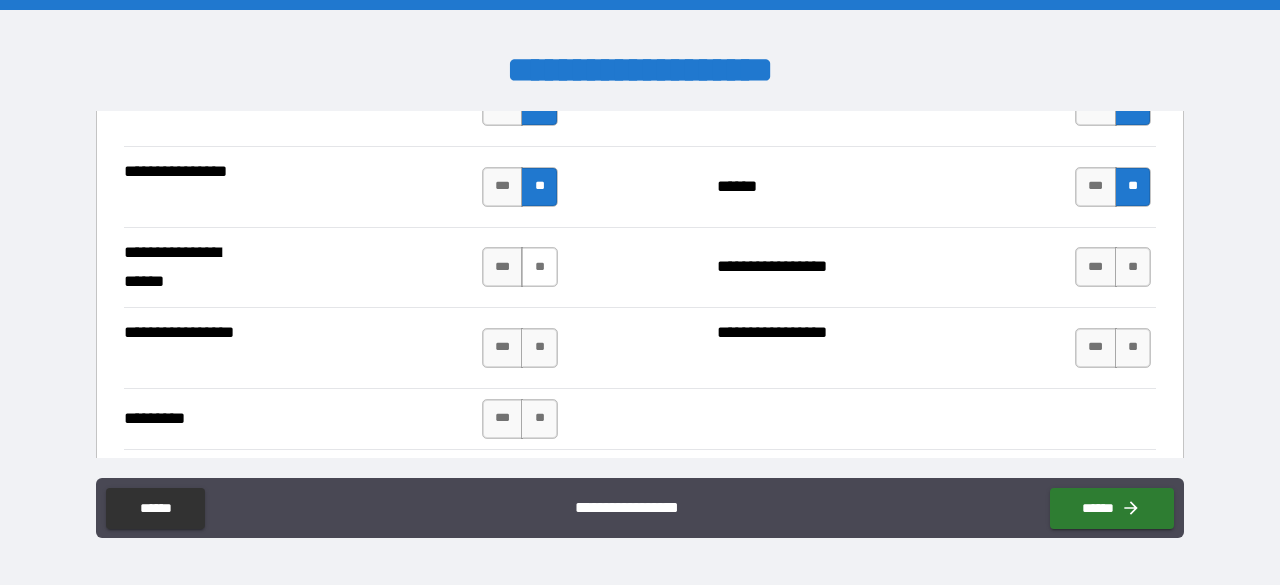 click on "**" at bounding box center [539, 267] 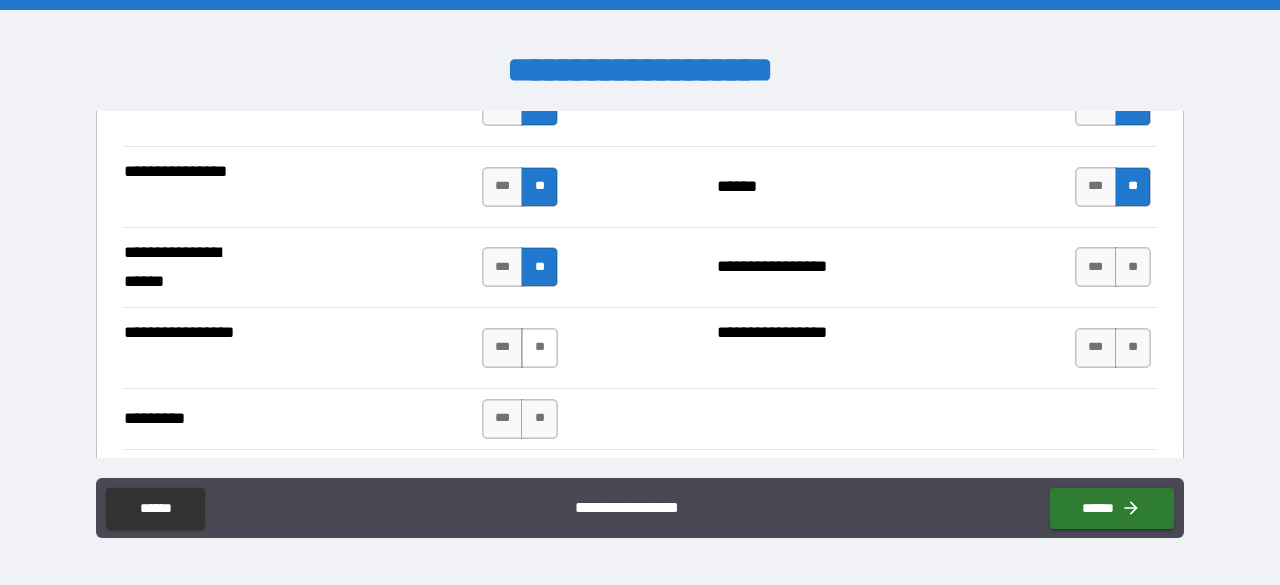 click on "**" at bounding box center (539, 348) 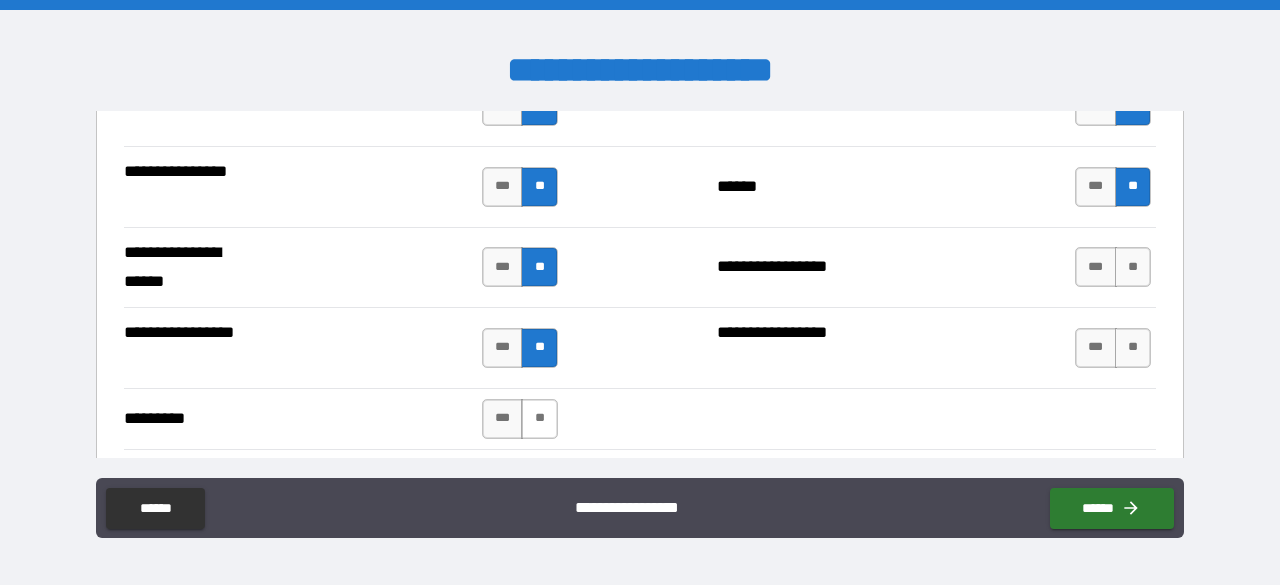 click on "**" at bounding box center (539, 419) 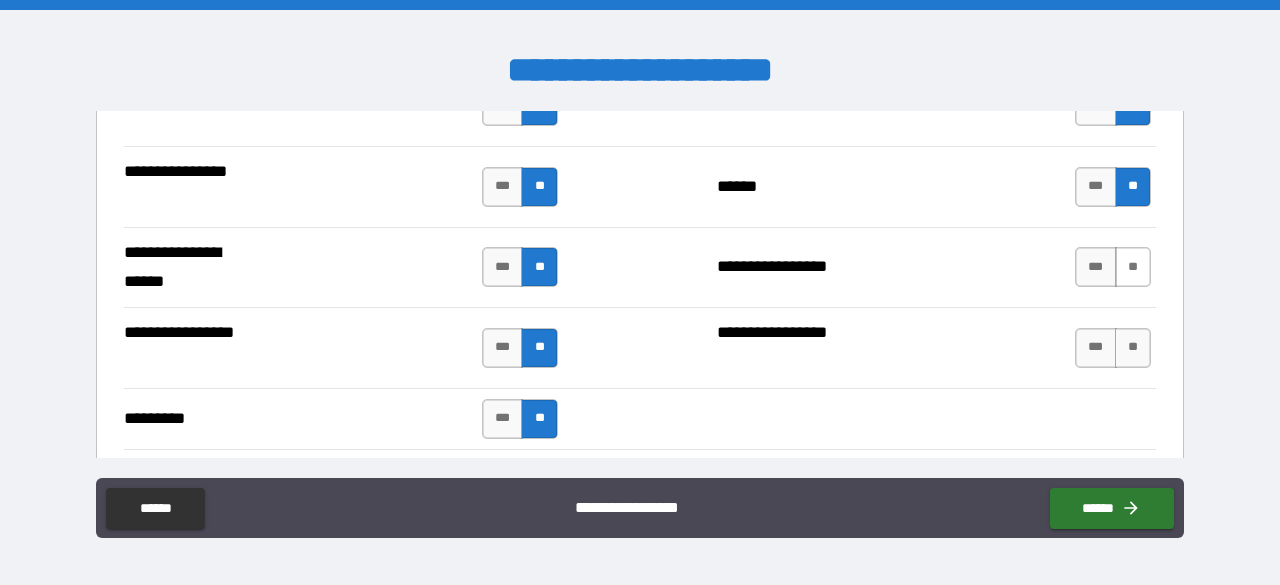 click on "**" at bounding box center (1133, 267) 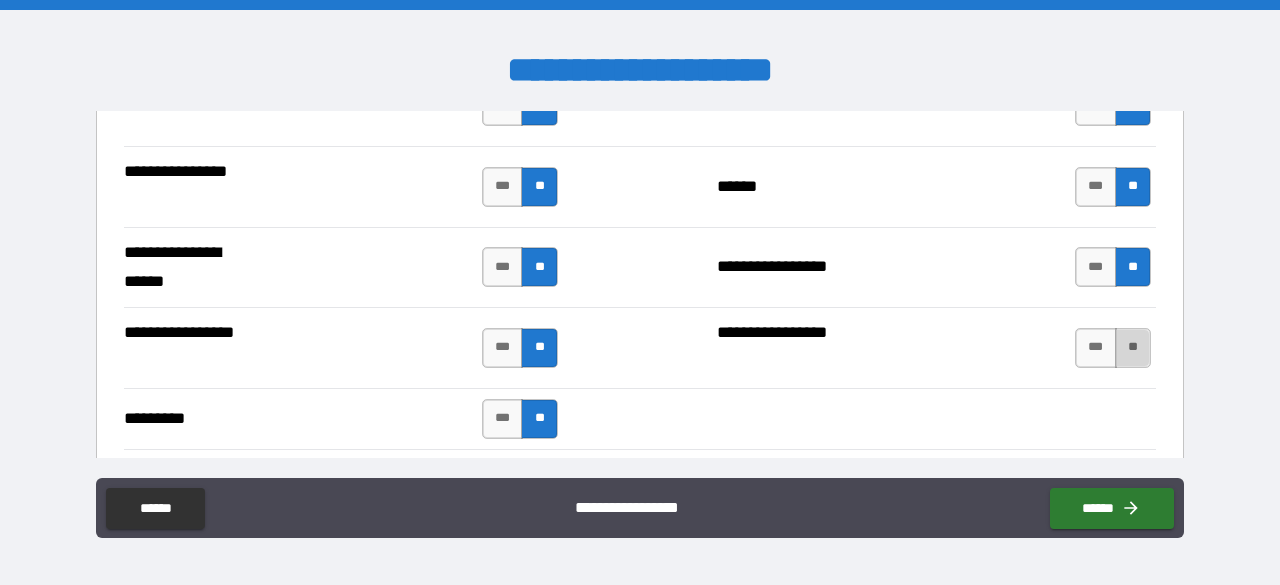 click on "**" at bounding box center [1133, 348] 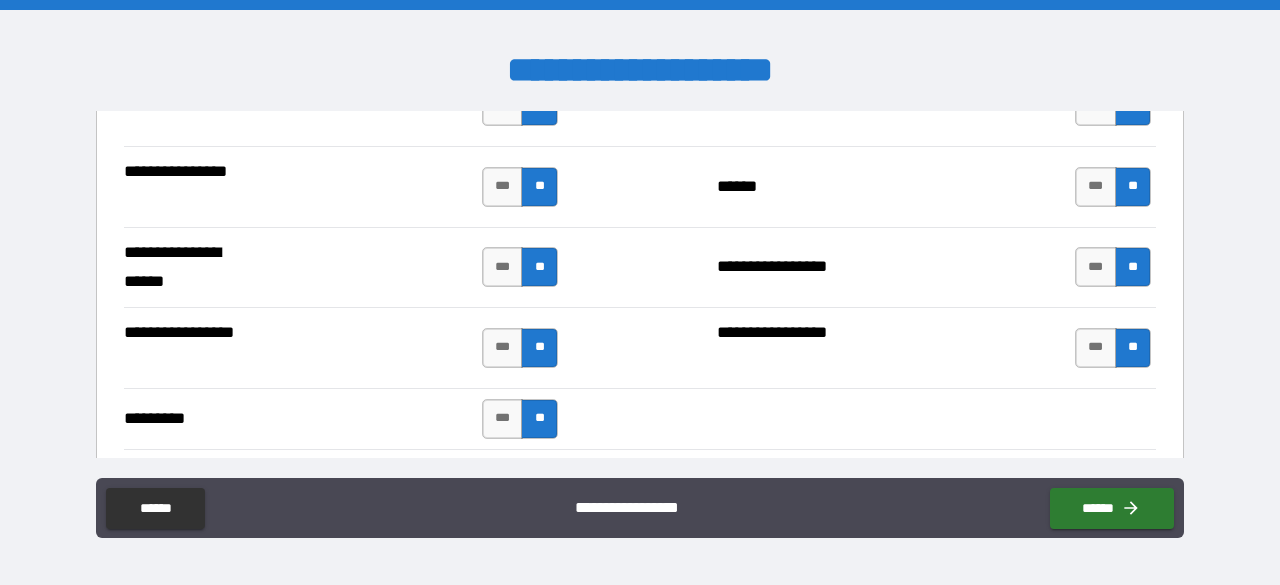 scroll, scrollTop: 3303, scrollLeft: 0, axis: vertical 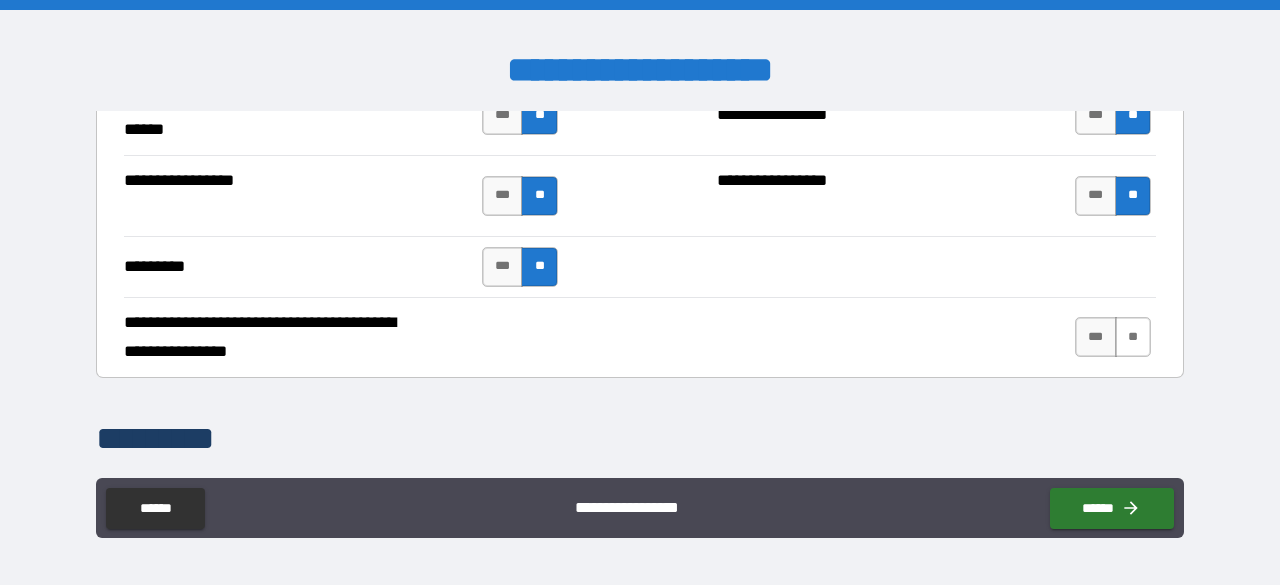 click on "**" at bounding box center [1133, 337] 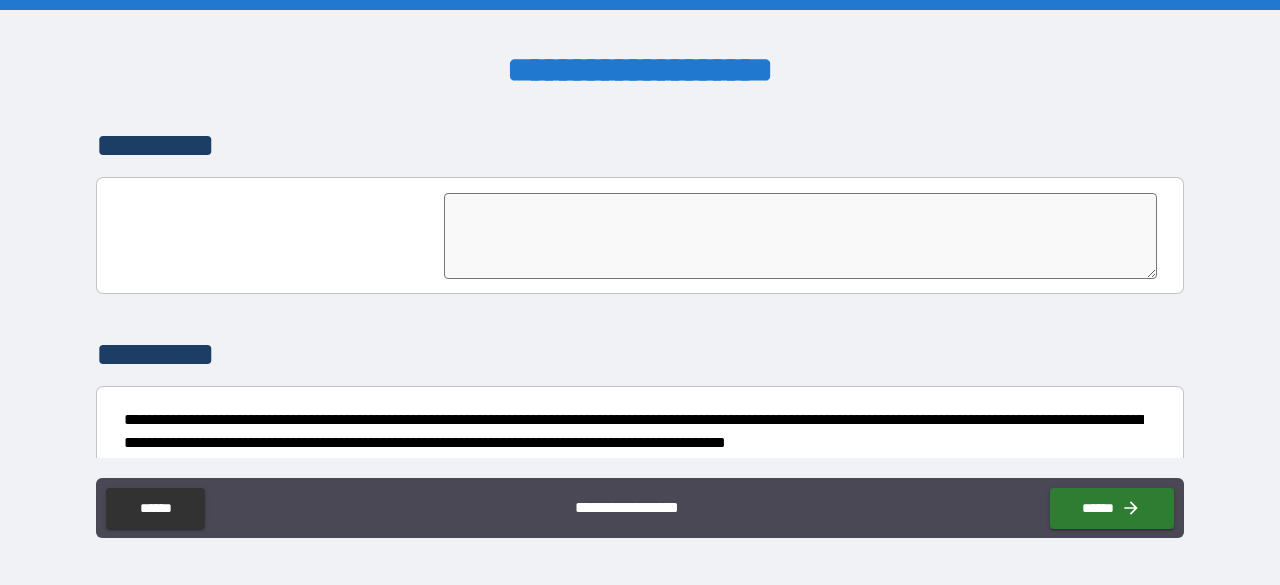scroll, scrollTop: 3664, scrollLeft: 0, axis: vertical 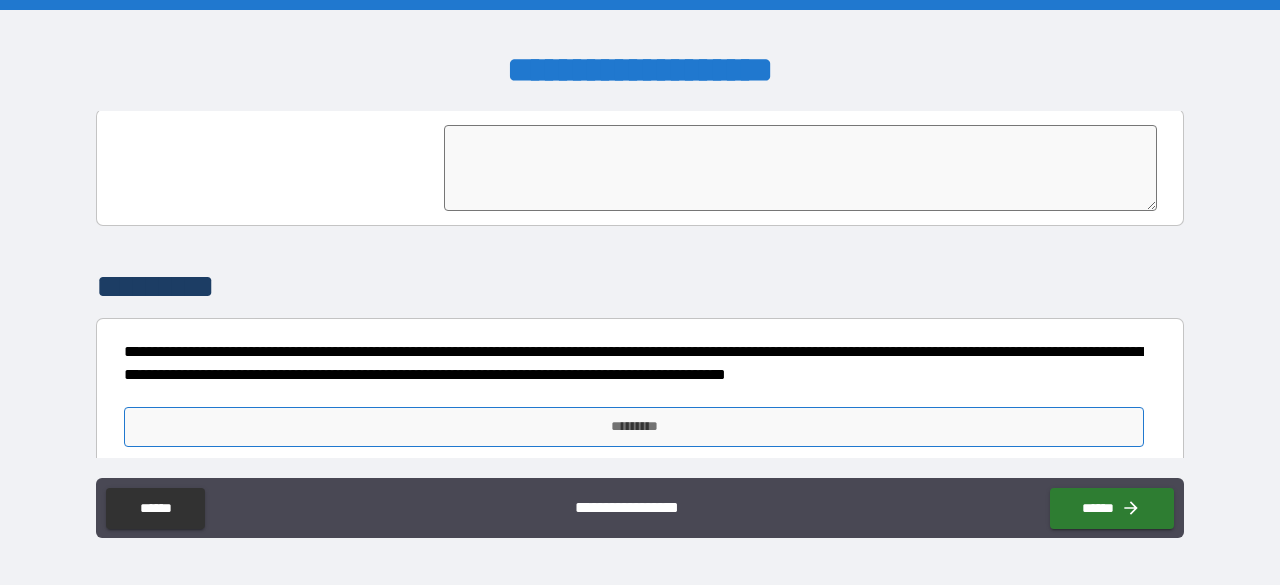 click on "*********" at bounding box center [634, 427] 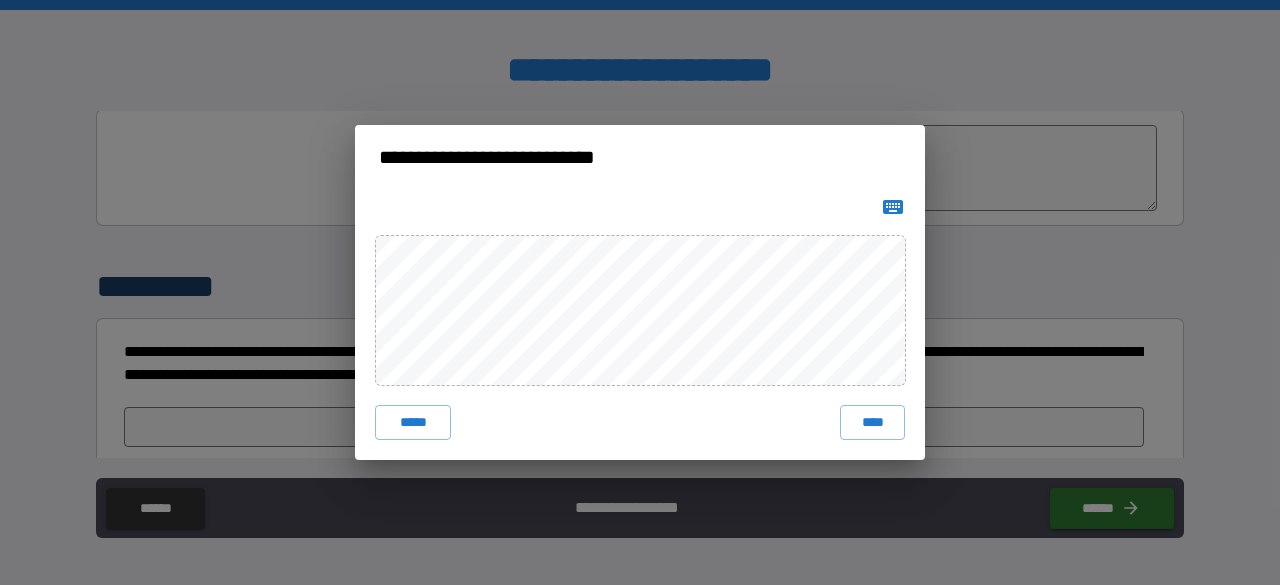 drag, startPoint x: 868, startPoint y: 206, endPoint x: 880, endPoint y: 204, distance: 12.165525 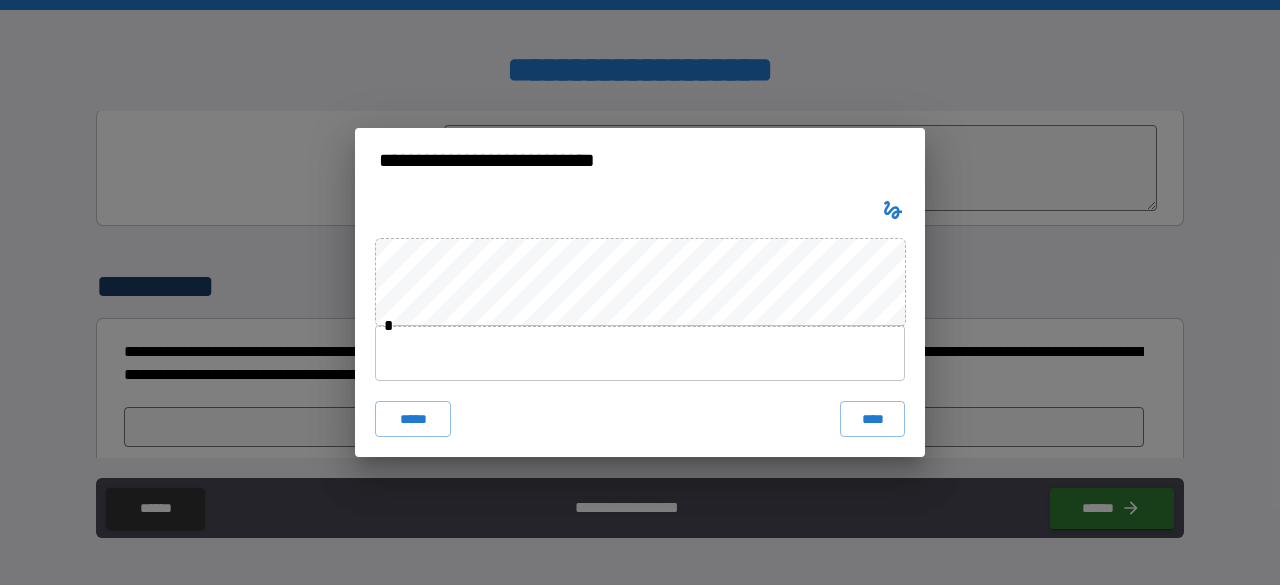 click at bounding box center (640, 353) 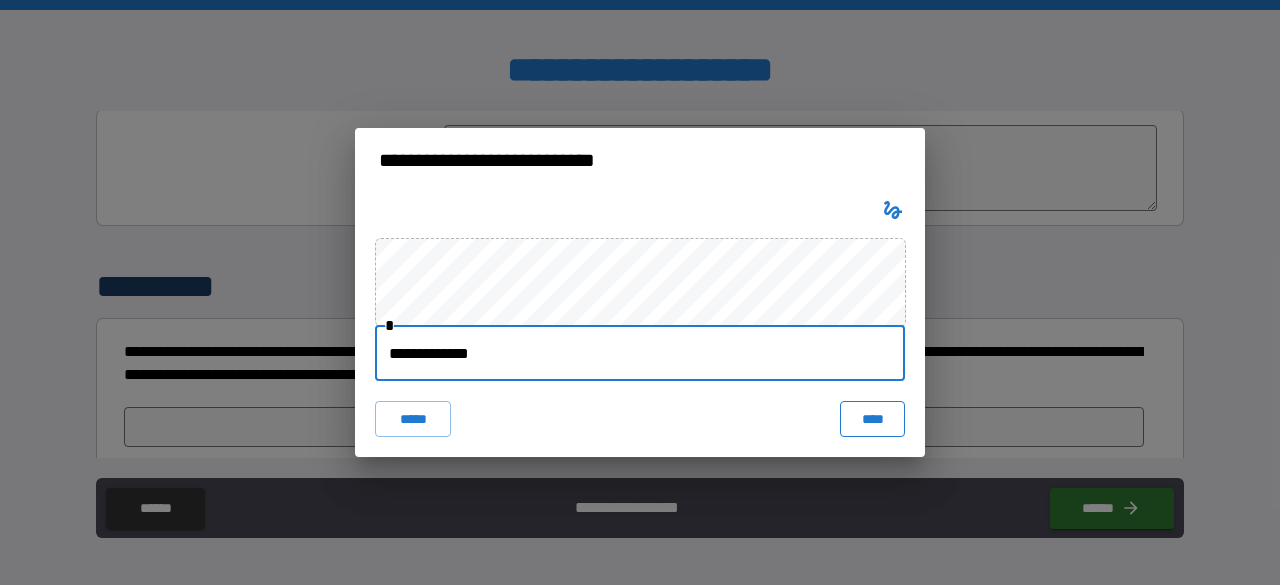 type on "**********" 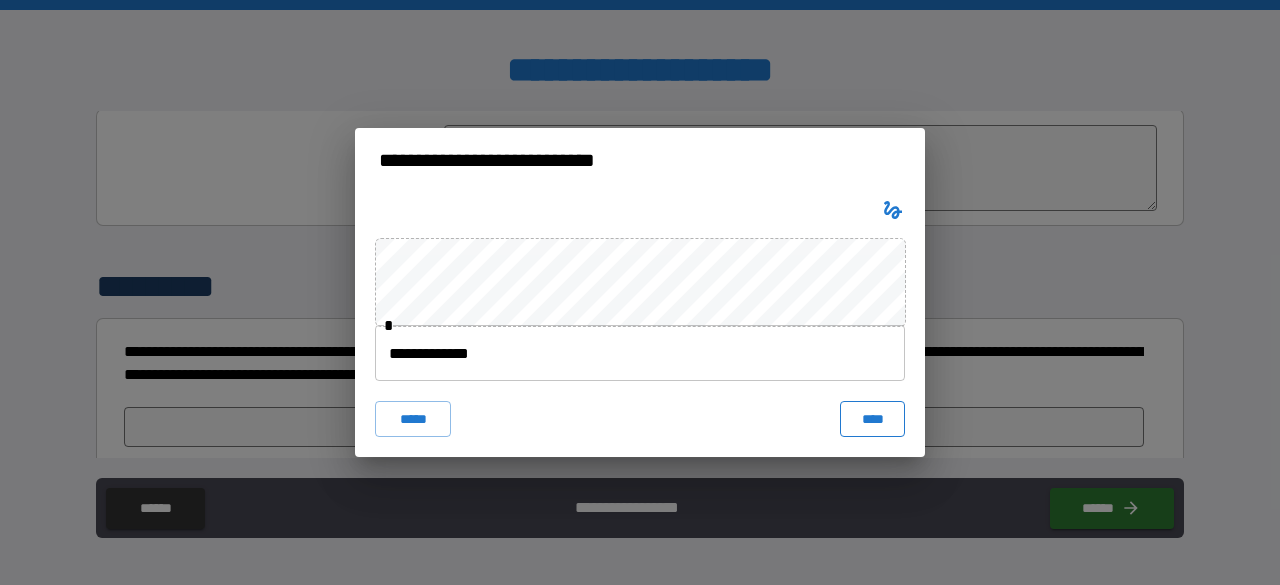 click on "****" at bounding box center (872, 419) 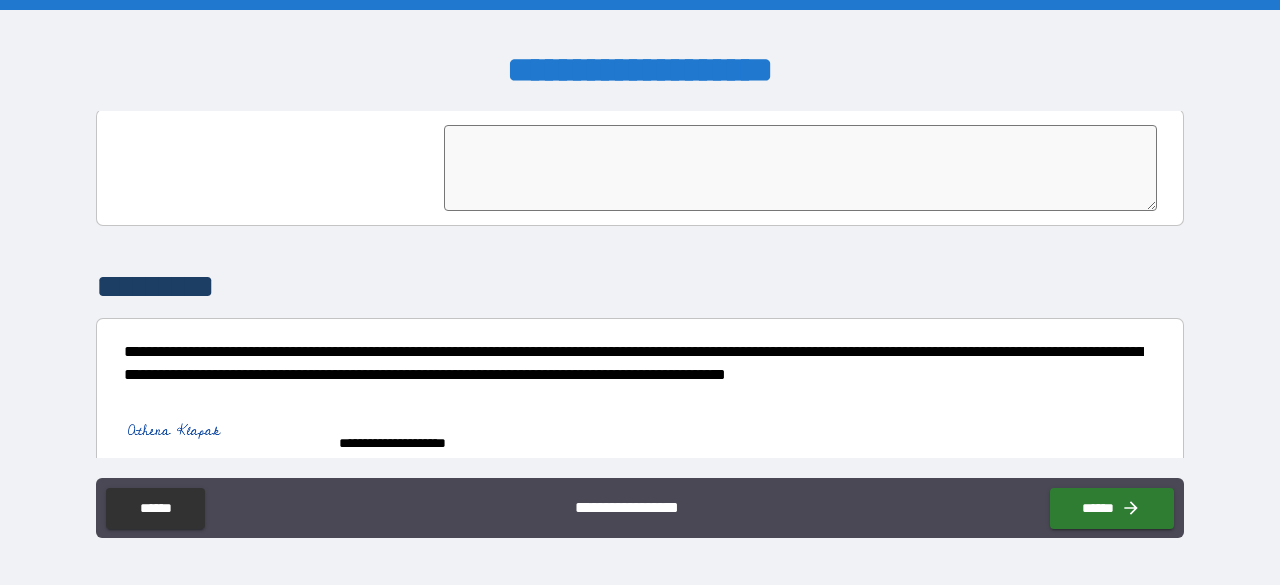 scroll, scrollTop: 3681, scrollLeft: 0, axis: vertical 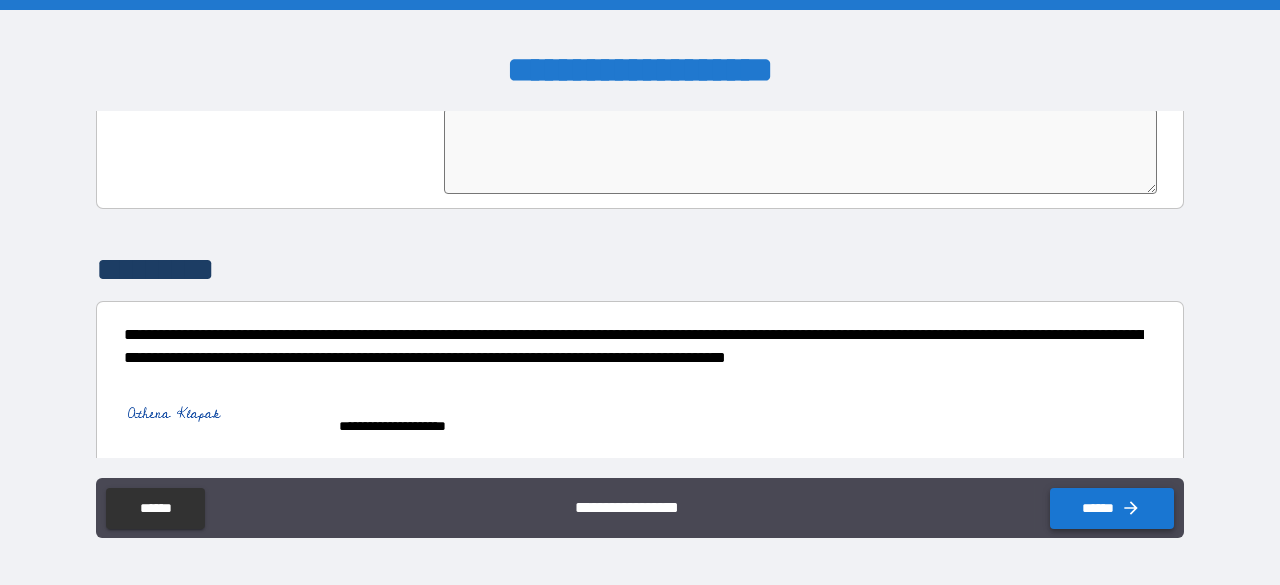 click on "******" at bounding box center (1112, 508) 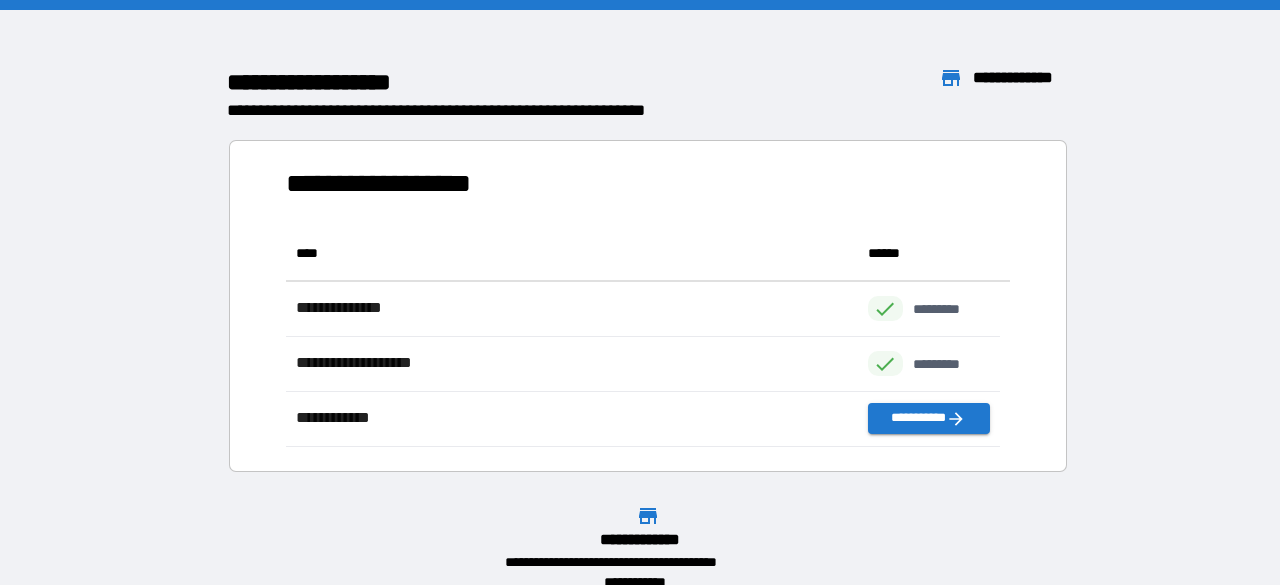 scroll, scrollTop: 16, scrollLeft: 16, axis: both 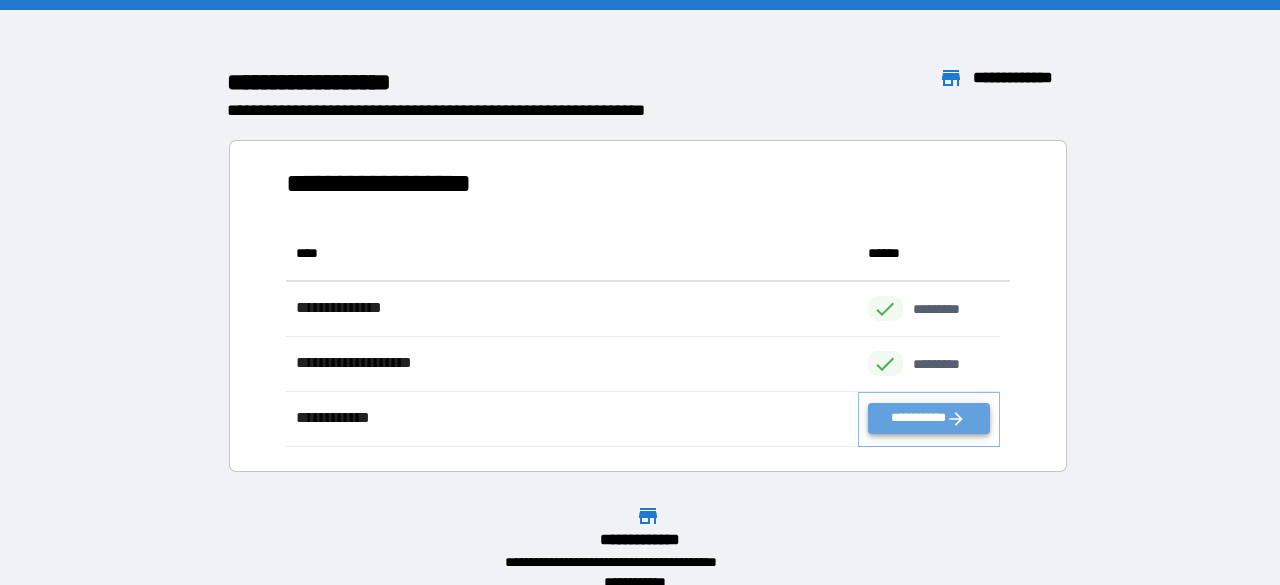 click on "**********" at bounding box center (929, 418) 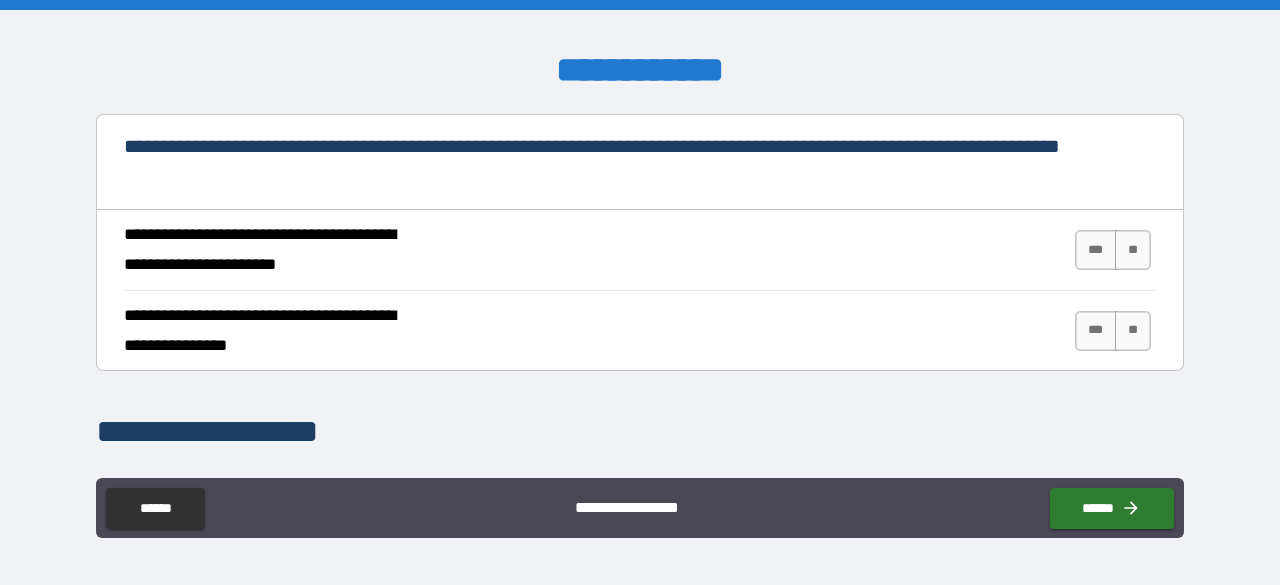 scroll, scrollTop: 760, scrollLeft: 0, axis: vertical 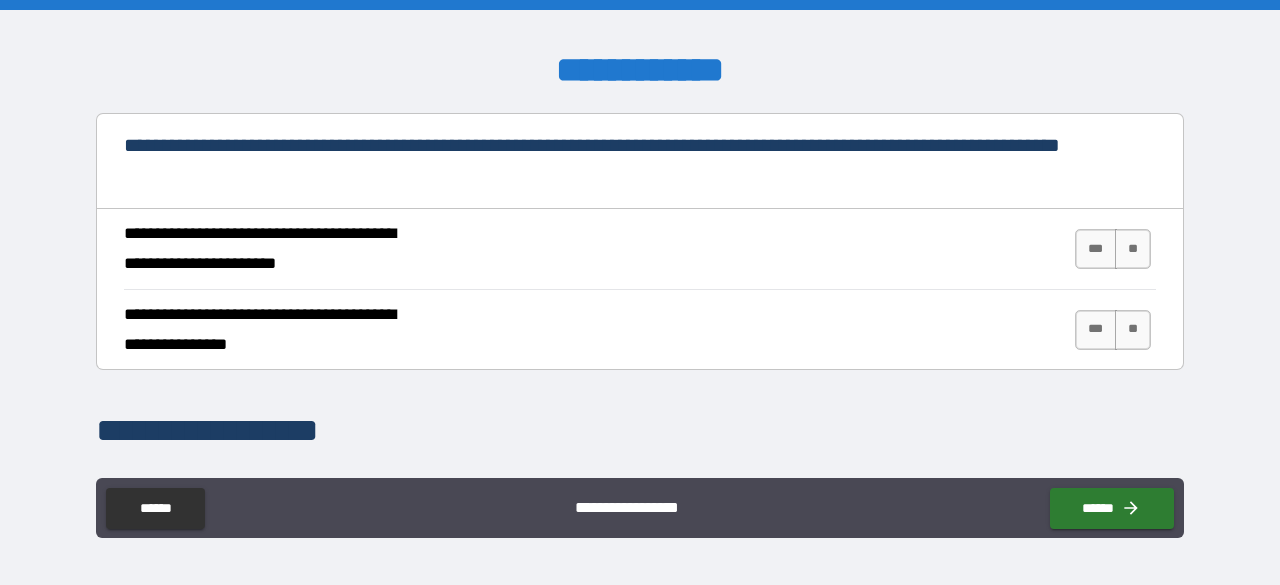 click on "**********" at bounding box center [640, 249] 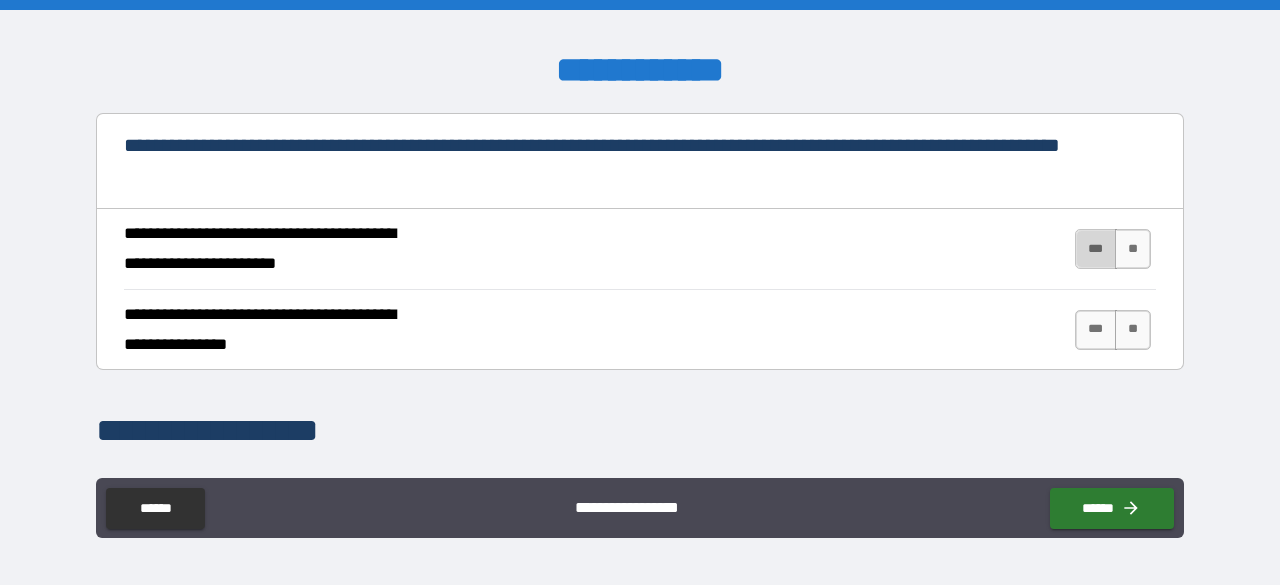 click on "***" at bounding box center (1096, 249) 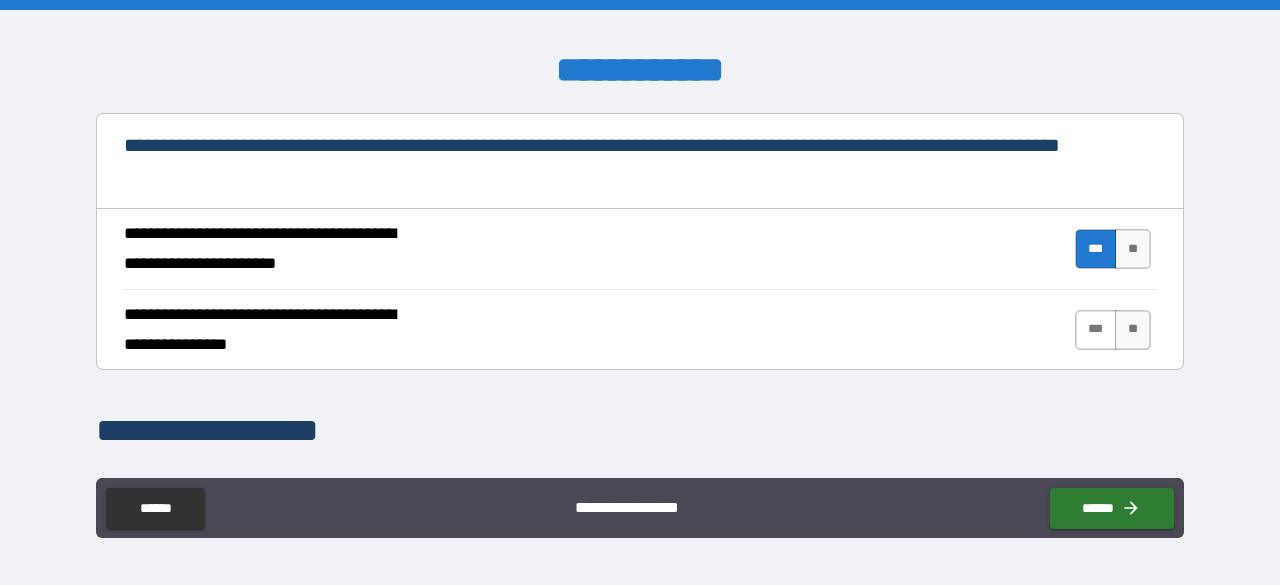 click on "***" at bounding box center (1096, 330) 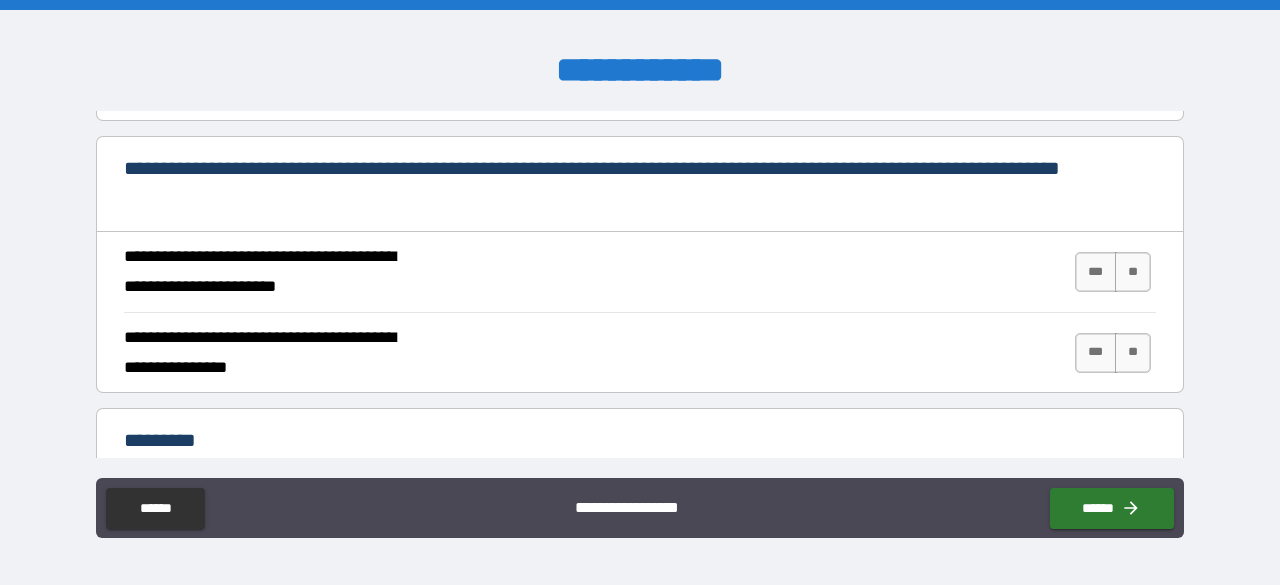 scroll, scrollTop: 1778, scrollLeft: 0, axis: vertical 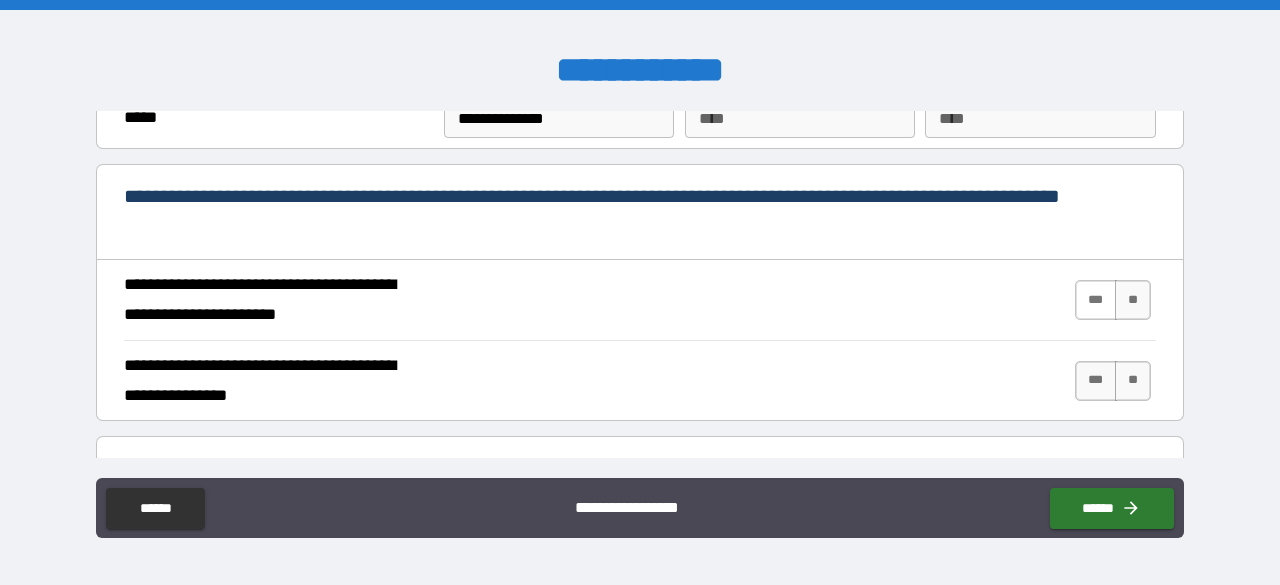 click on "***" at bounding box center (1096, 300) 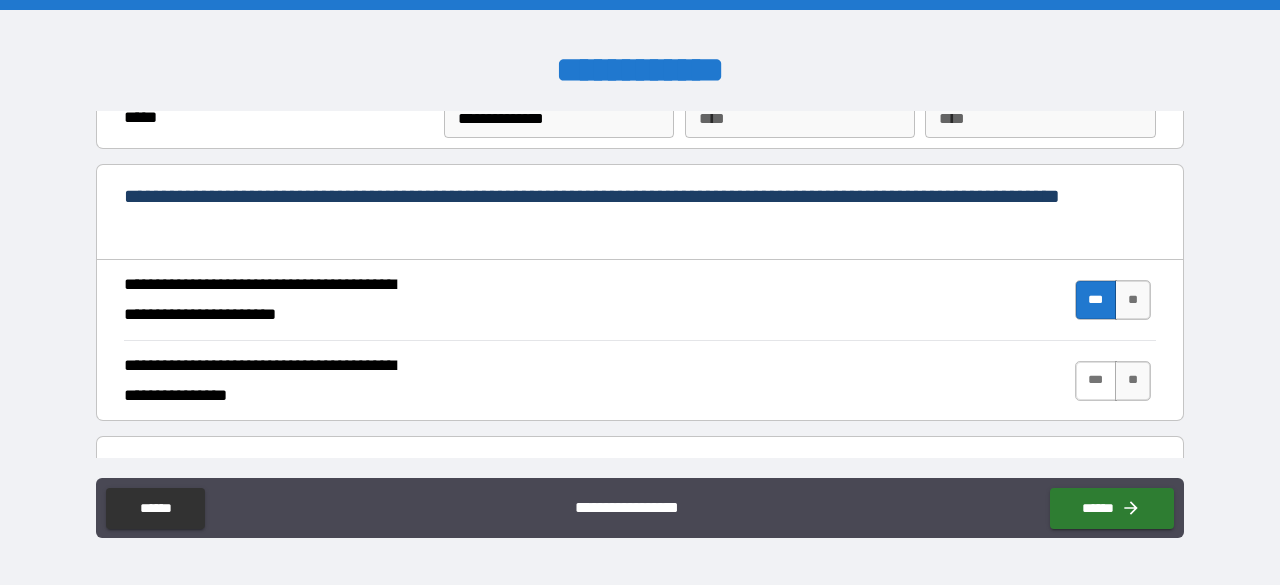 click on "***" at bounding box center [1096, 381] 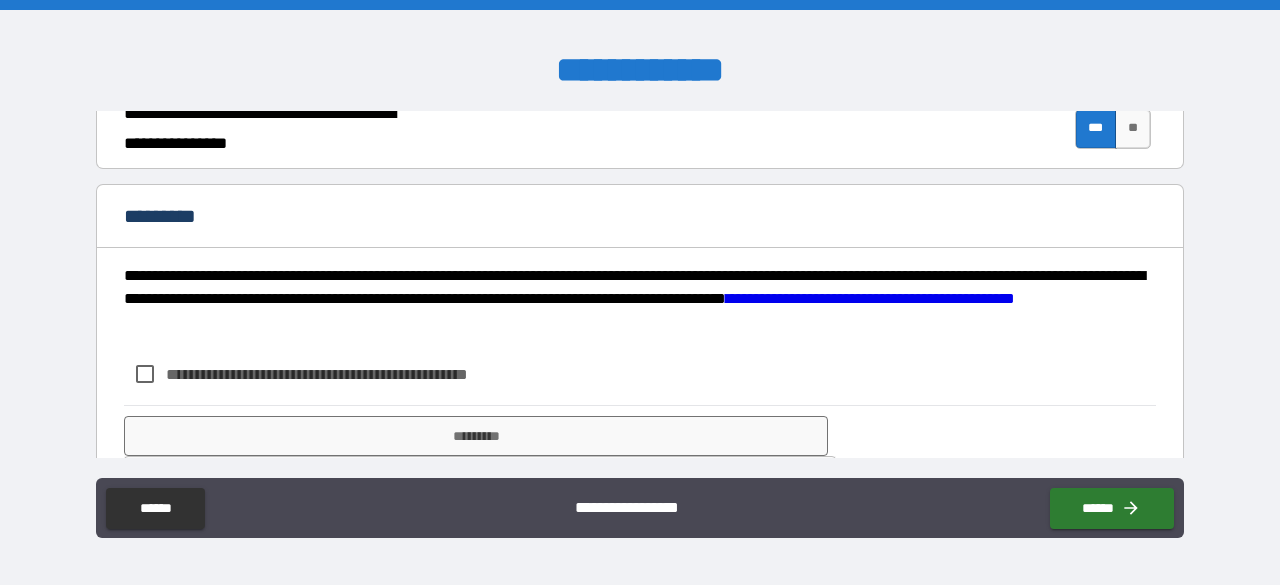 scroll, scrollTop: 2088, scrollLeft: 0, axis: vertical 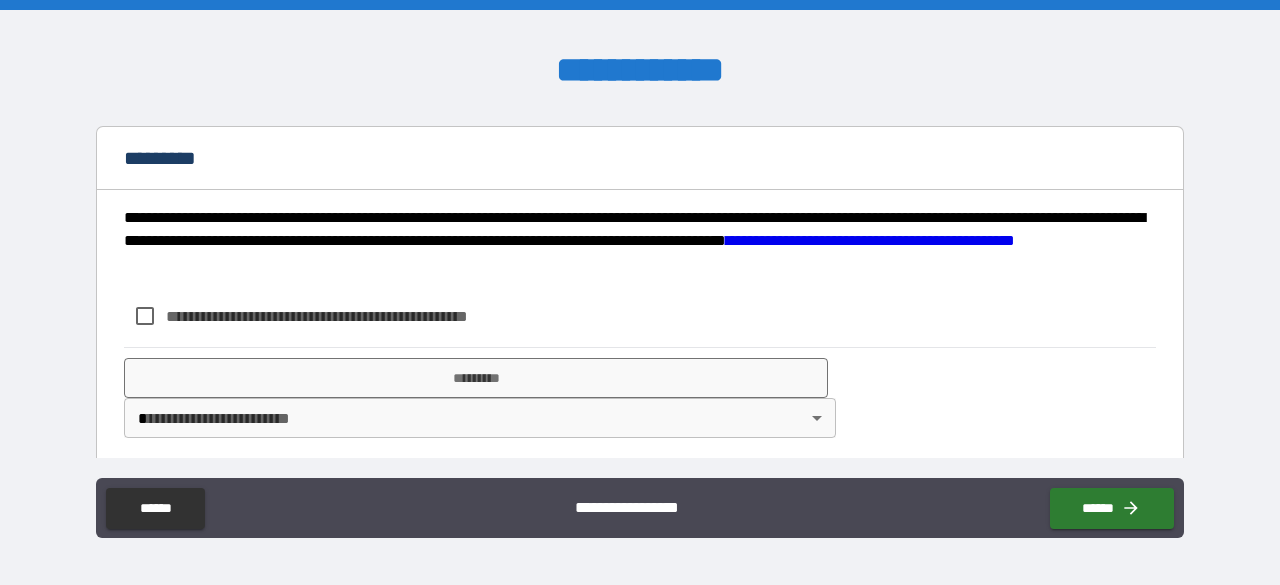 click on "**********" at bounding box center (329, 316) 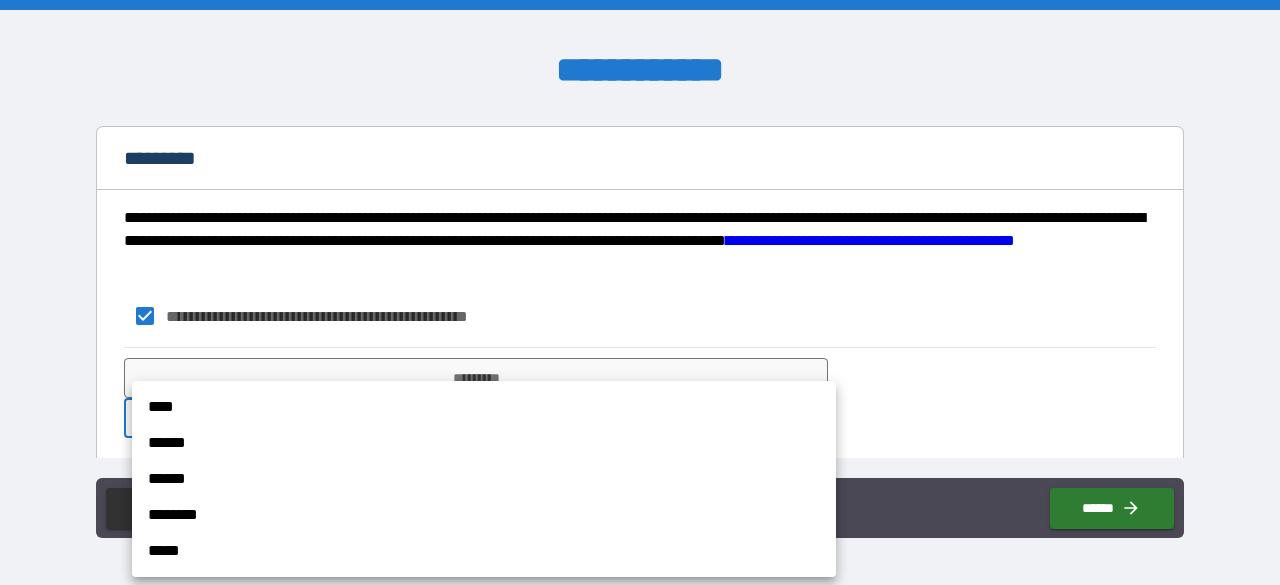 click on "**********" at bounding box center [640, 292] 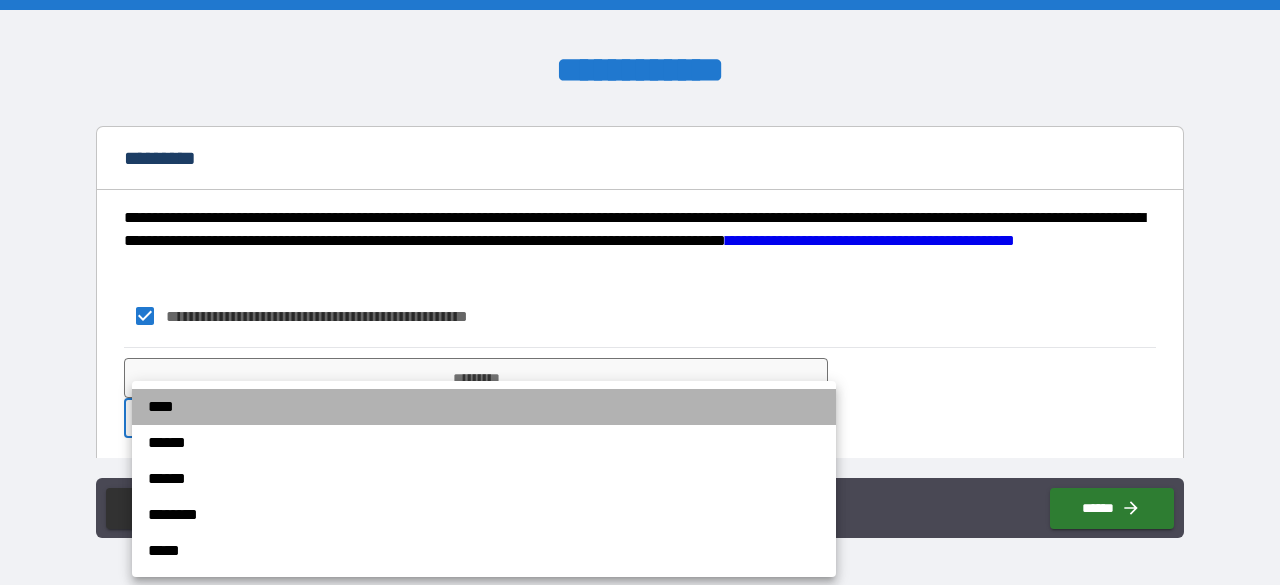 click on "****" at bounding box center [484, 407] 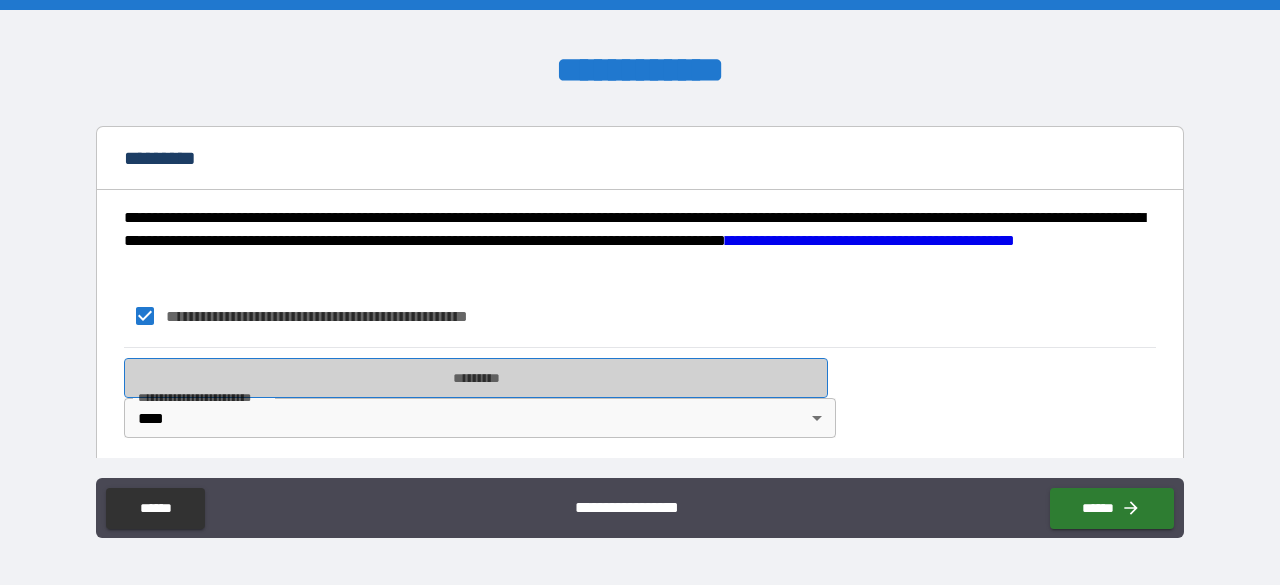 click on "*********" at bounding box center (476, 378) 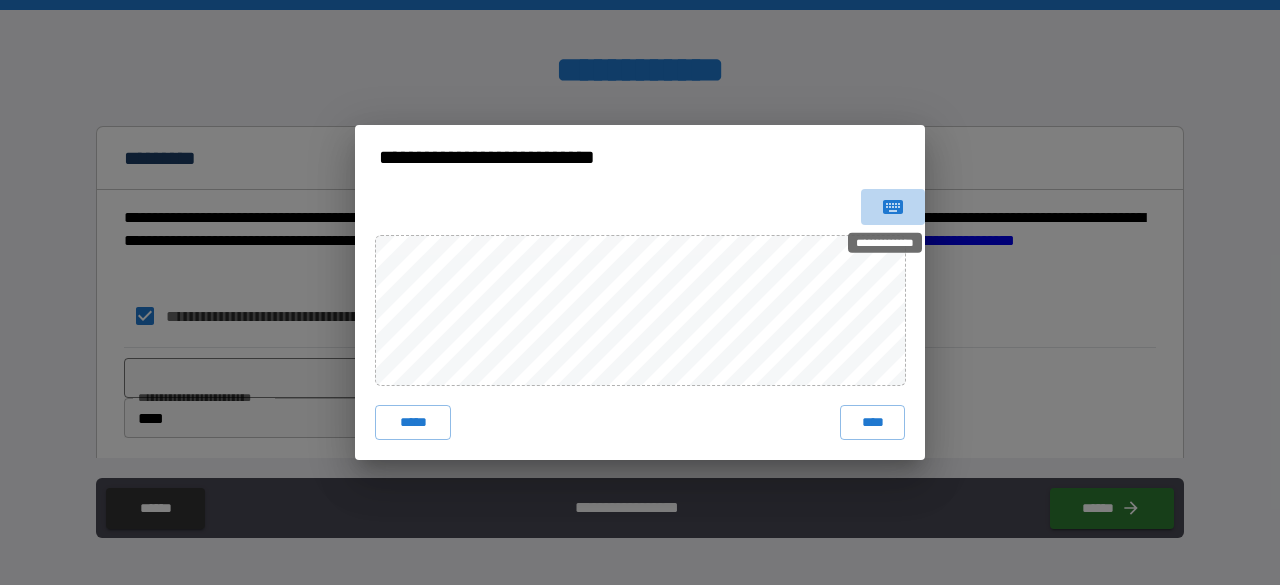 click 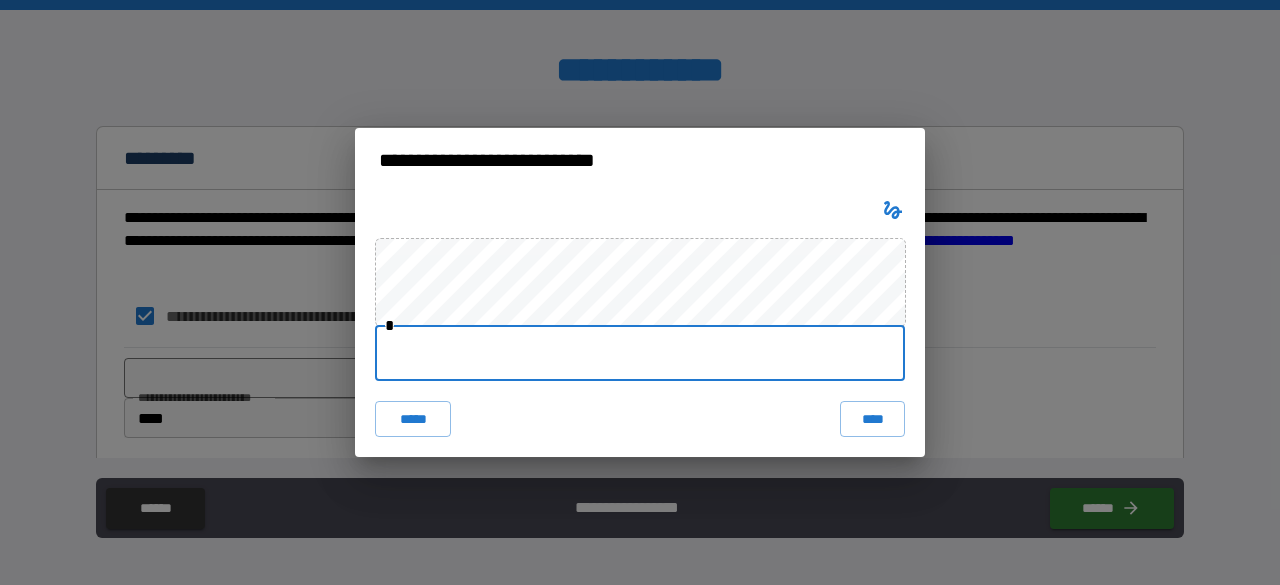 click at bounding box center (640, 353) 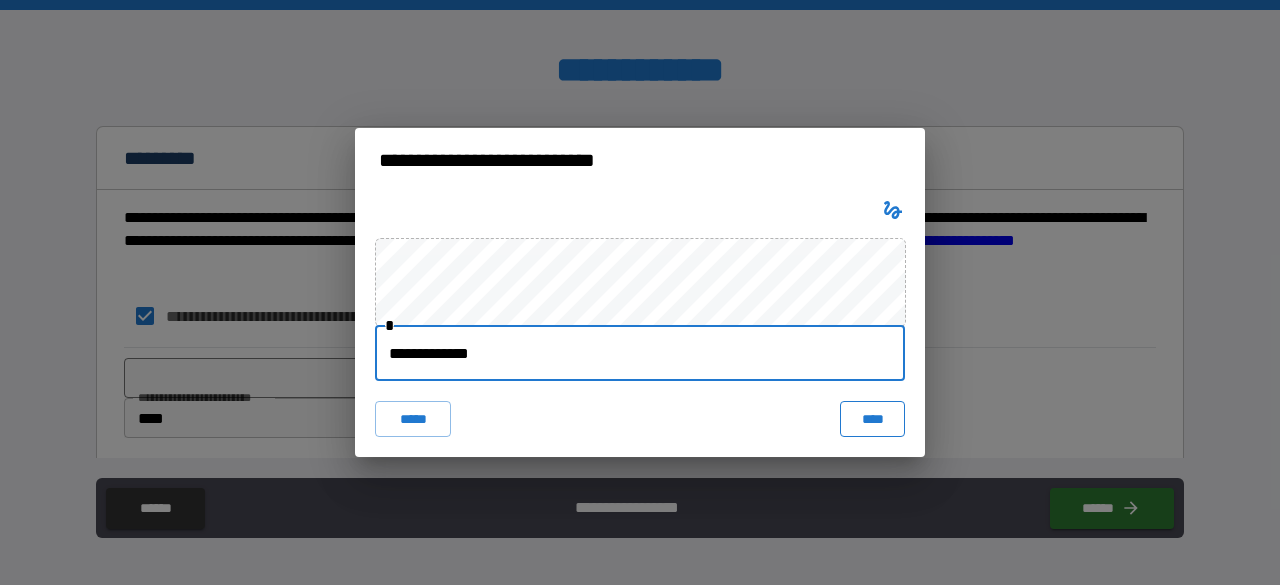 type on "**********" 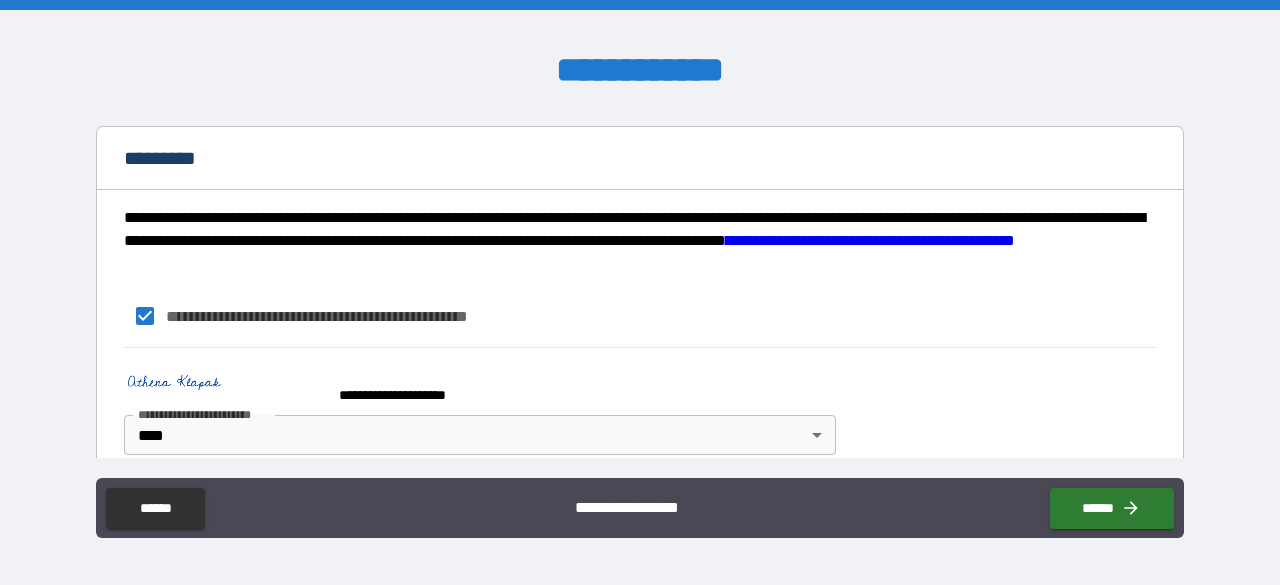 scroll, scrollTop: 2104, scrollLeft: 0, axis: vertical 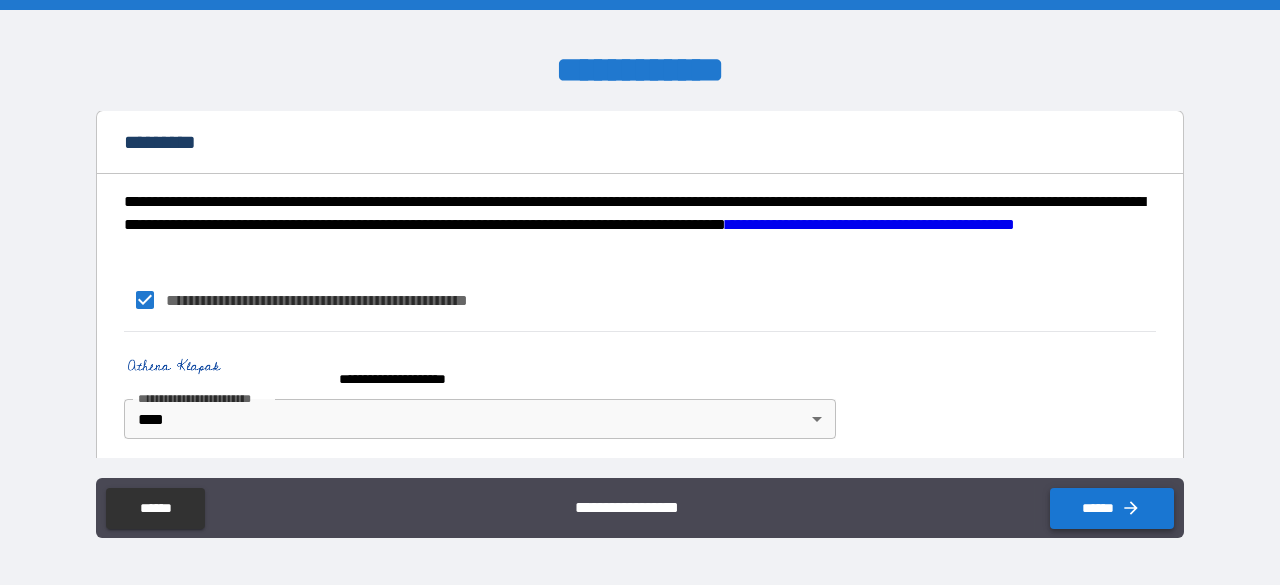 click on "******" at bounding box center [1112, 508] 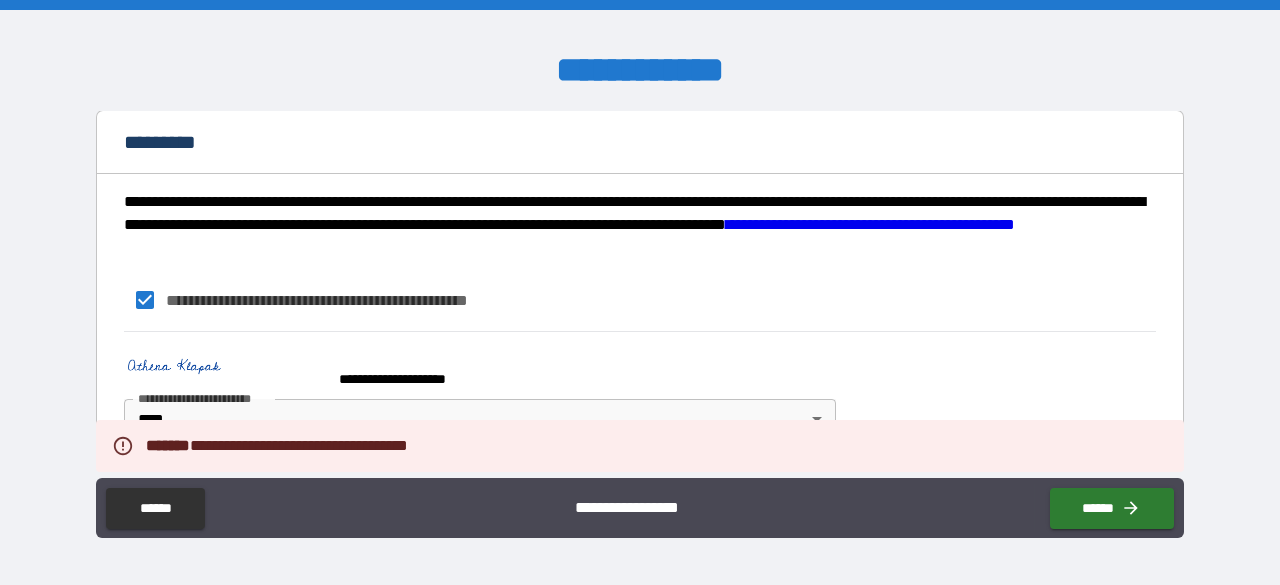 click on "**********" at bounding box center (640, 300) 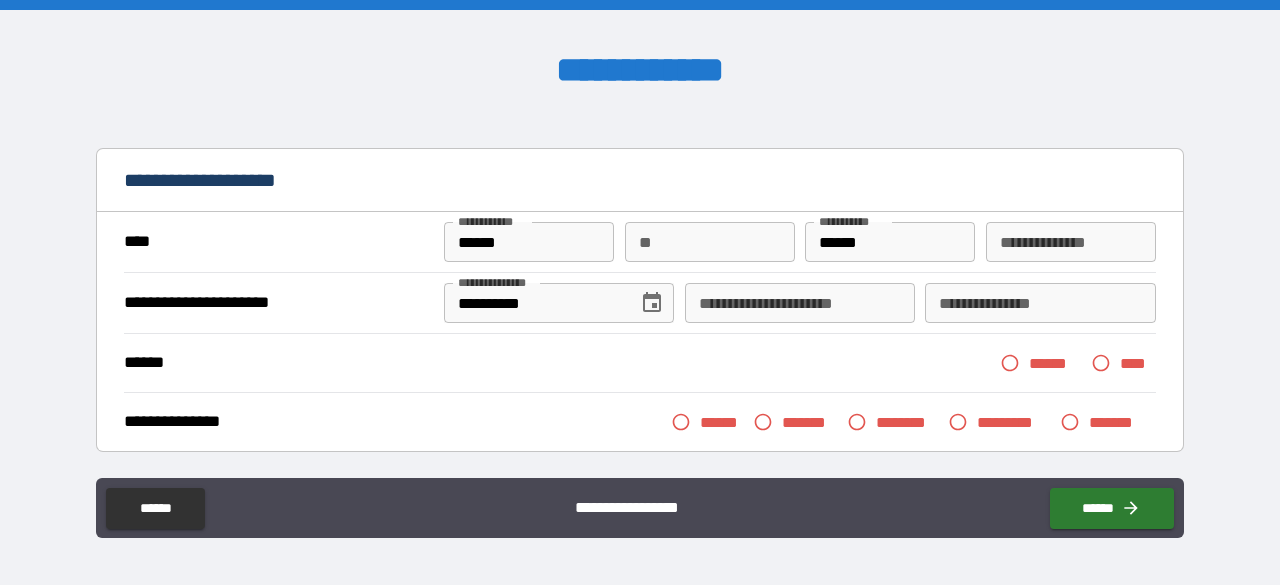 scroll, scrollTop: 62, scrollLeft: 0, axis: vertical 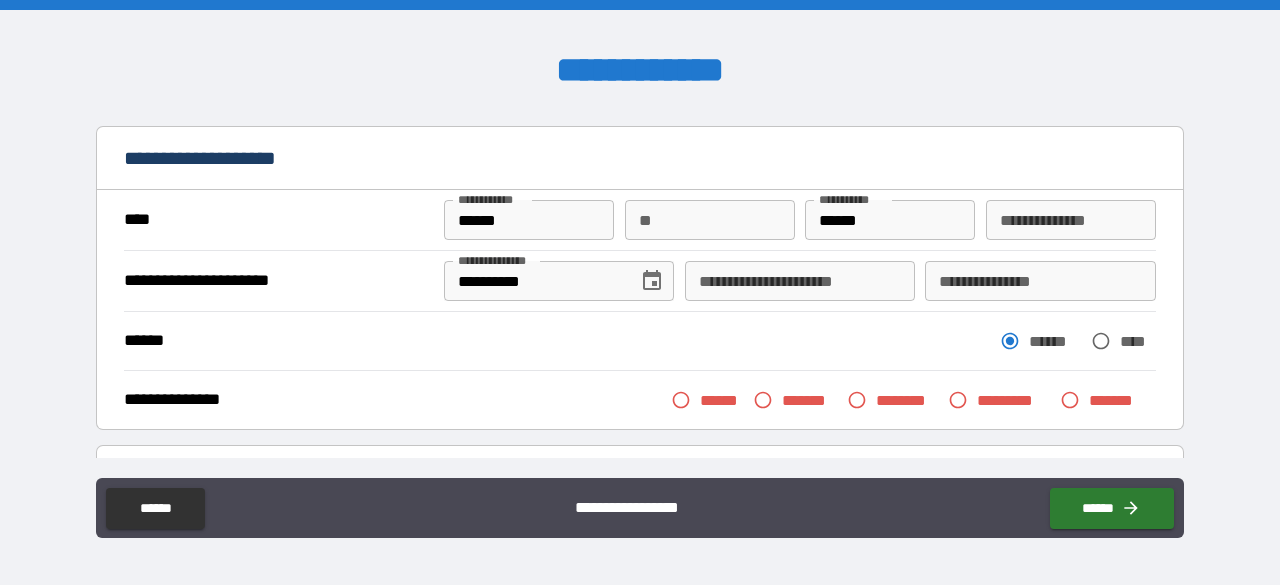 click on "*******" at bounding box center (810, 400) 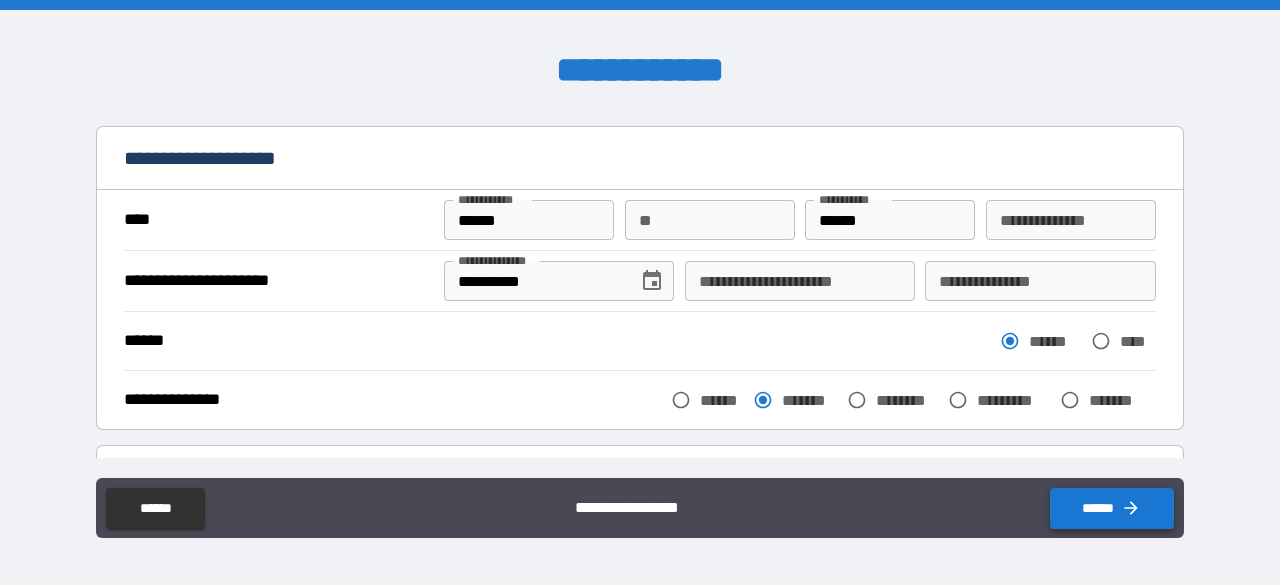 click on "******" at bounding box center (1112, 508) 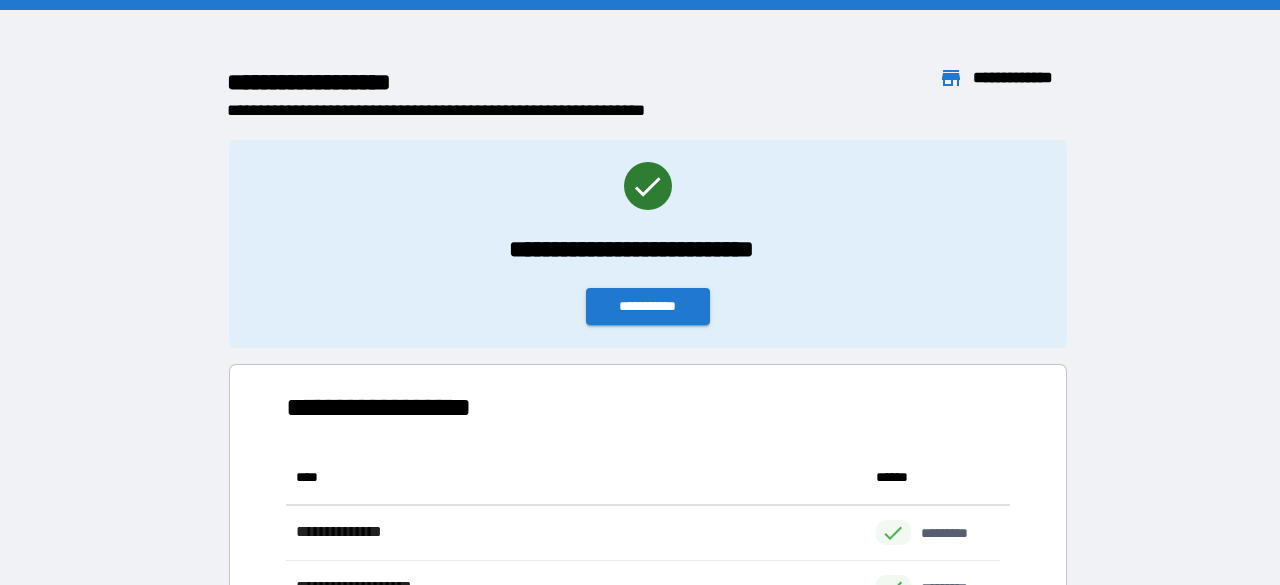 scroll, scrollTop: 16, scrollLeft: 16, axis: both 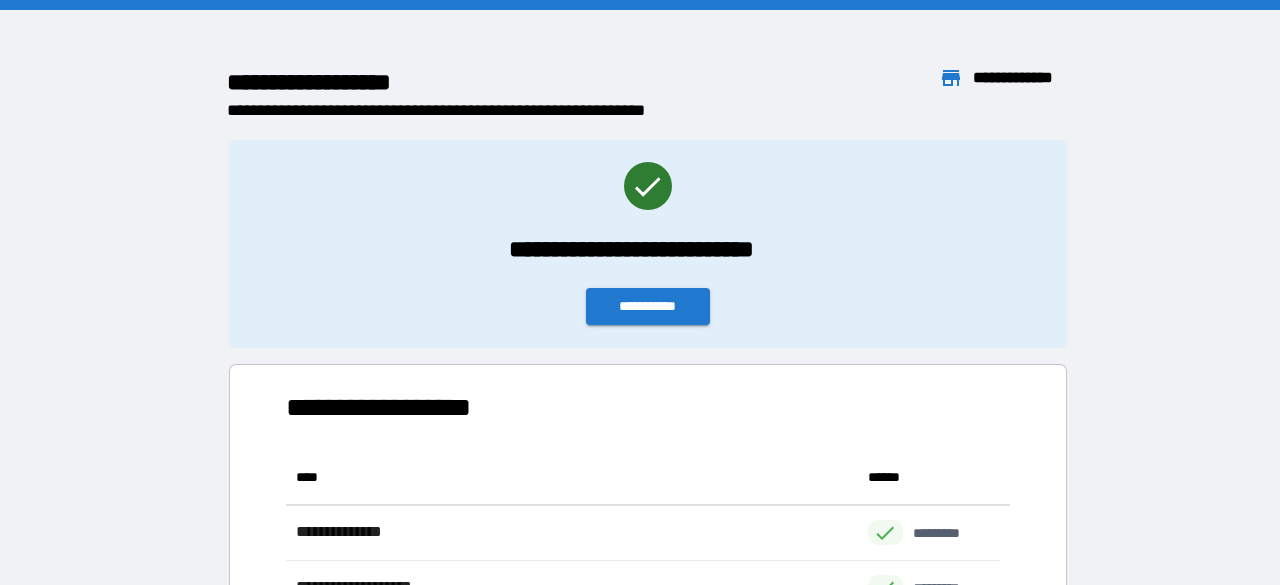 click on "**********" at bounding box center (647, 244) 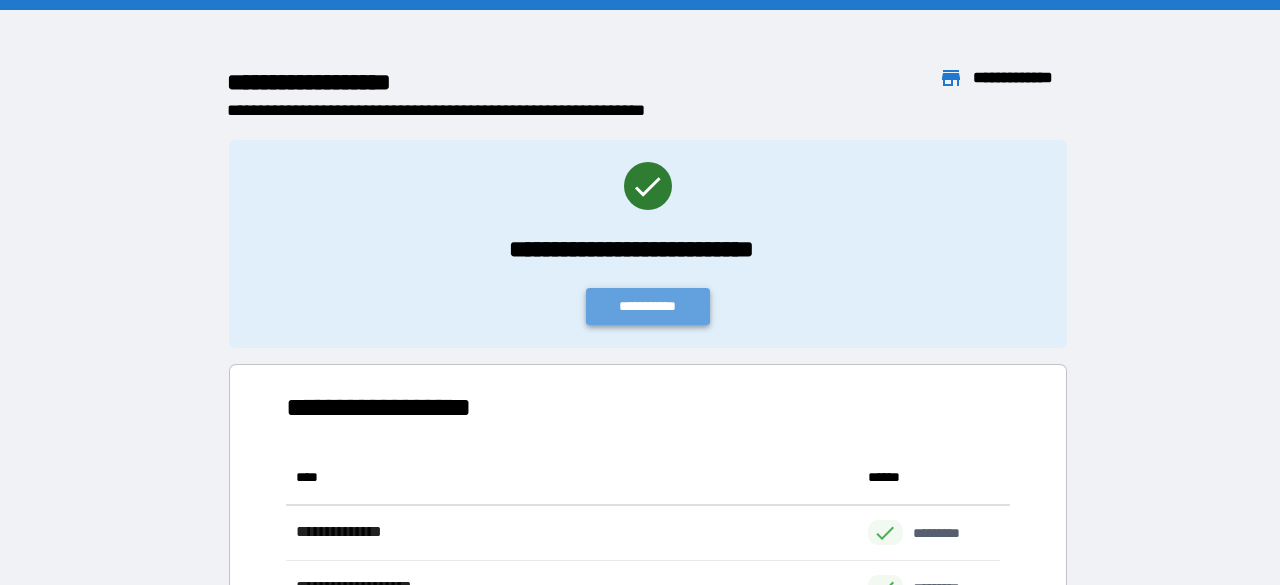 click on "**********" at bounding box center [648, 306] 